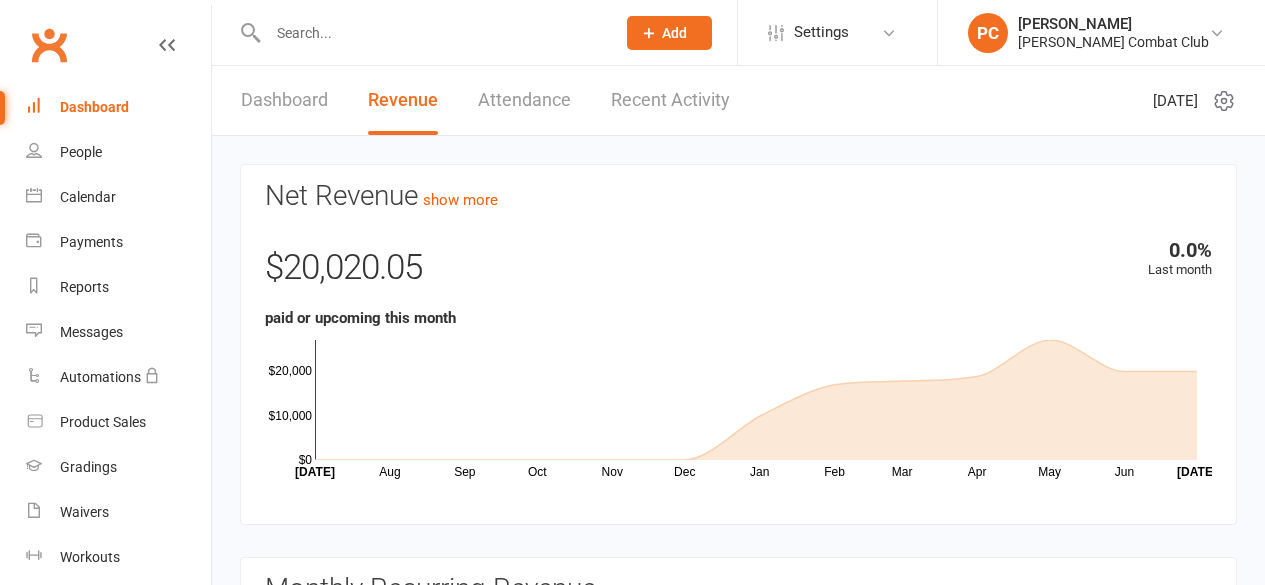 scroll, scrollTop: 0, scrollLeft: 0, axis: both 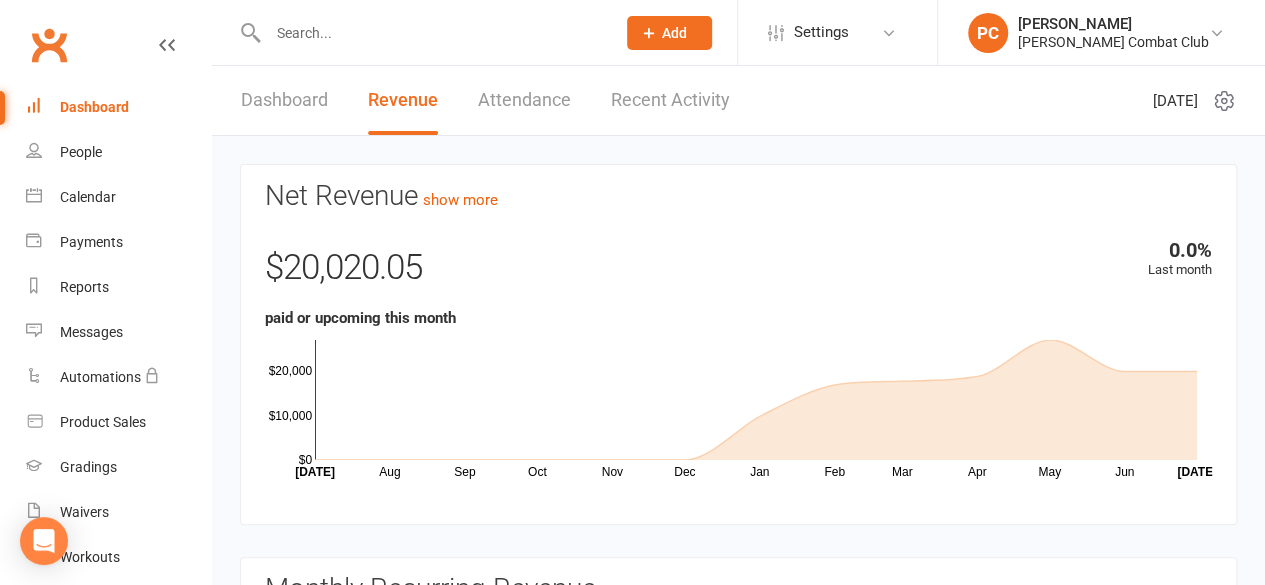 click at bounding box center [431, 33] 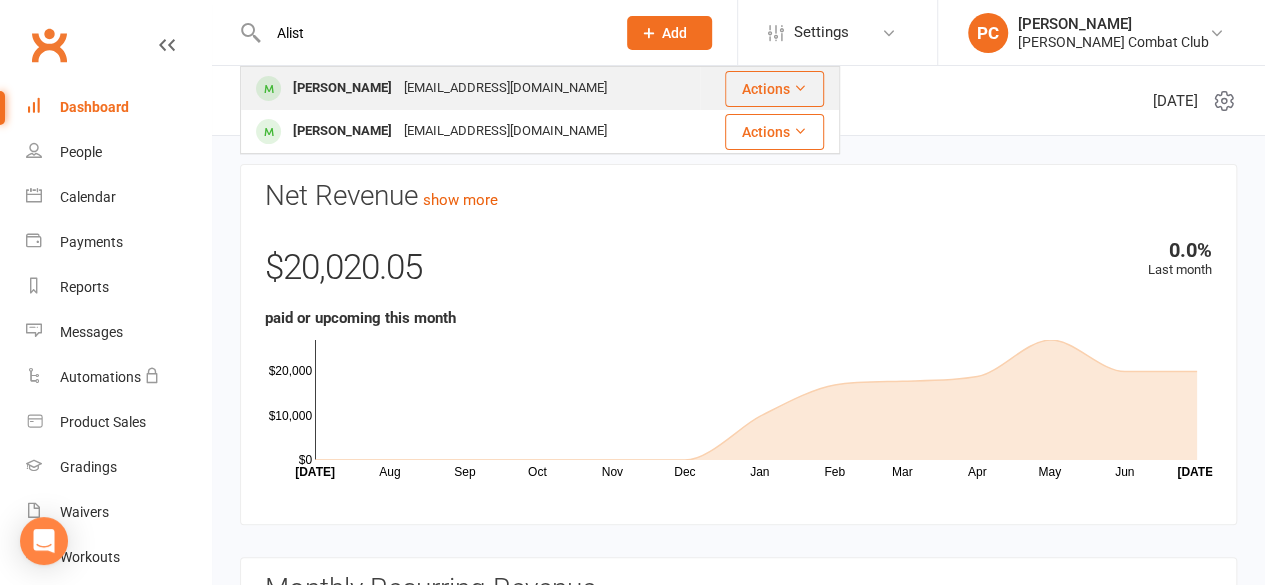 type on "Alist" 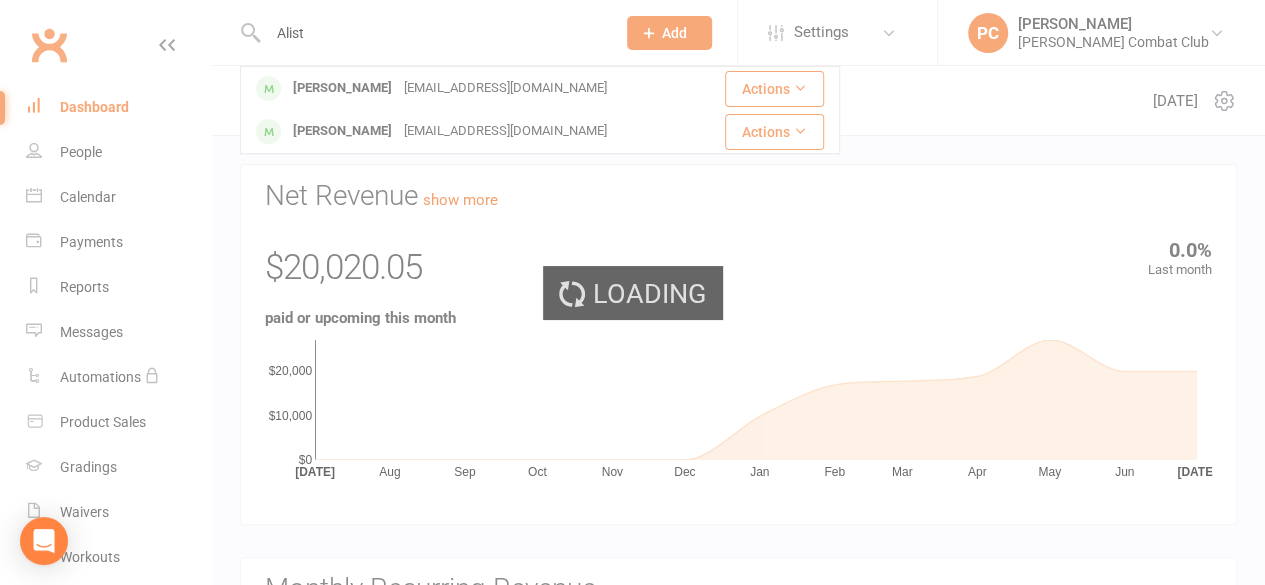 type 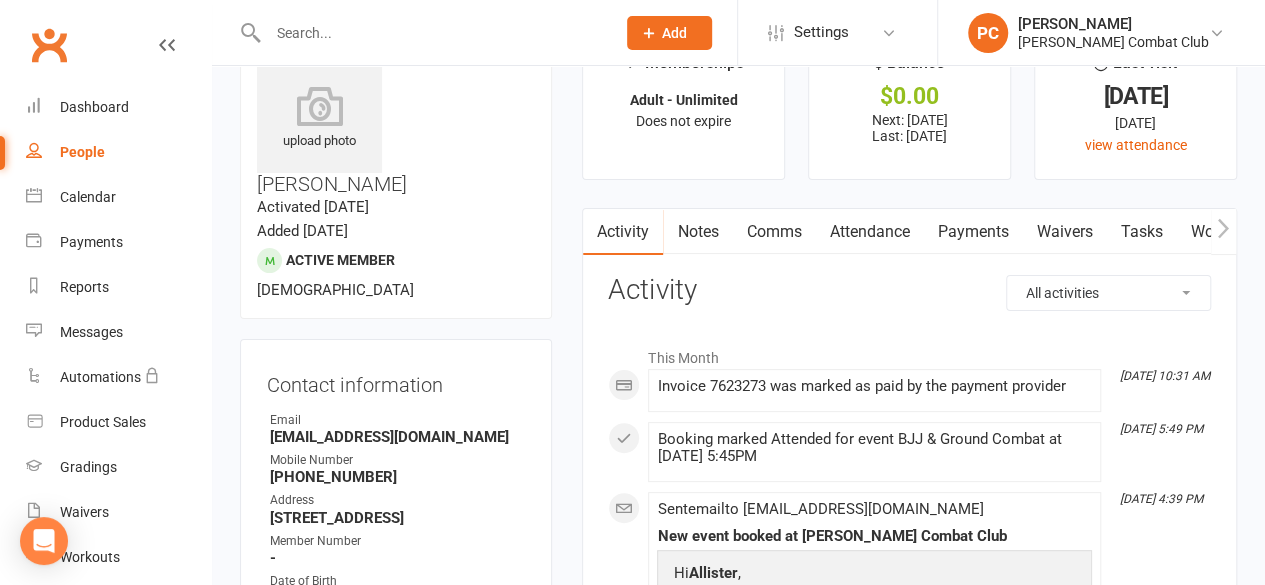 scroll, scrollTop: 0, scrollLeft: 0, axis: both 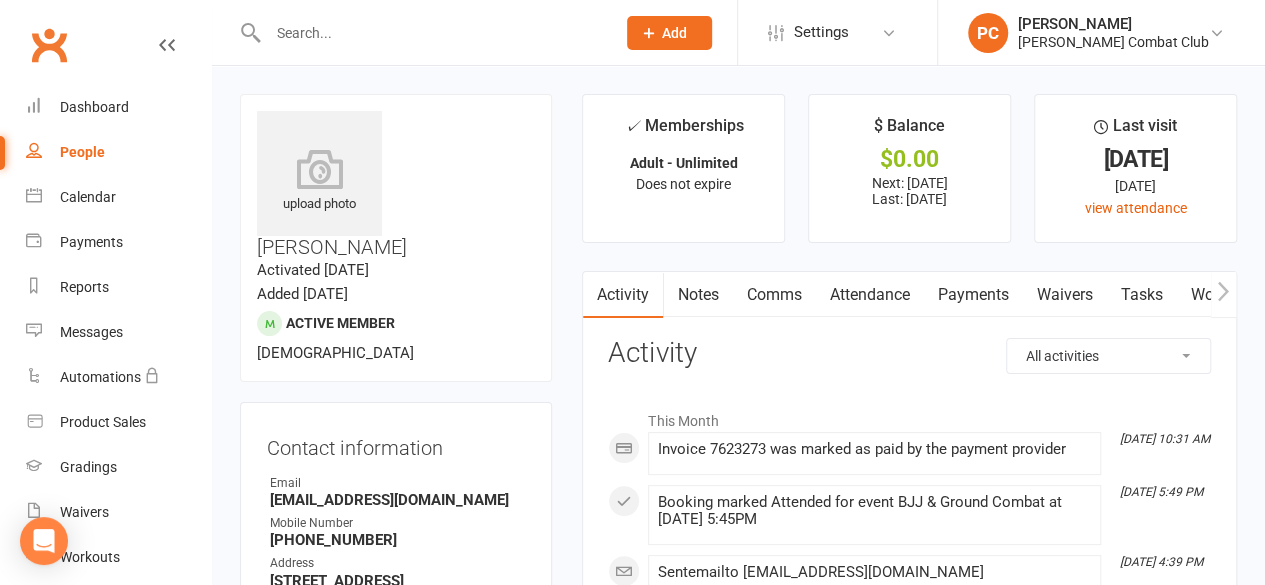 click on "Payments" at bounding box center (972, 295) 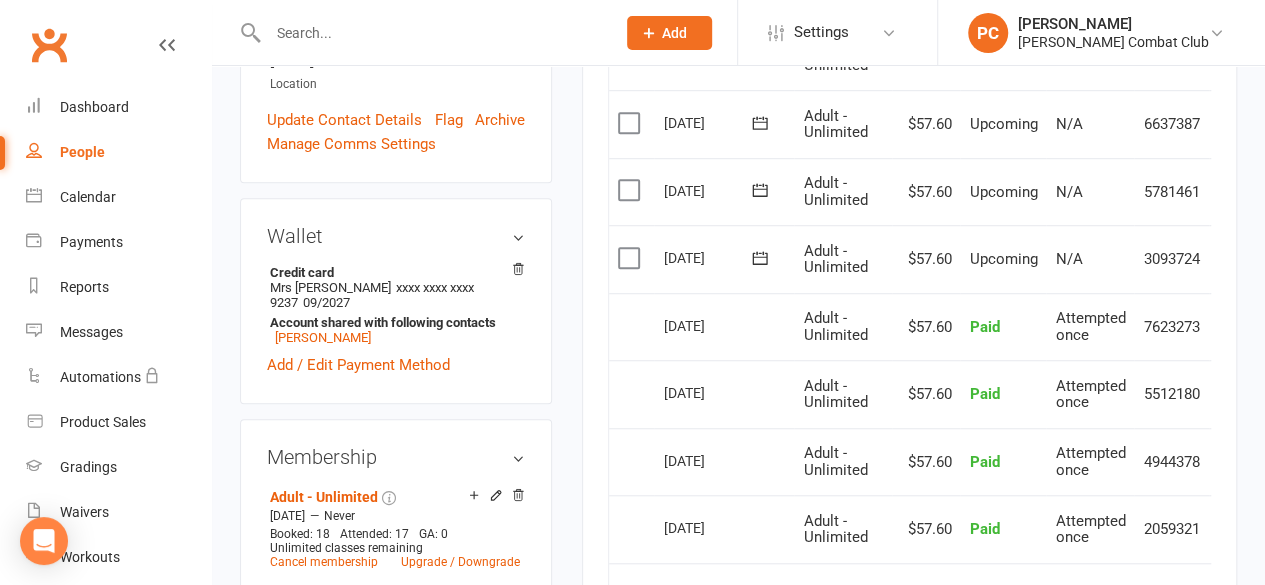 scroll, scrollTop: 700, scrollLeft: 0, axis: vertical 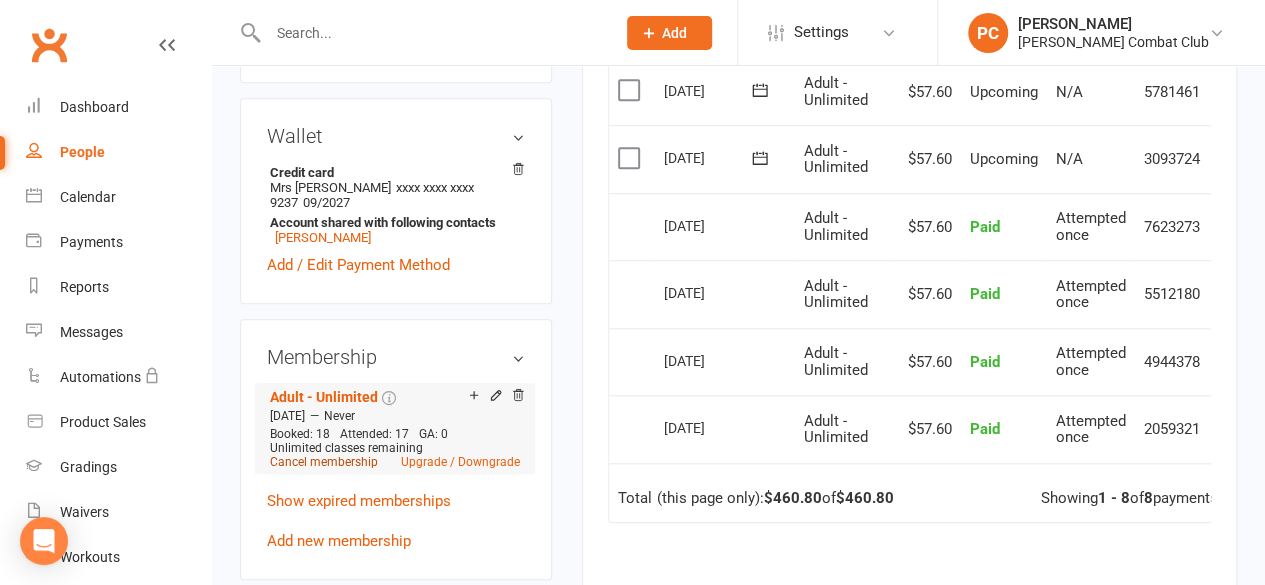 click on "Cancel membership" at bounding box center [324, 462] 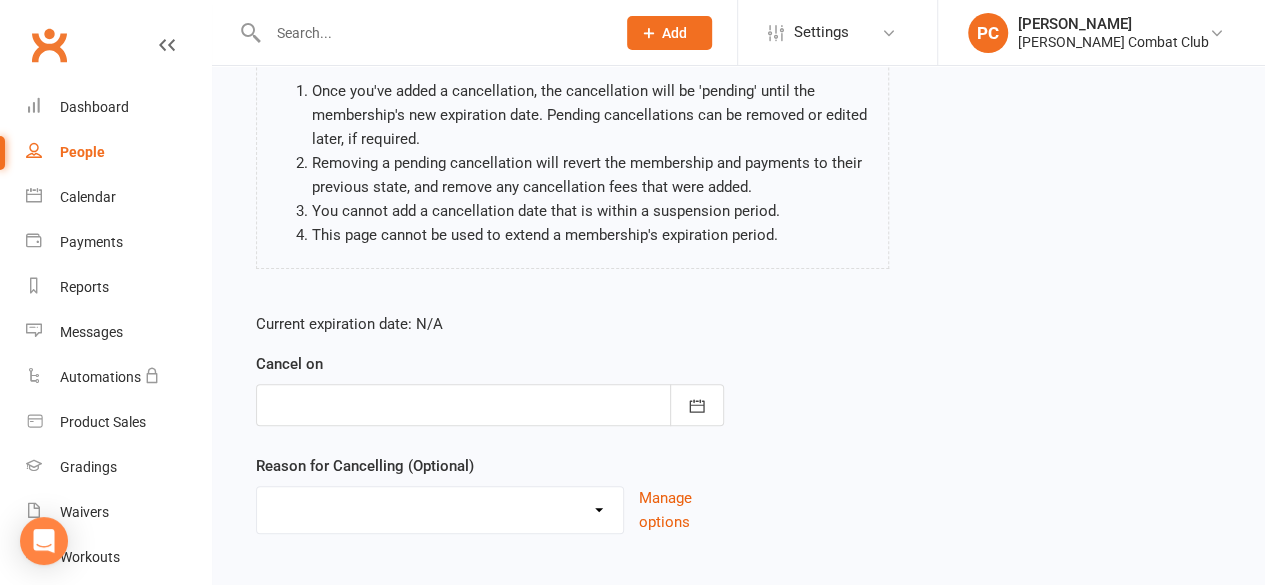 scroll, scrollTop: 200, scrollLeft: 0, axis: vertical 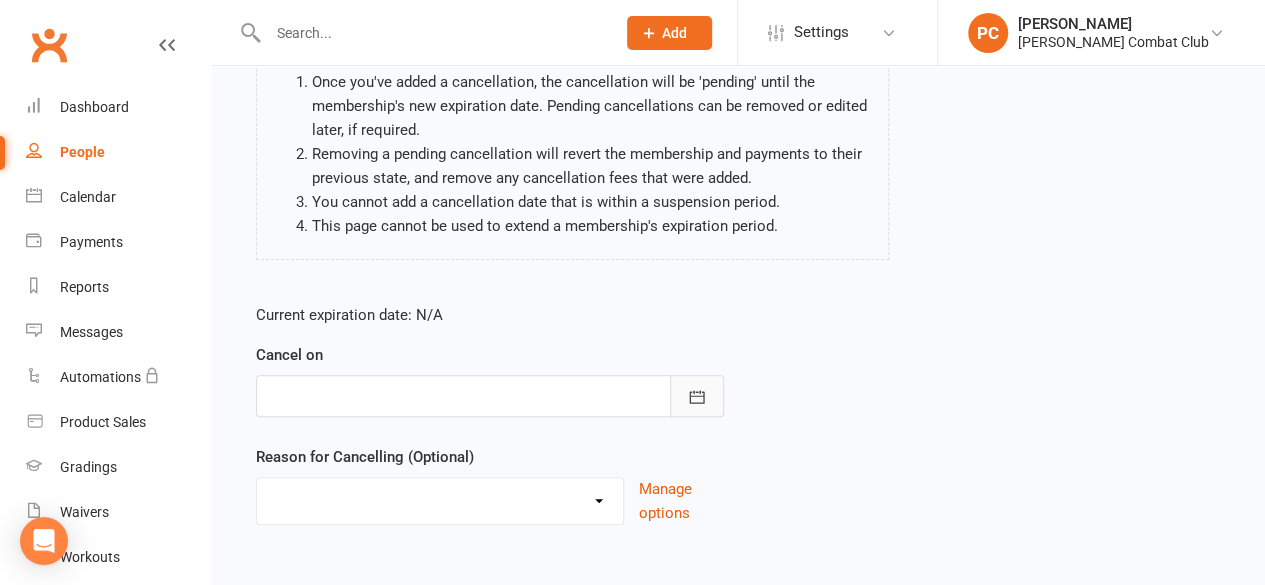 click 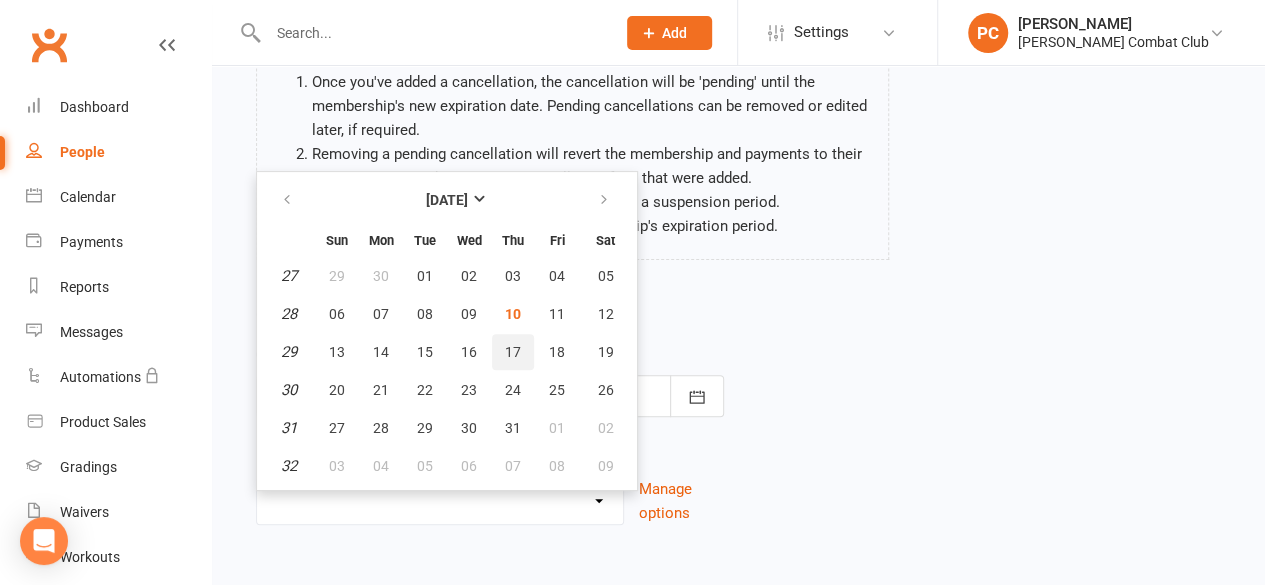 click on "17" at bounding box center [513, 352] 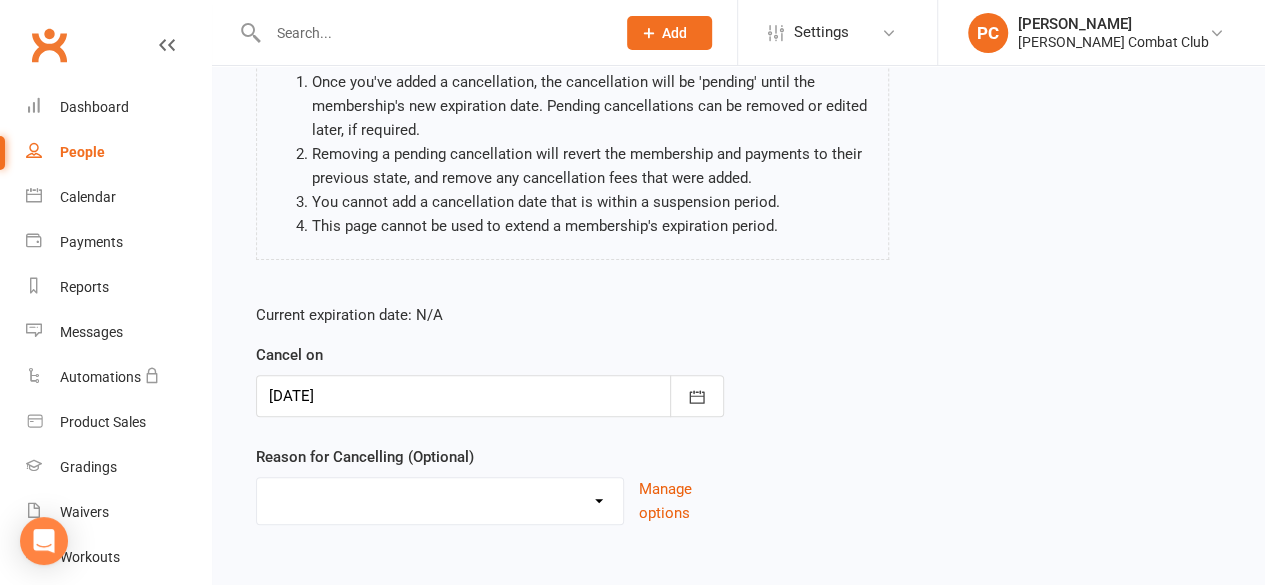 click on "Current expiration date: N/A Cancel on 17 Jul 2025
July 2025
Sun Mon Tue Wed Thu Fri Sat
27
29
30
01
02
03
04
05
28
06
07
08
09
10
11
12
29
13
14
15
16
17
18
19
30
20
21
22
23
24
25
26
31
27
28
29
30
31
01
02" at bounding box center [738, 420] 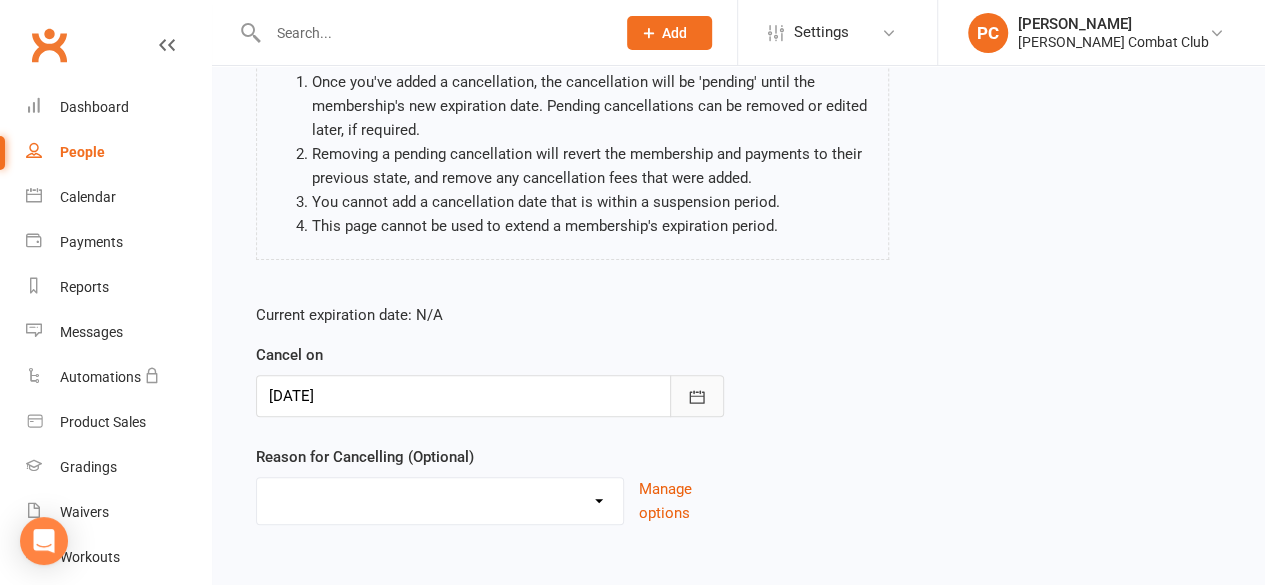 click 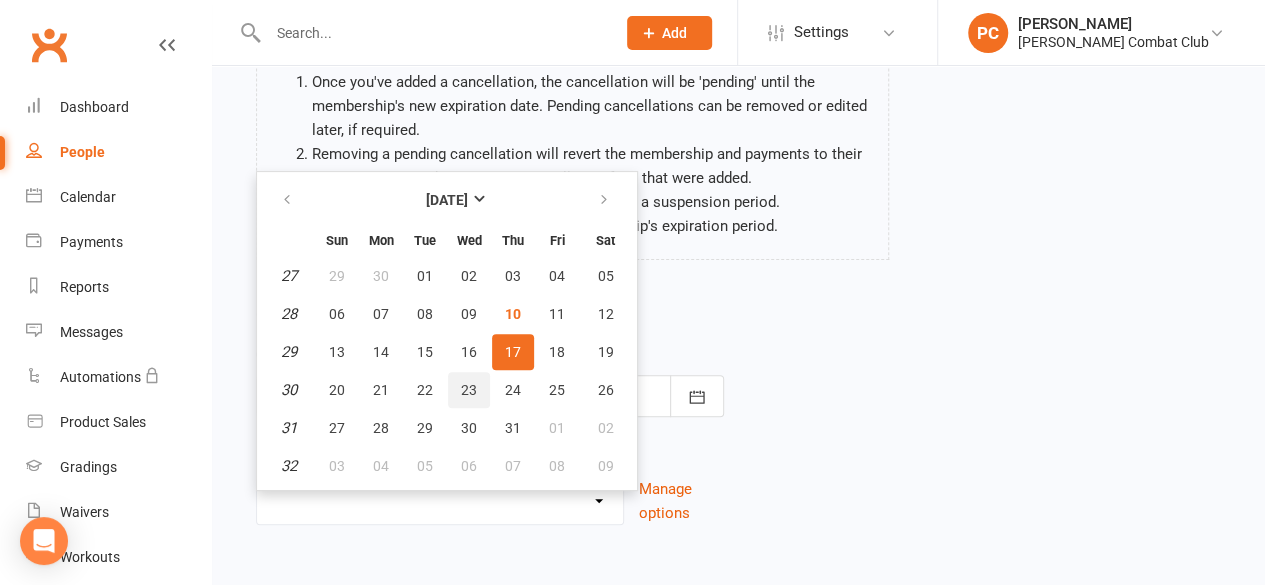 click on "23" at bounding box center [469, 390] 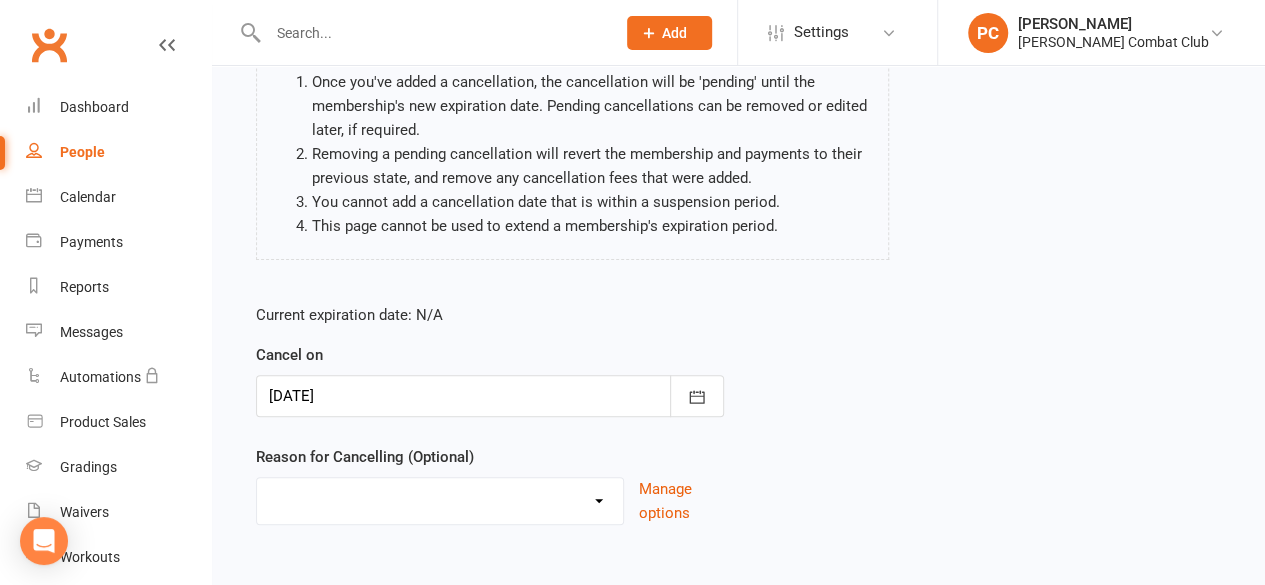 click on "Current expiration date: N/A Cancel on 23 Jul 2025
July 2025
Sun Mon Tue Wed Thu Fri Sat
27
29
30
01
02
03
04
05
28
06
07
08
09
10
11
12
29
13
14
15
16
17
18
19
30
20
21
22
23
24
25
26
31
27
28
29
30
31
01
02" at bounding box center [738, 420] 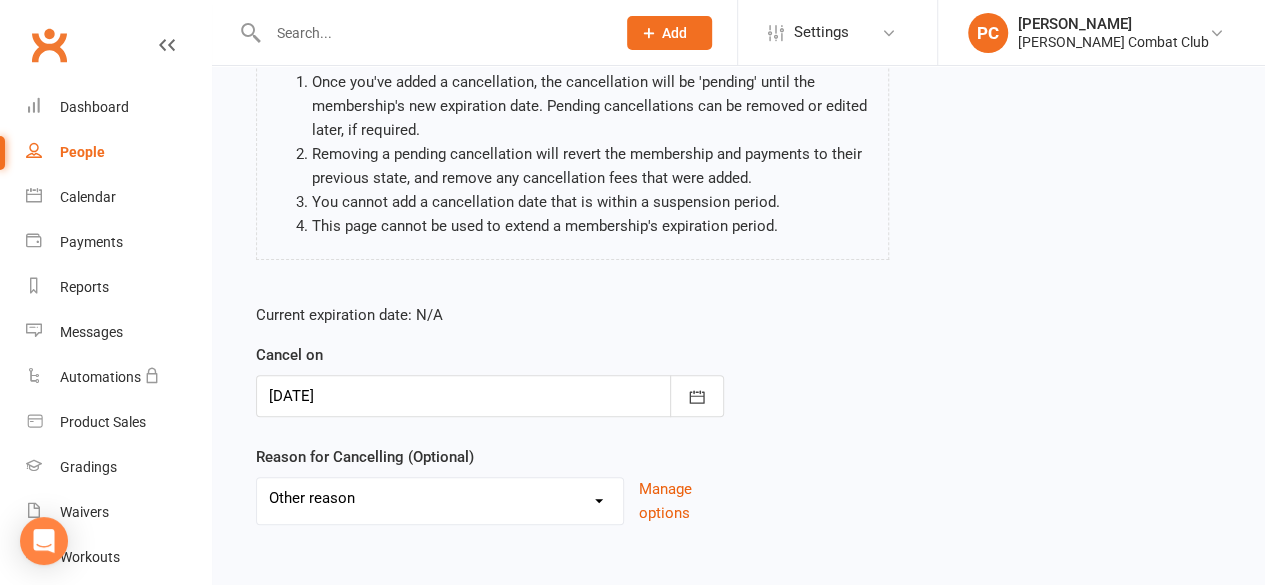 click on "Holiday Injury Other reason" at bounding box center (440, 498) 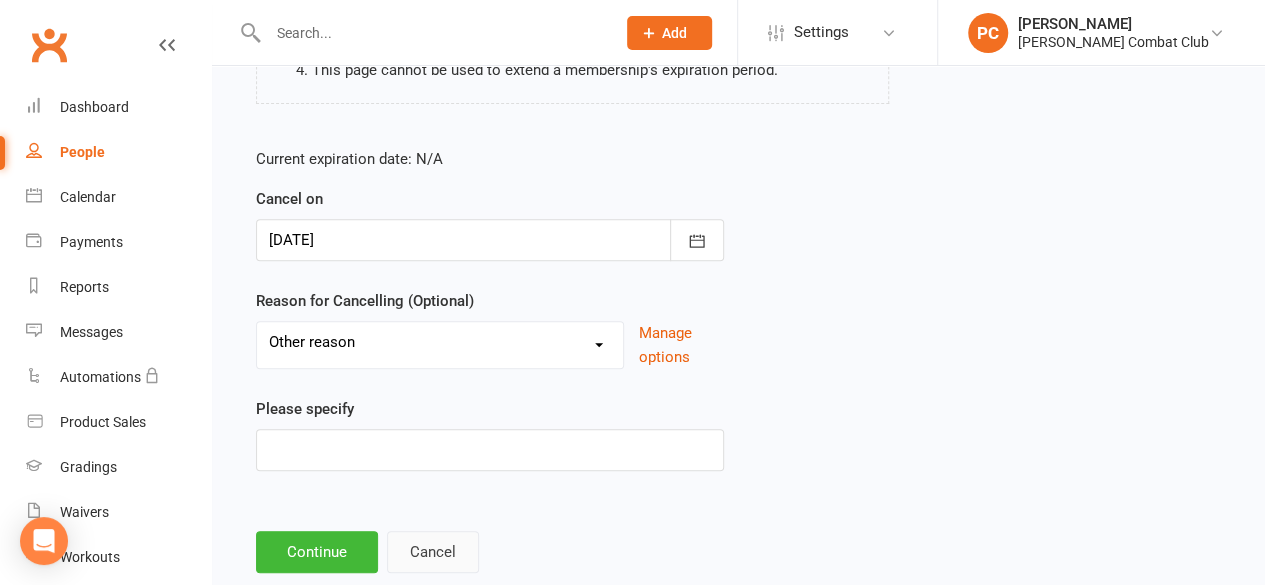scroll, scrollTop: 400, scrollLeft: 0, axis: vertical 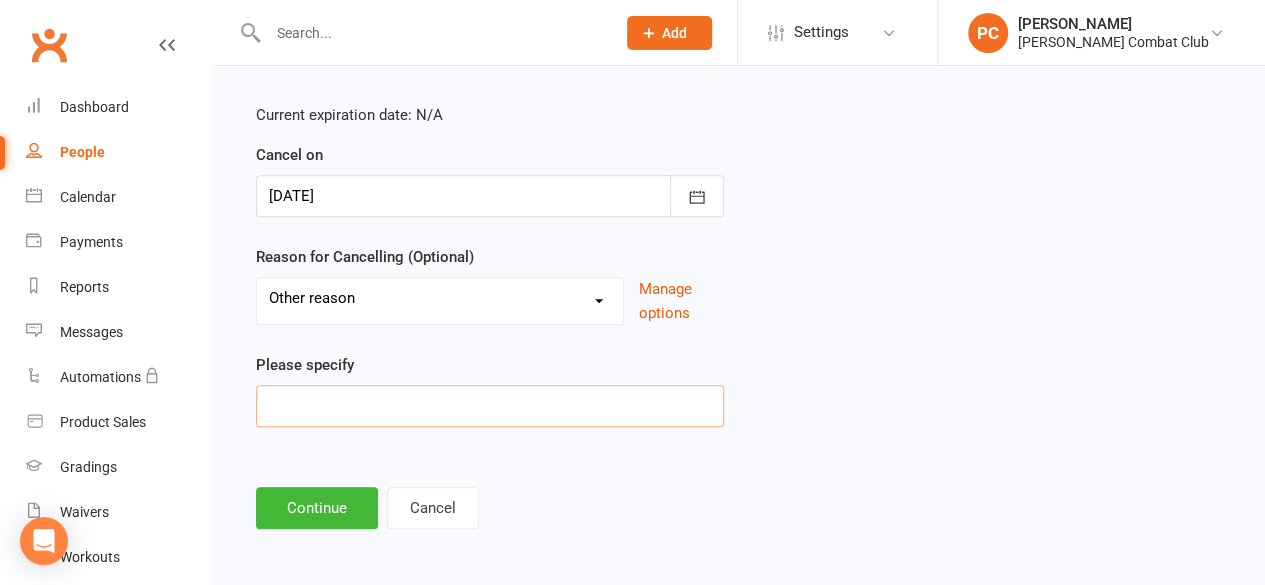 click at bounding box center (490, 406) 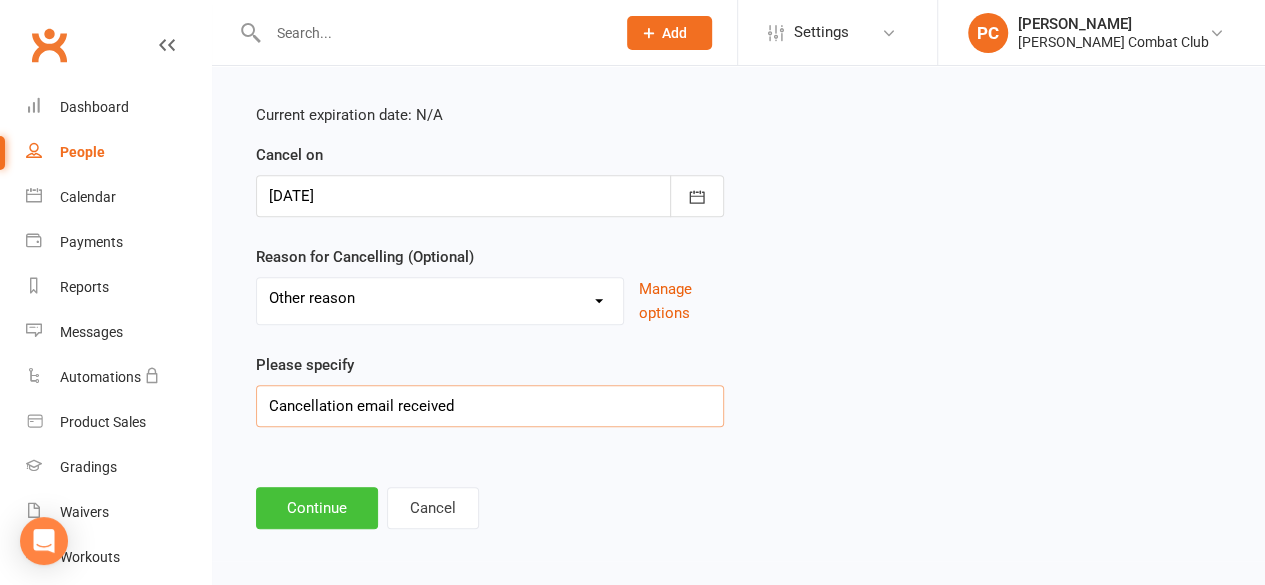 type on "Cancellation email received" 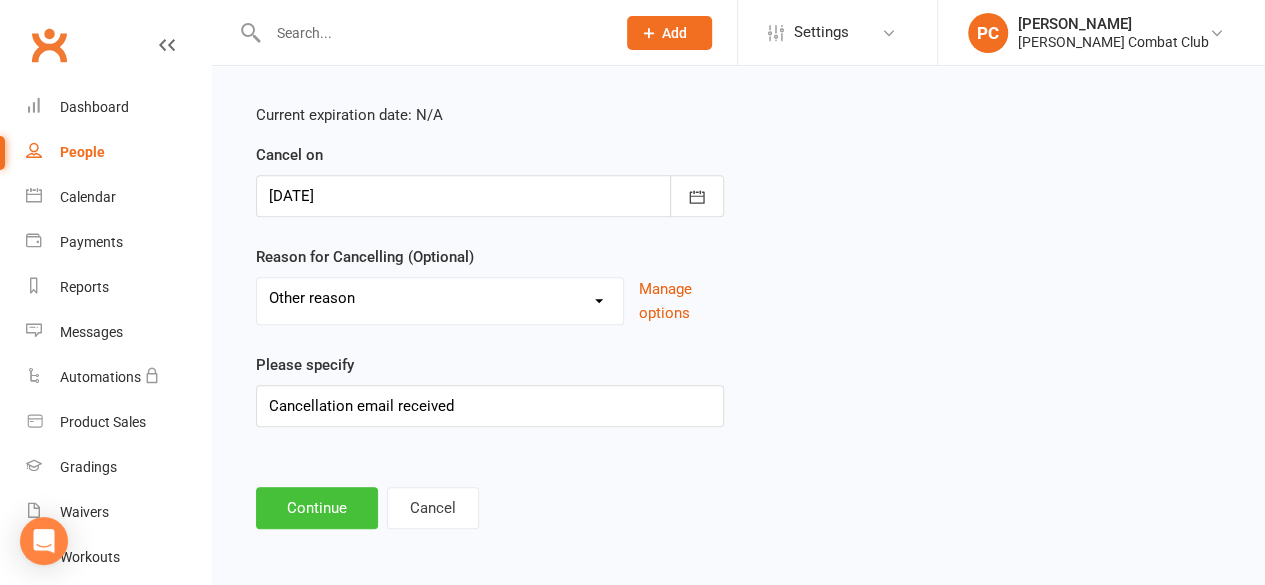 click on "Continue" at bounding box center [317, 508] 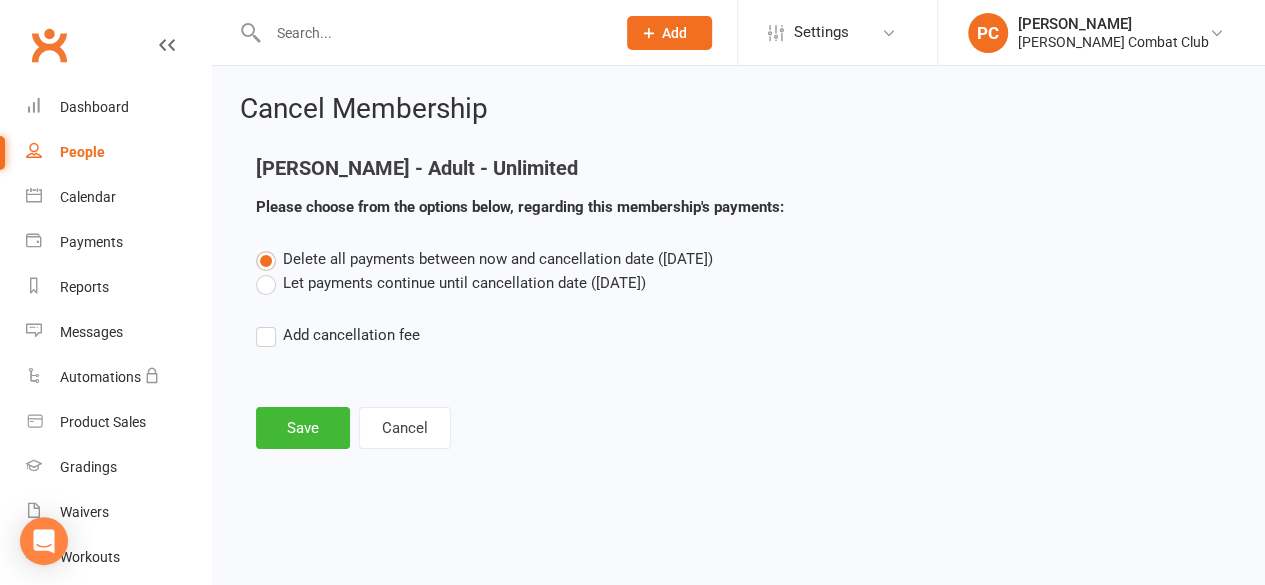 scroll, scrollTop: 0, scrollLeft: 0, axis: both 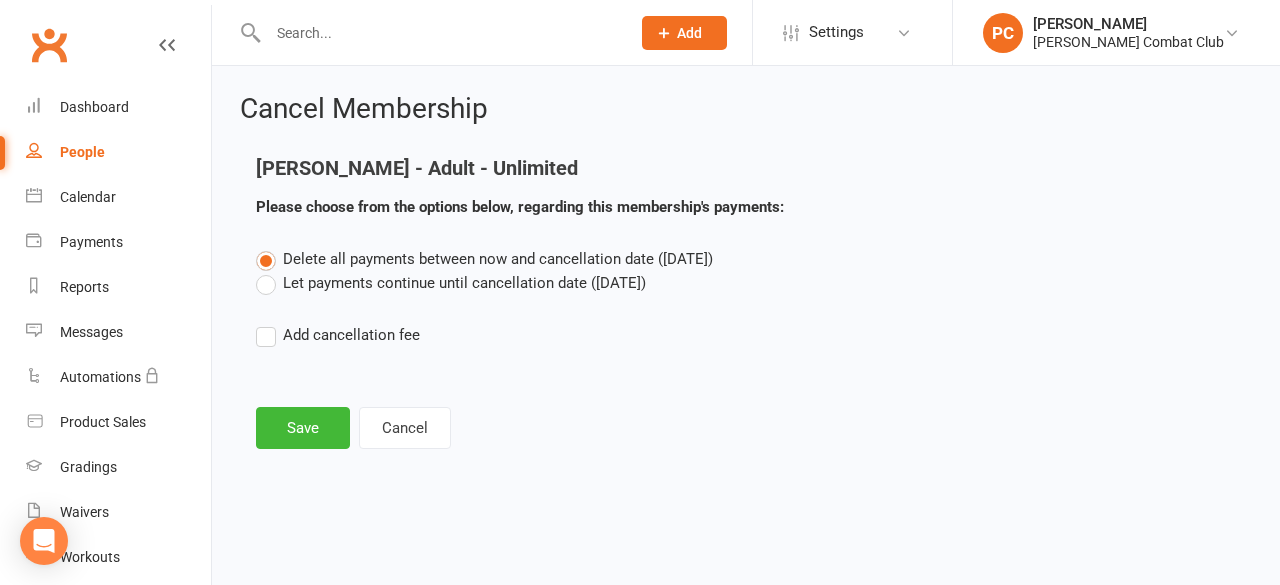 click on "Let payments continue until cancellation date (Jul 23, 2025)" at bounding box center [451, 283] 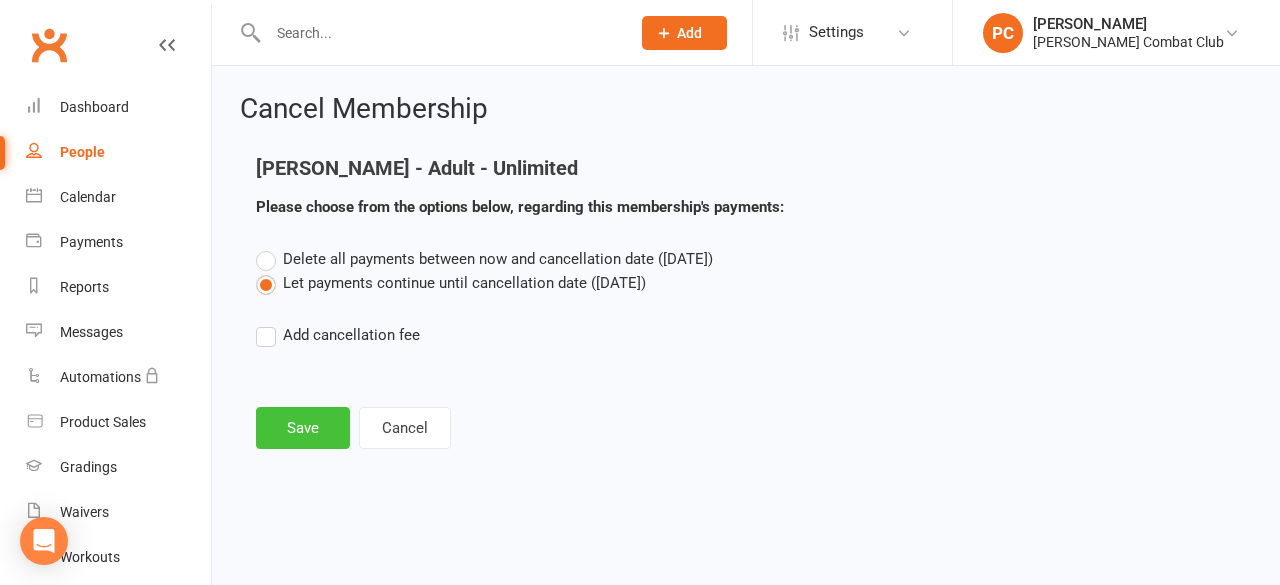 click on "Save" at bounding box center (303, 428) 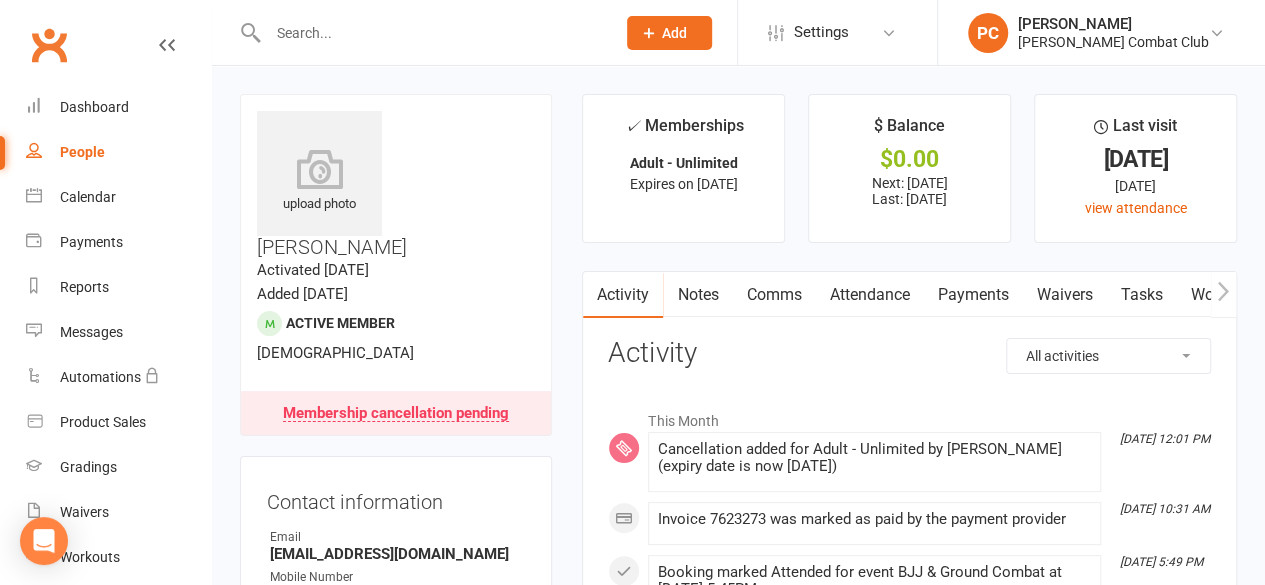 click on "People" at bounding box center (82, 152) 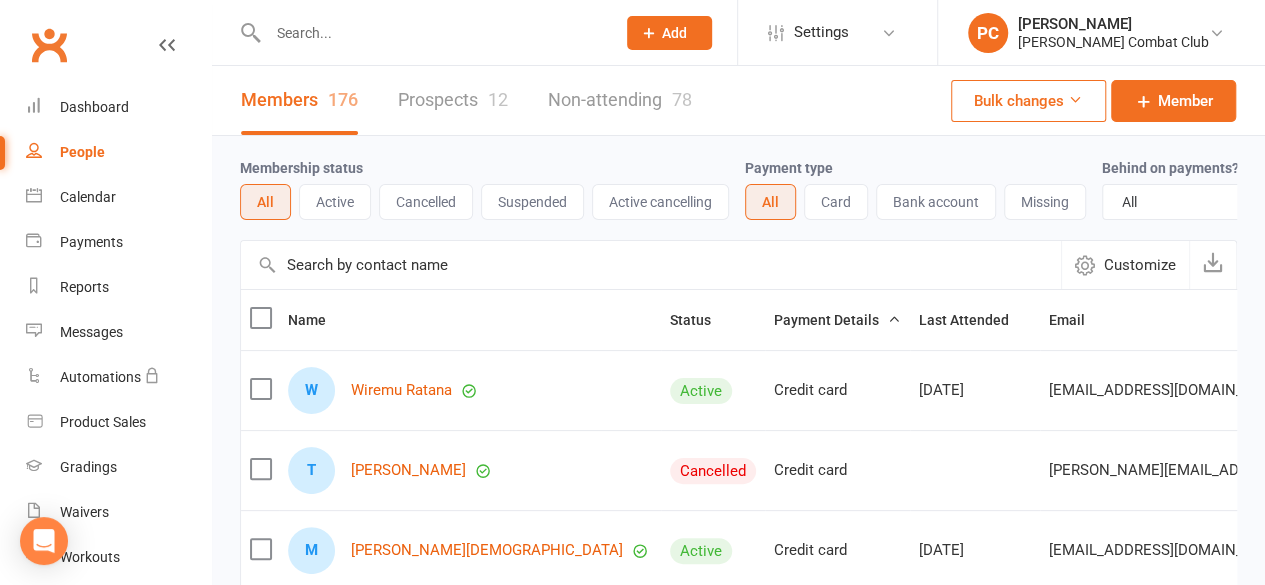 click at bounding box center (431, 33) 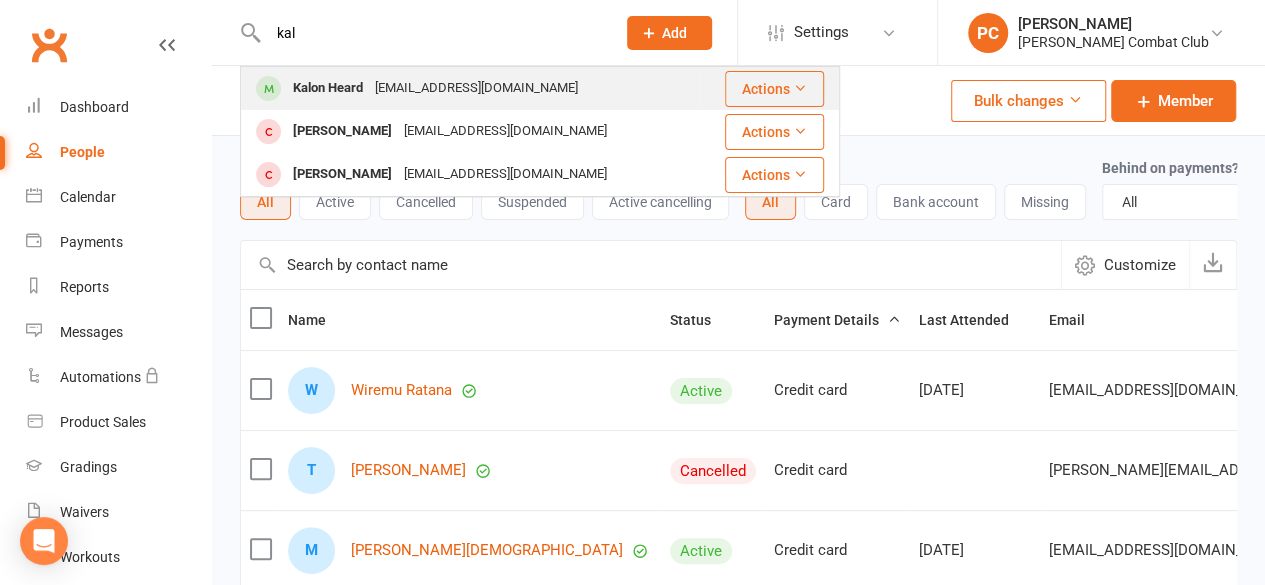 type on "kal" 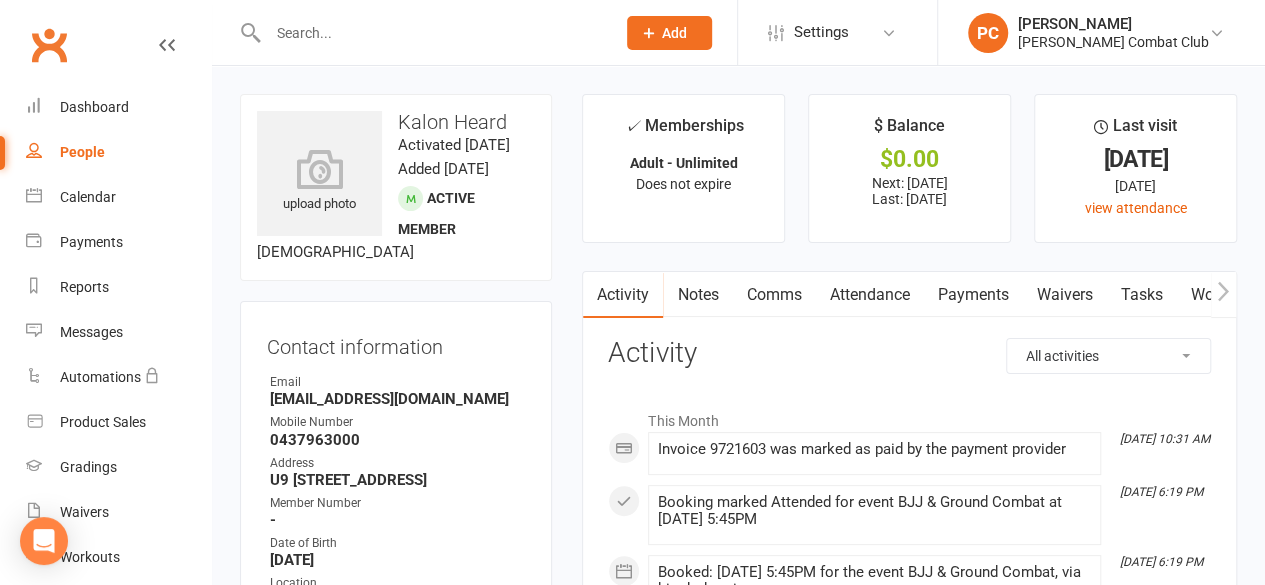click on "Payments" at bounding box center (972, 295) 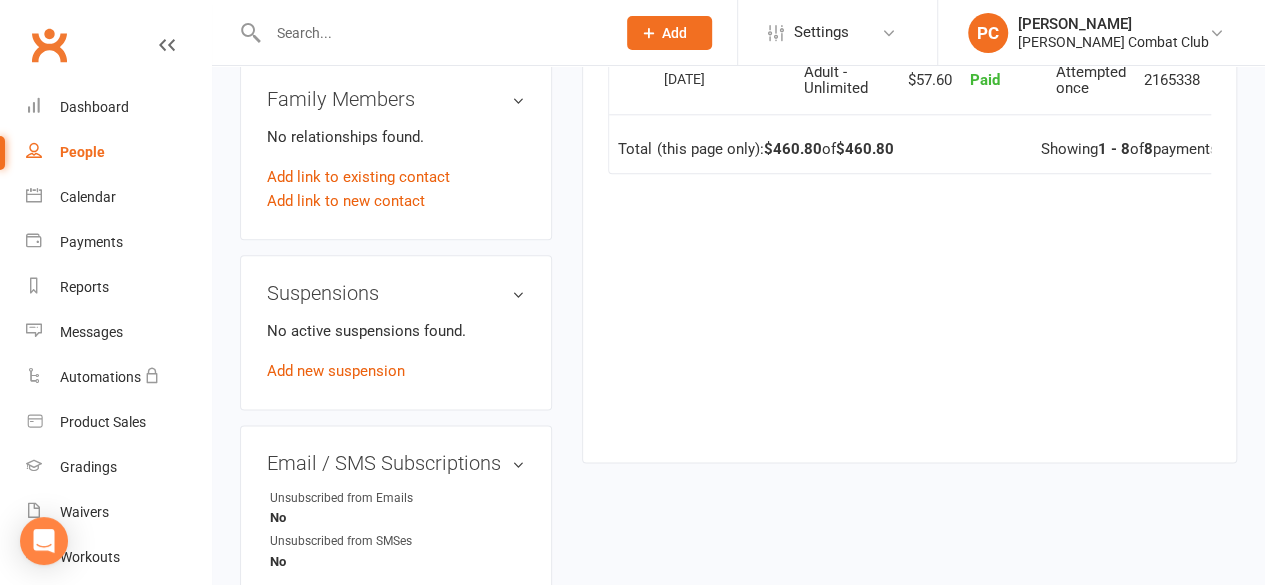 scroll, scrollTop: 1094, scrollLeft: 0, axis: vertical 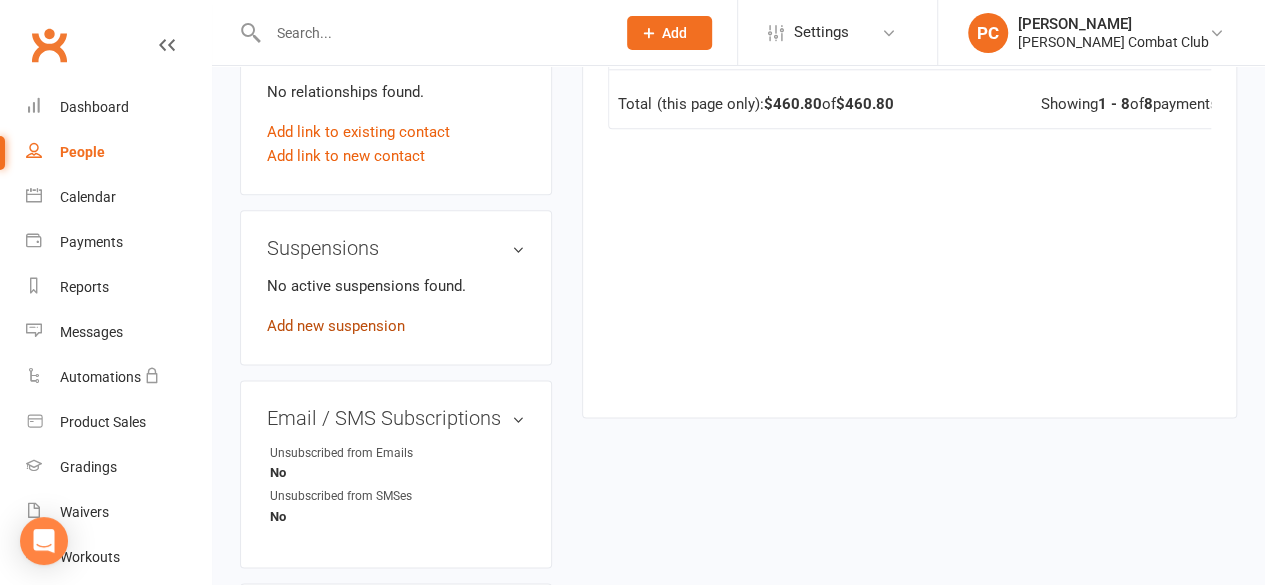 click on "Add new suspension" at bounding box center (336, 326) 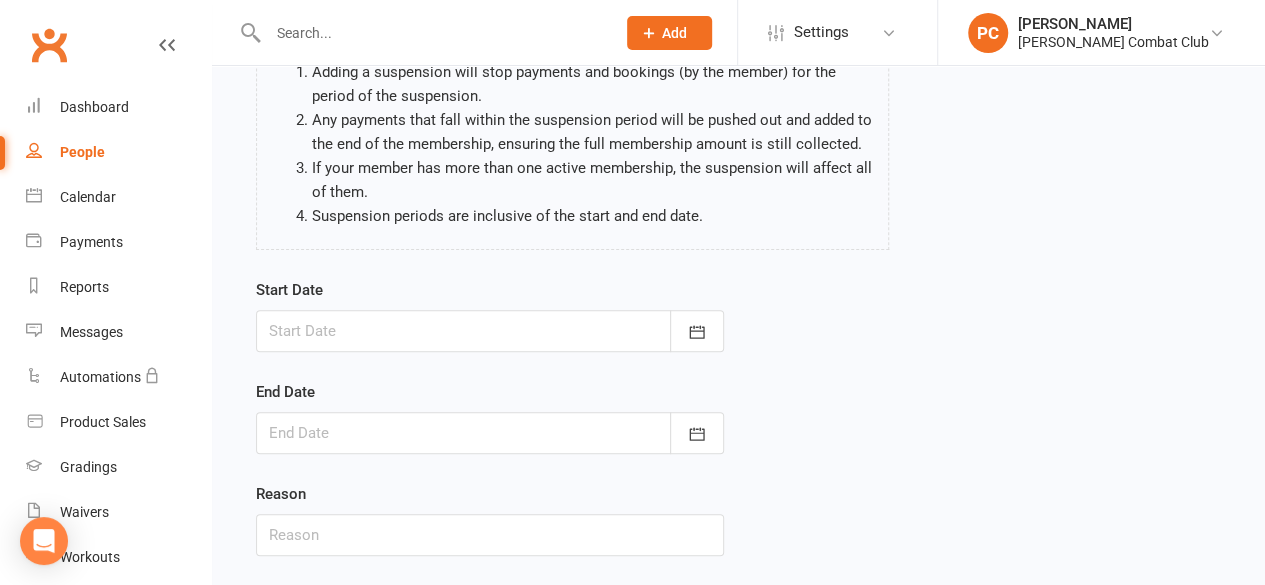 scroll, scrollTop: 200, scrollLeft: 0, axis: vertical 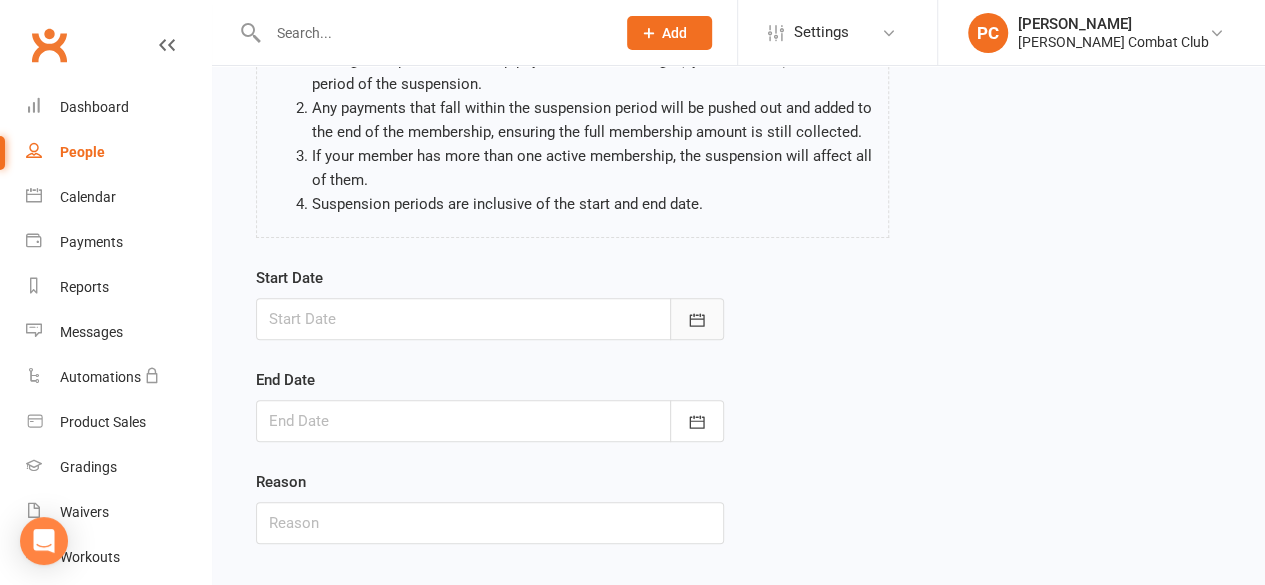 click 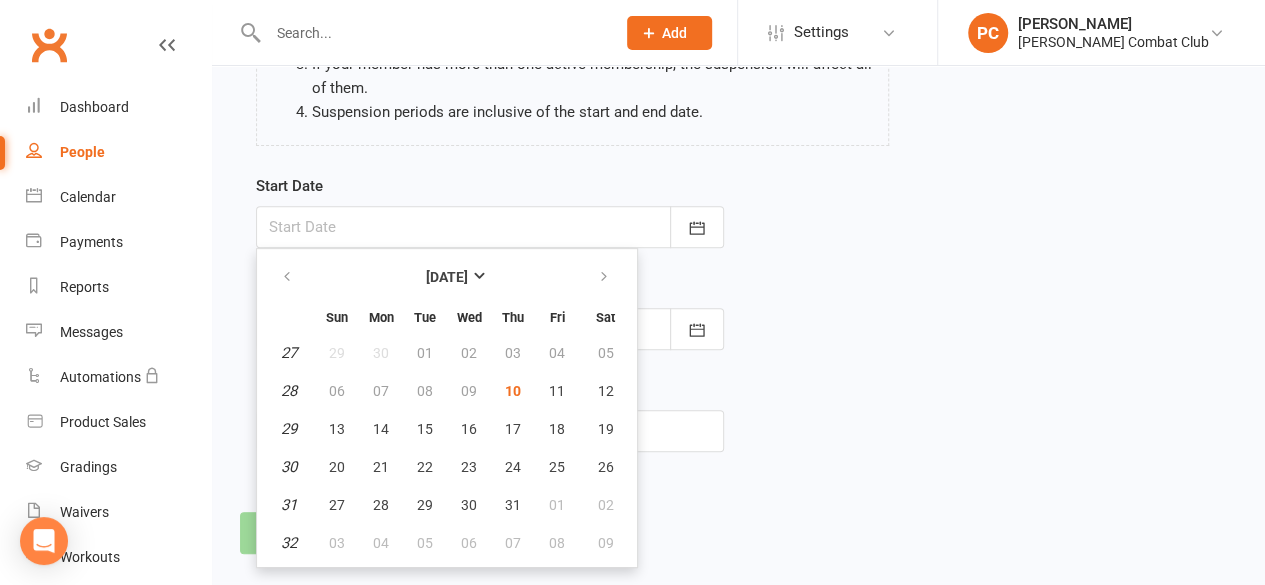 scroll, scrollTop: 314, scrollLeft: 0, axis: vertical 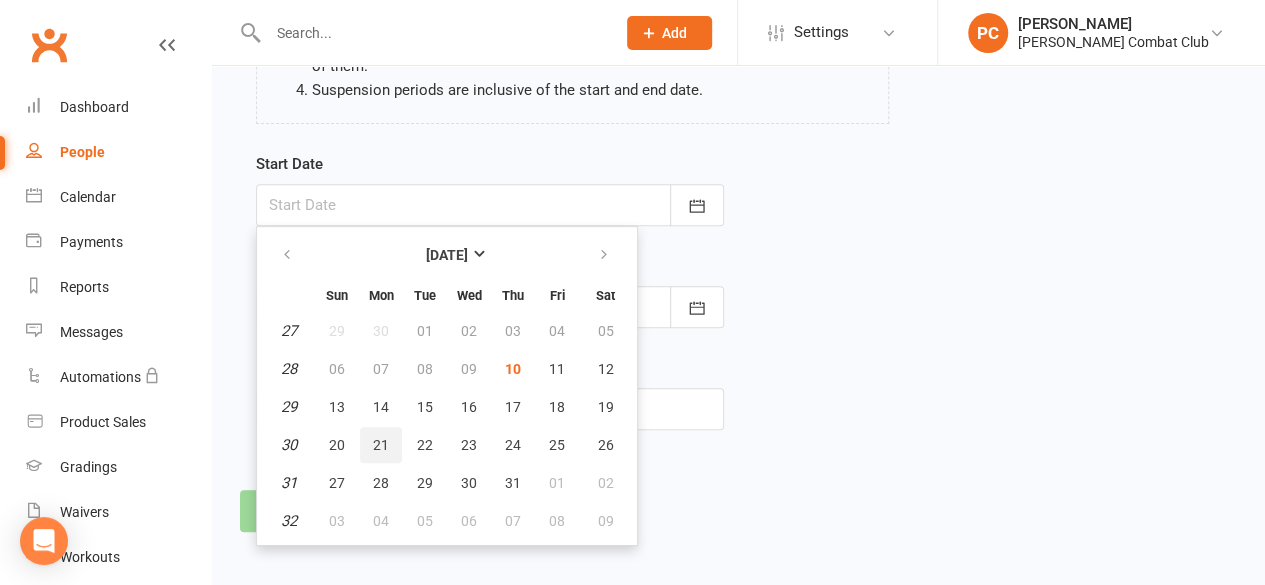 click on "21" at bounding box center [381, 445] 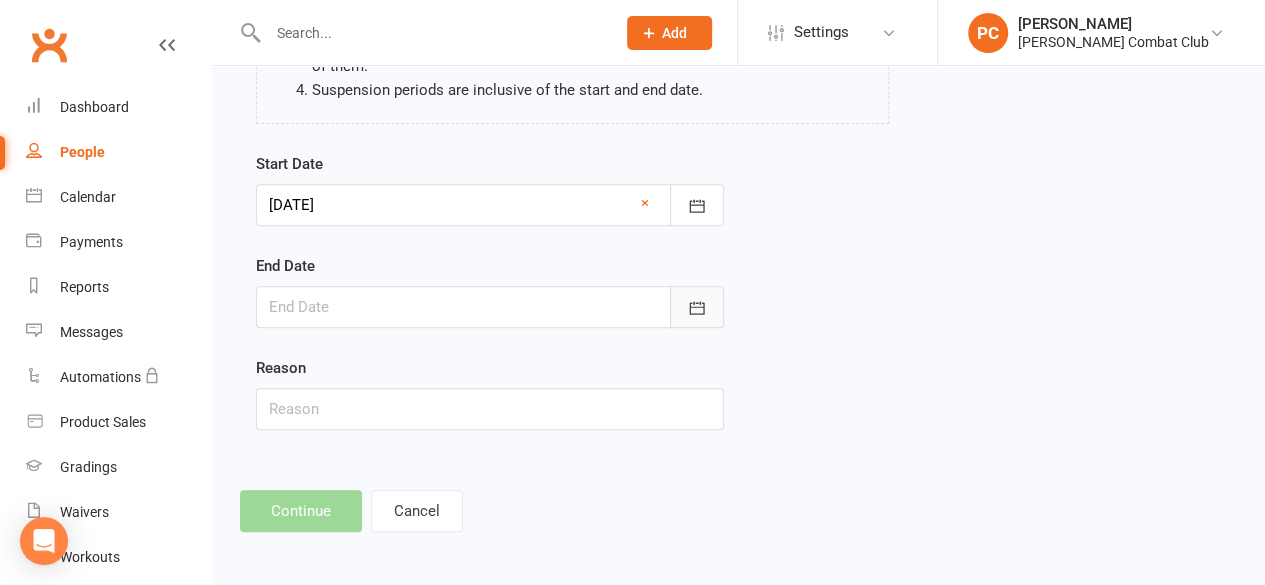 click 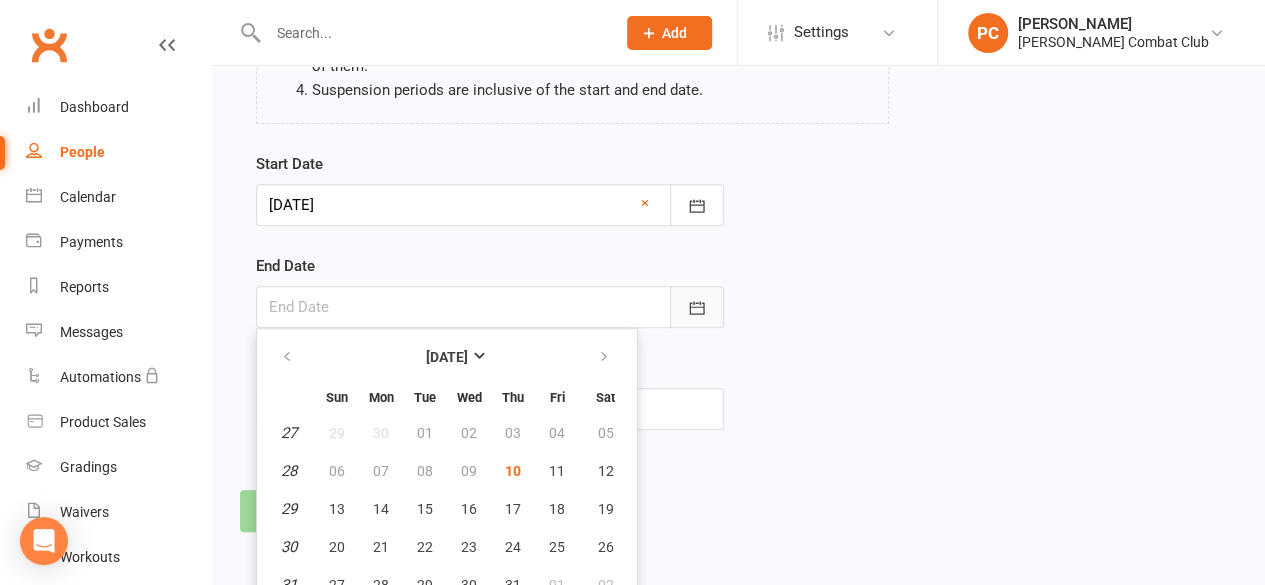 scroll, scrollTop: 370, scrollLeft: 0, axis: vertical 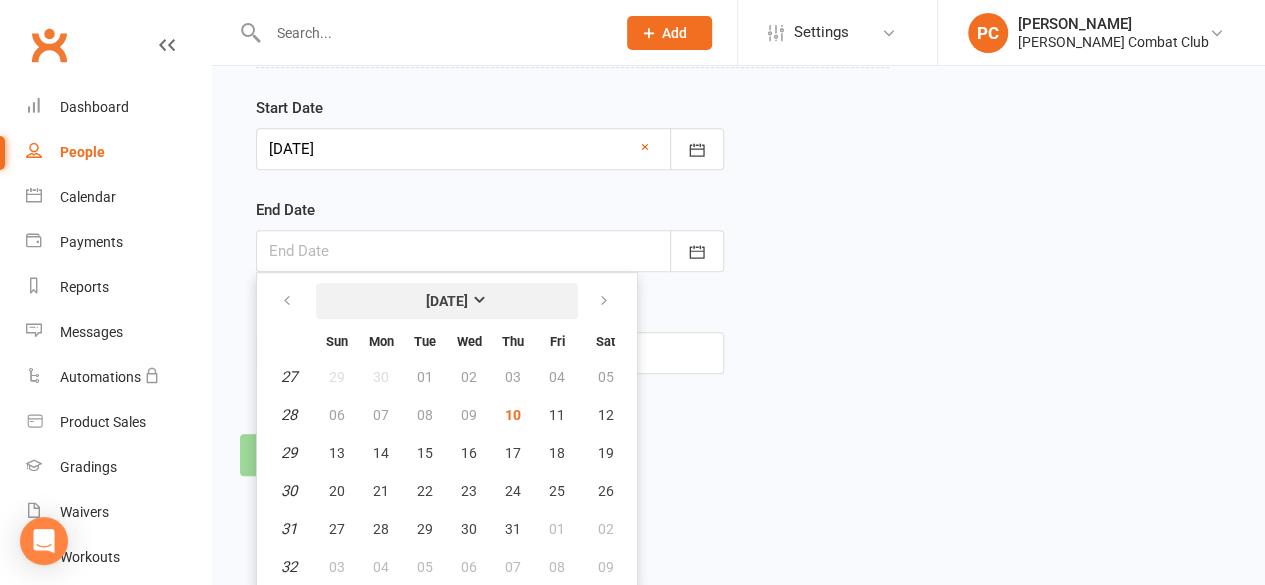 click on "[DATE]" at bounding box center [447, 301] 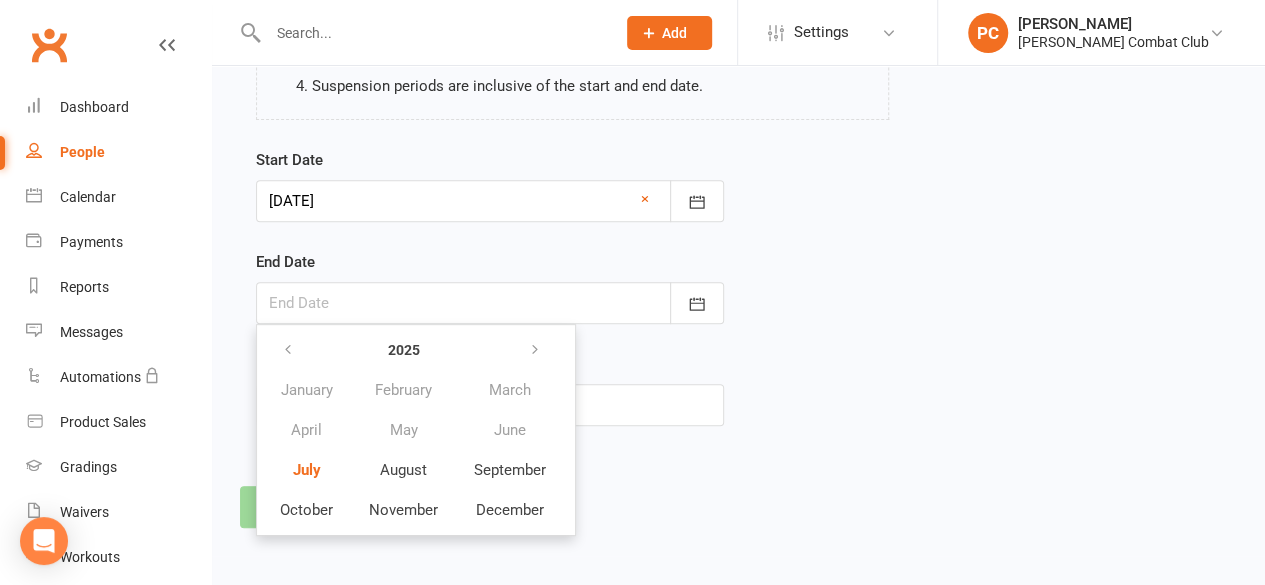 scroll, scrollTop: 314, scrollLeft: 0, axis: vertical 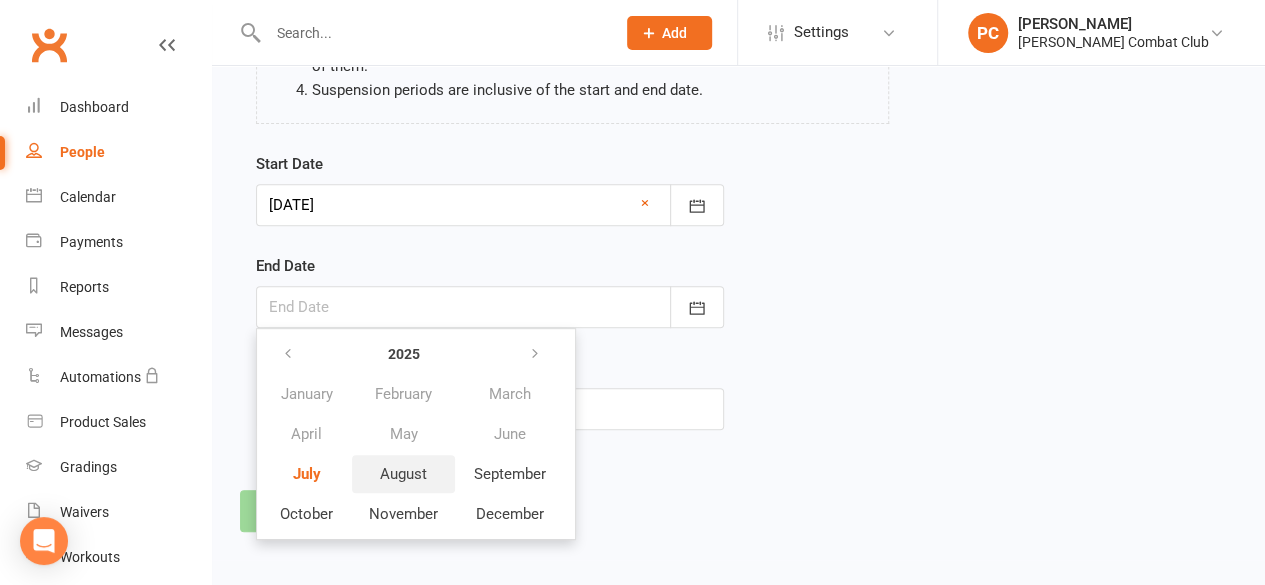 click on "August" at bounding box center (403, 474) 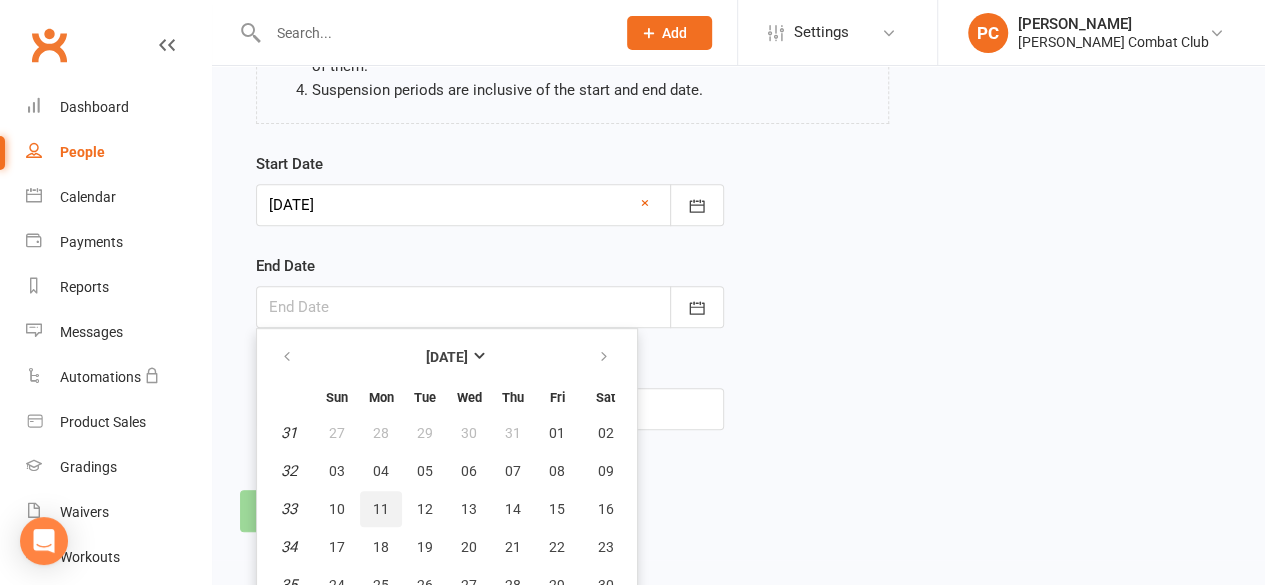 click on "11" at bounding box center (381, 509) 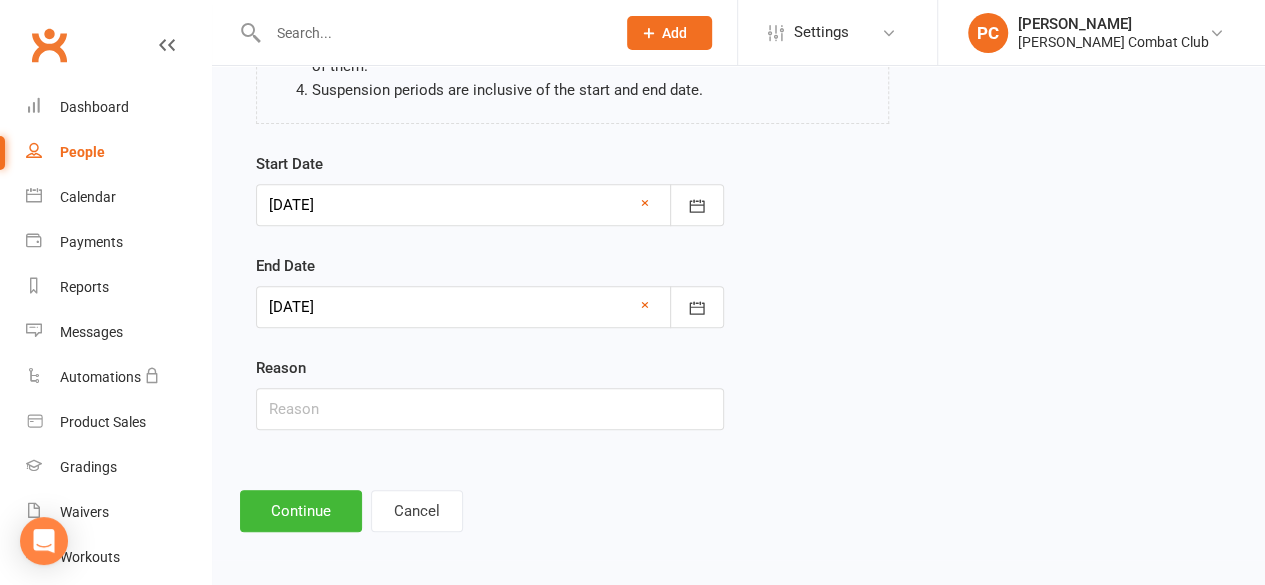 click on "Start Date  21 Jul 2025
July 2025
Sun Mon Tue Wed Thu Fri Sat
27
29
30
01
02
03
04
05
28
06
07
08
09
10
11
12
29
13
14
15
16
17
18
19
30
20
21
22
23
24
25
26
31
27
28
29
30
31
01
02
32 03" at bounding box center (738, 305) 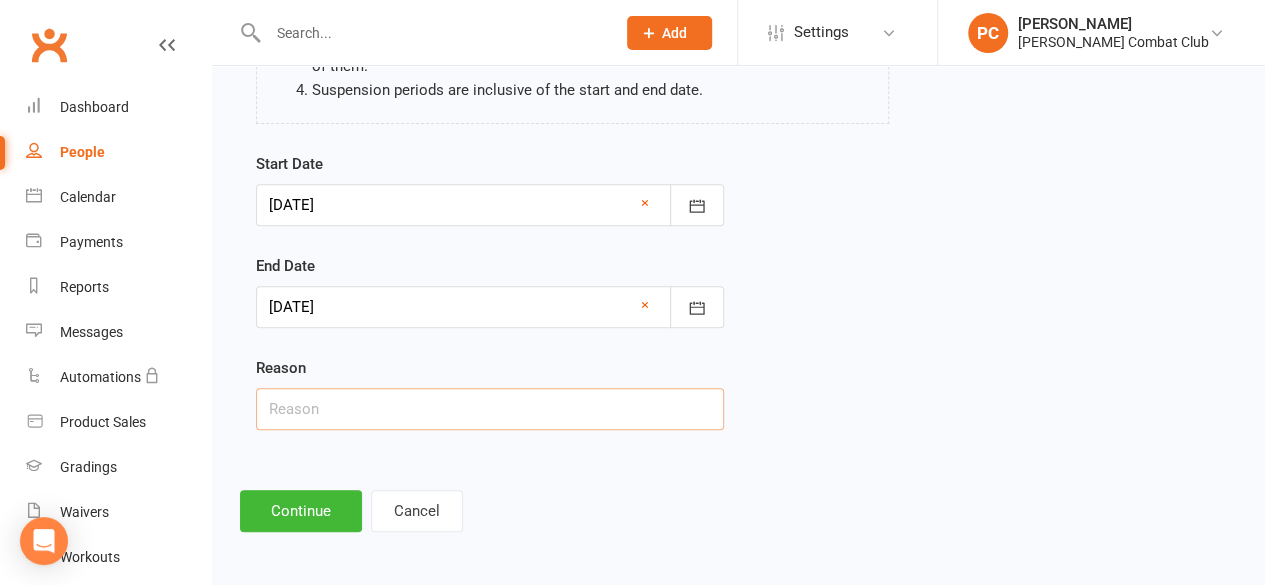 click at bounding box center (490, 409) 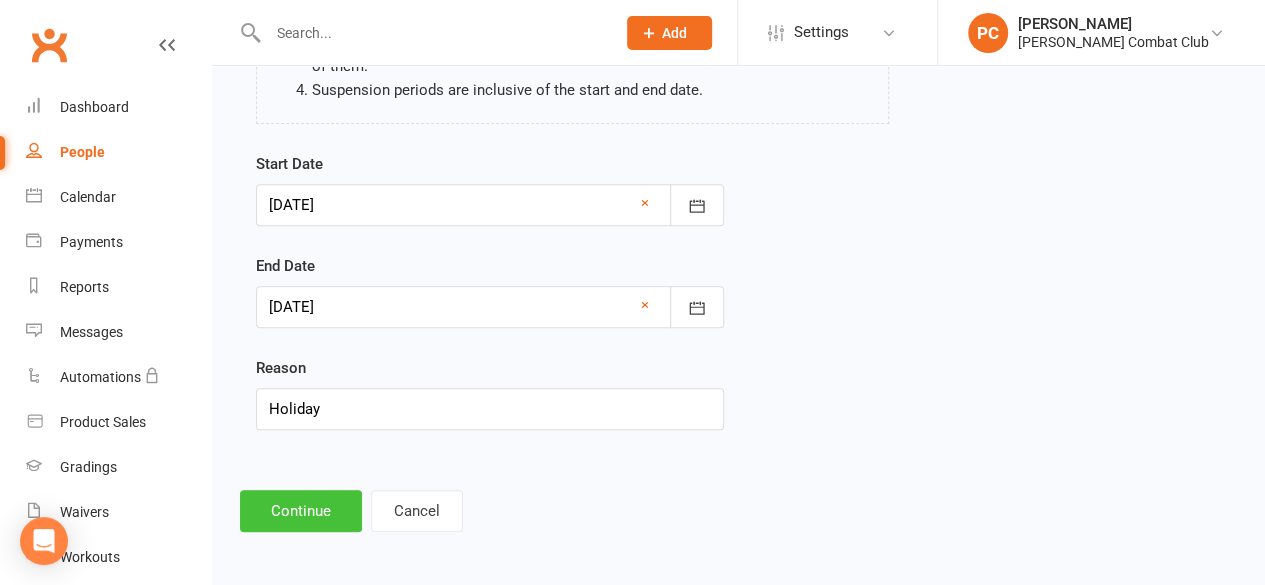 click on "Continue" at bounding box center (301, 511) 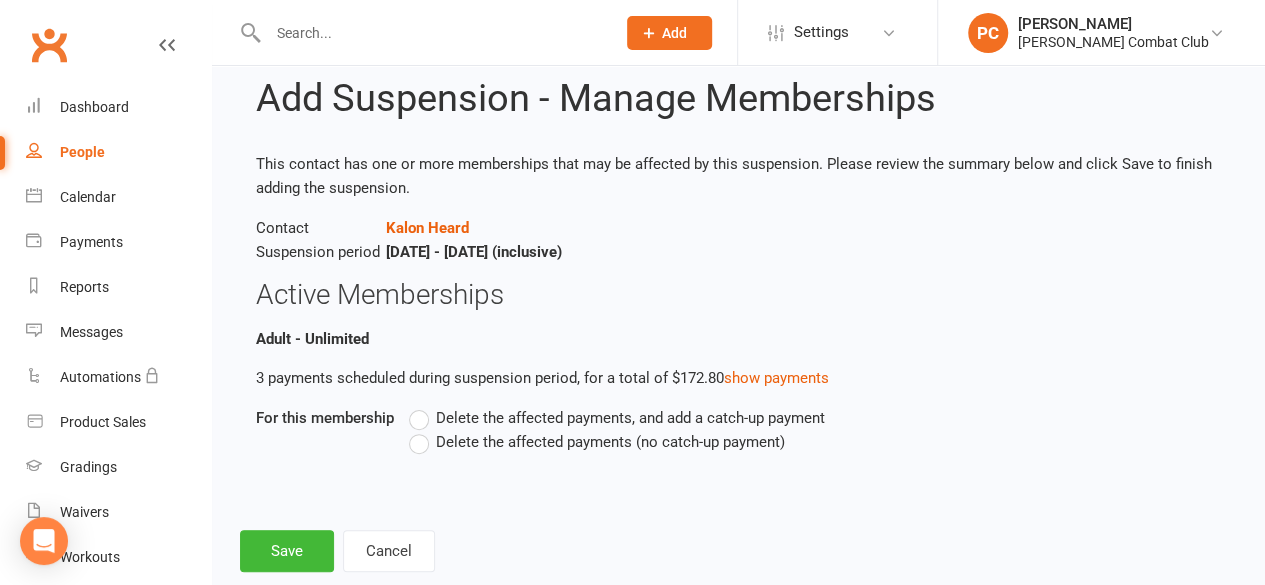 scroll, scrollTop: 90, scrollLeft: 0, axis: vertical 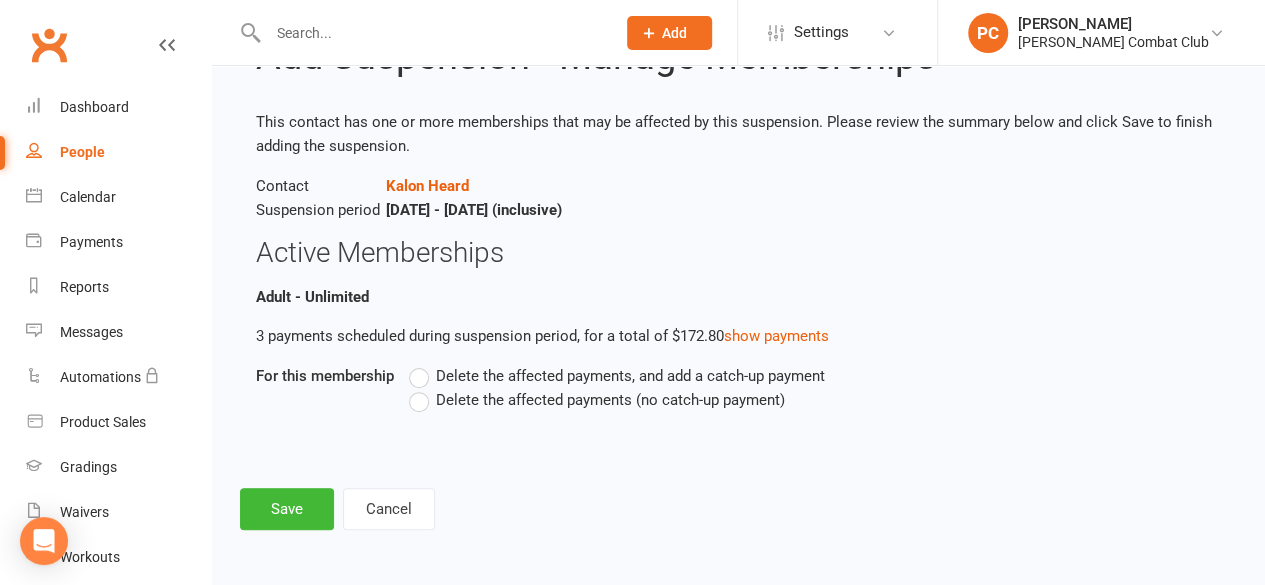click on "Delete the affected payments (no catch-up payment)" at bounding box center [597, 400] 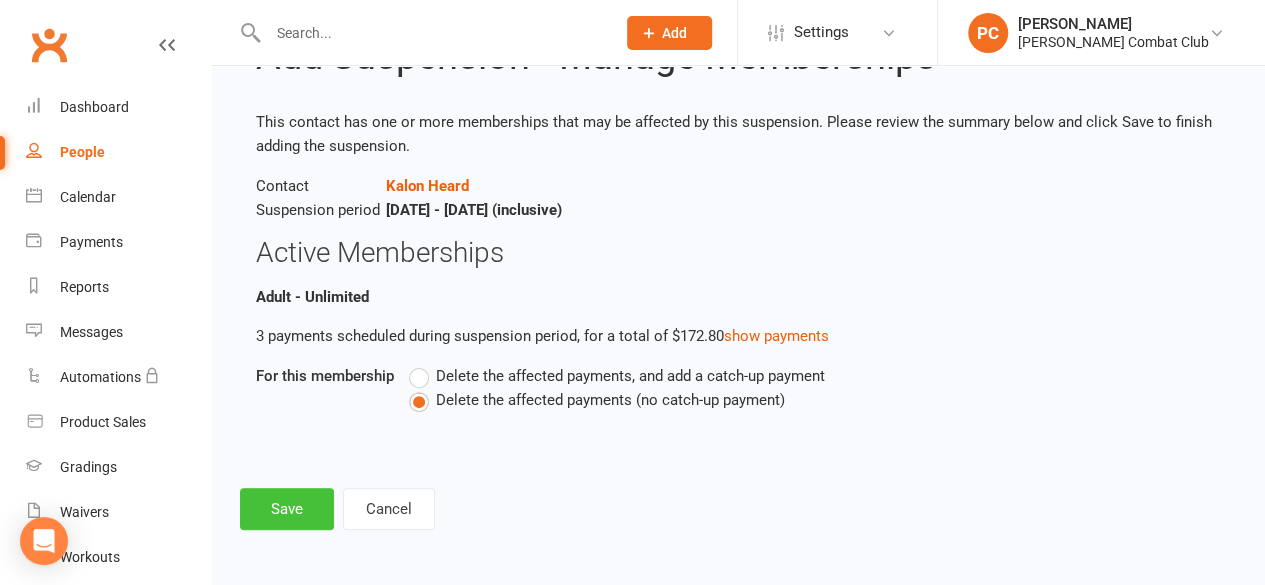 click on "Save" at bounding box center [287, 509] 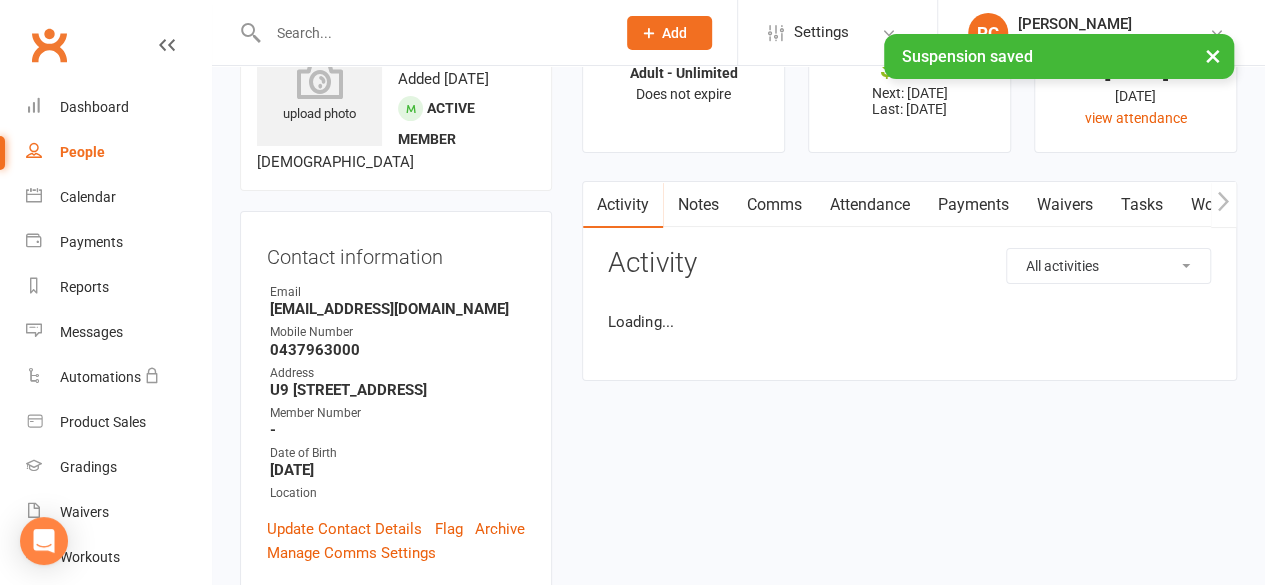 scroll, scrollTop: 0, scrollLeft: 0, axis: both 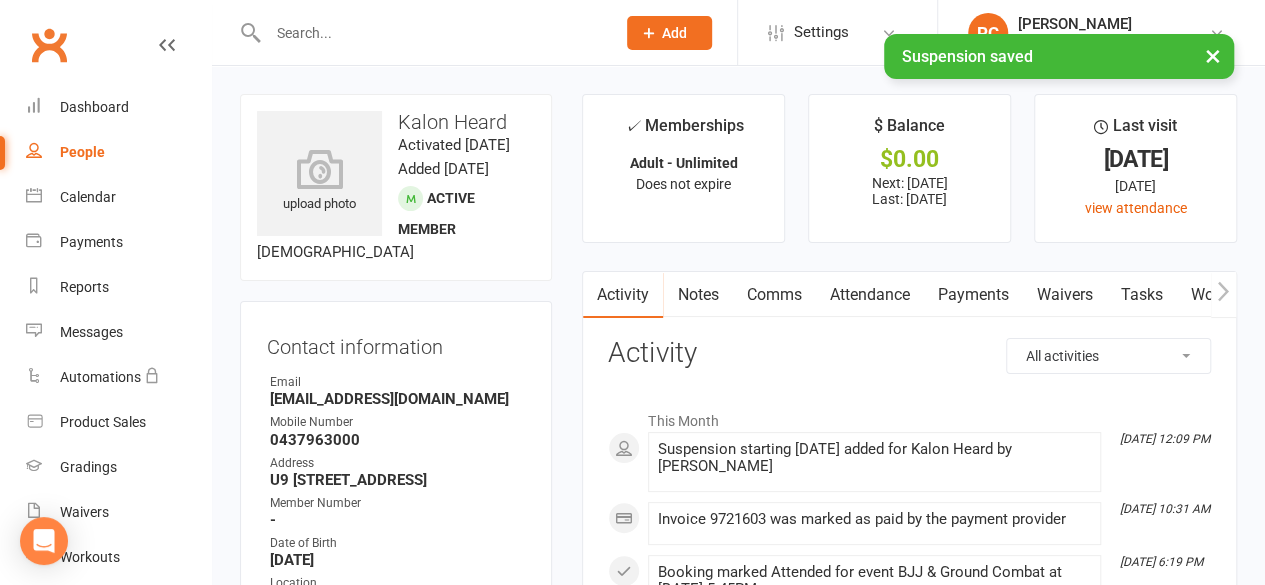 click on "Payments" at bounding box center [972, 295] 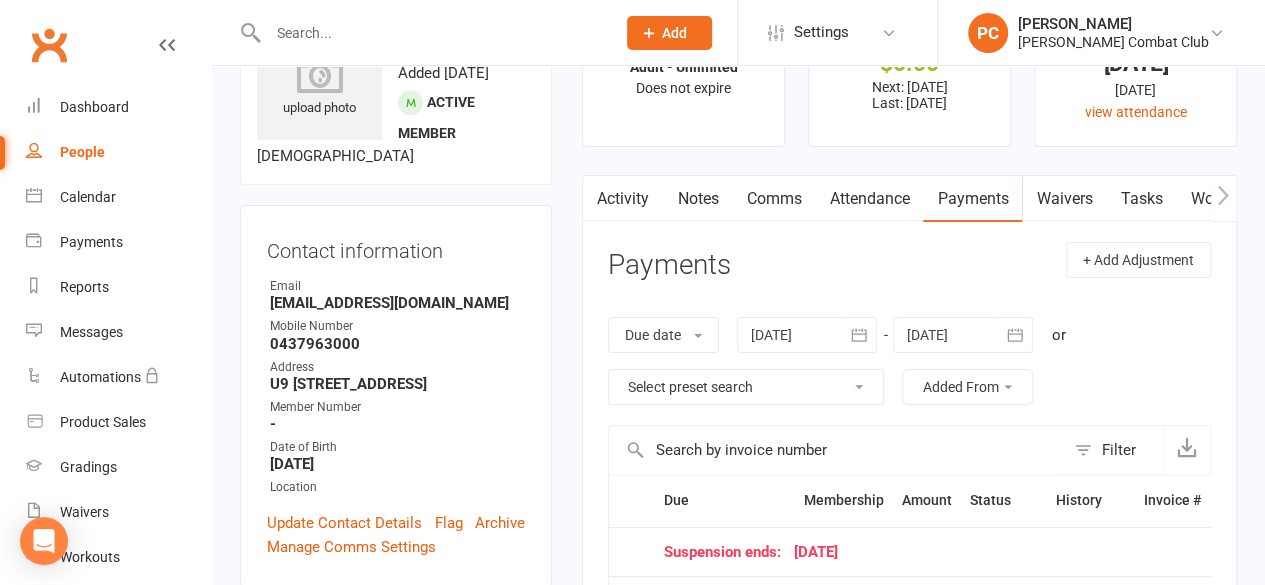 scroll, scrollTop: 0, scrollLeft: 0, axis: both 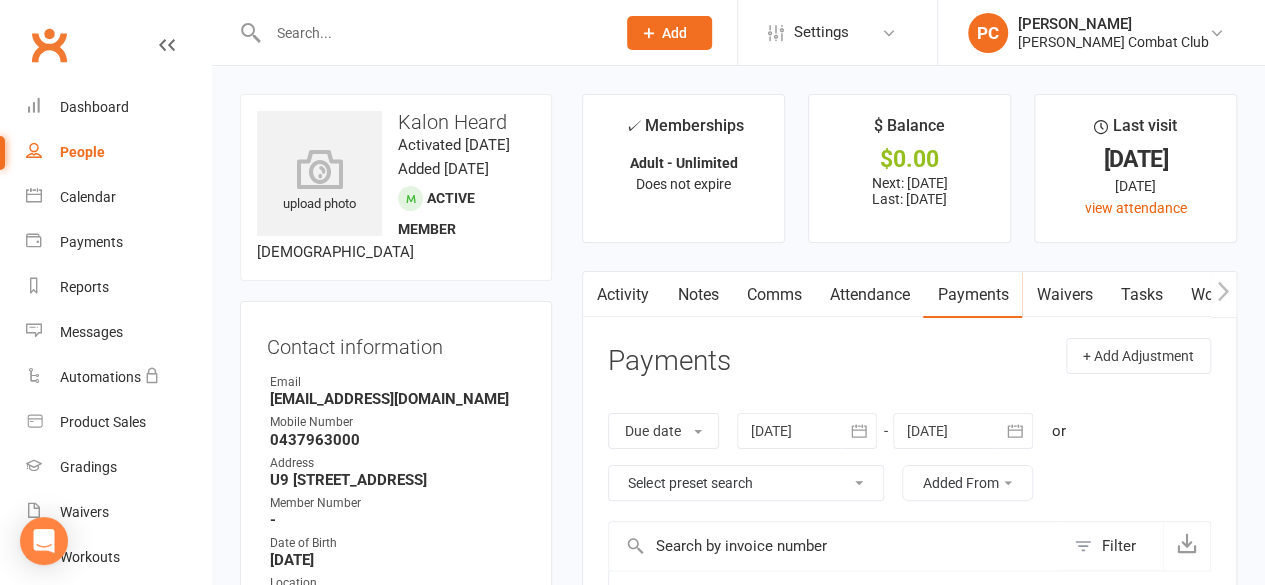 click on "People" at bounding box center (82, 152) 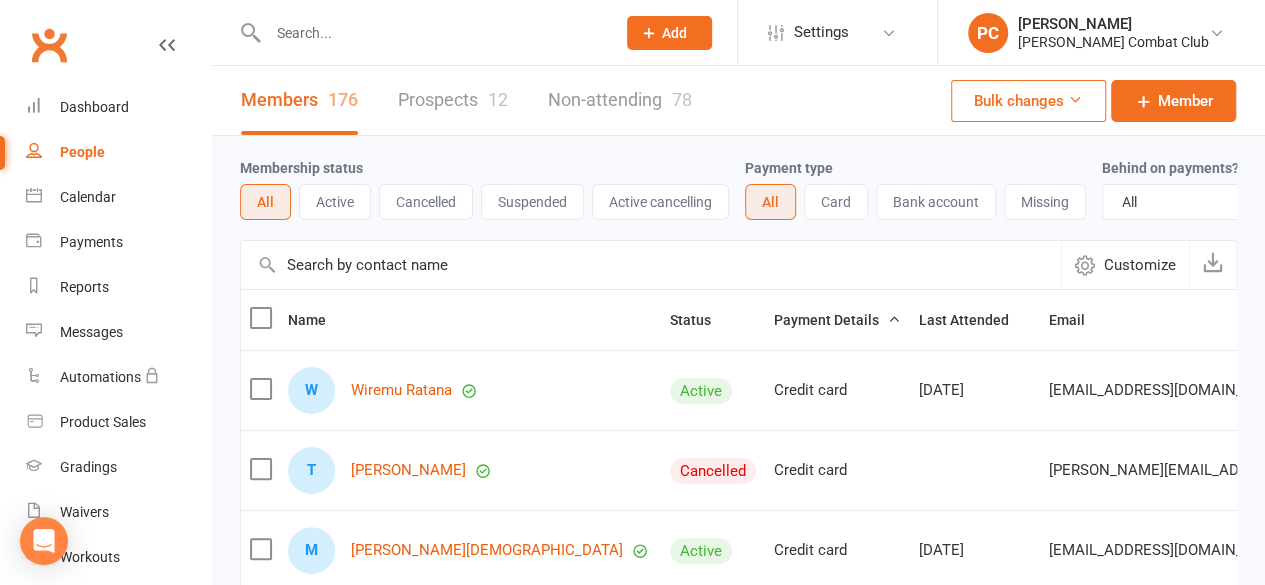 click on "Cancelled" at bounding box center (426, 202) 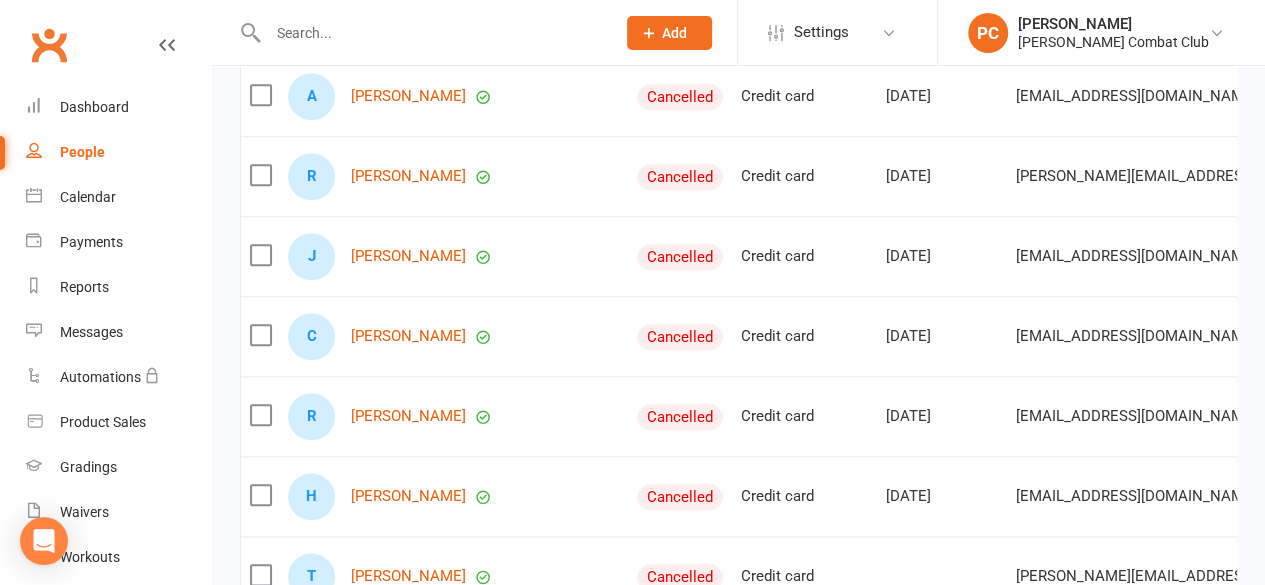 scroll, scrollTop: 900, scrollLeft: 0, axis: vertical 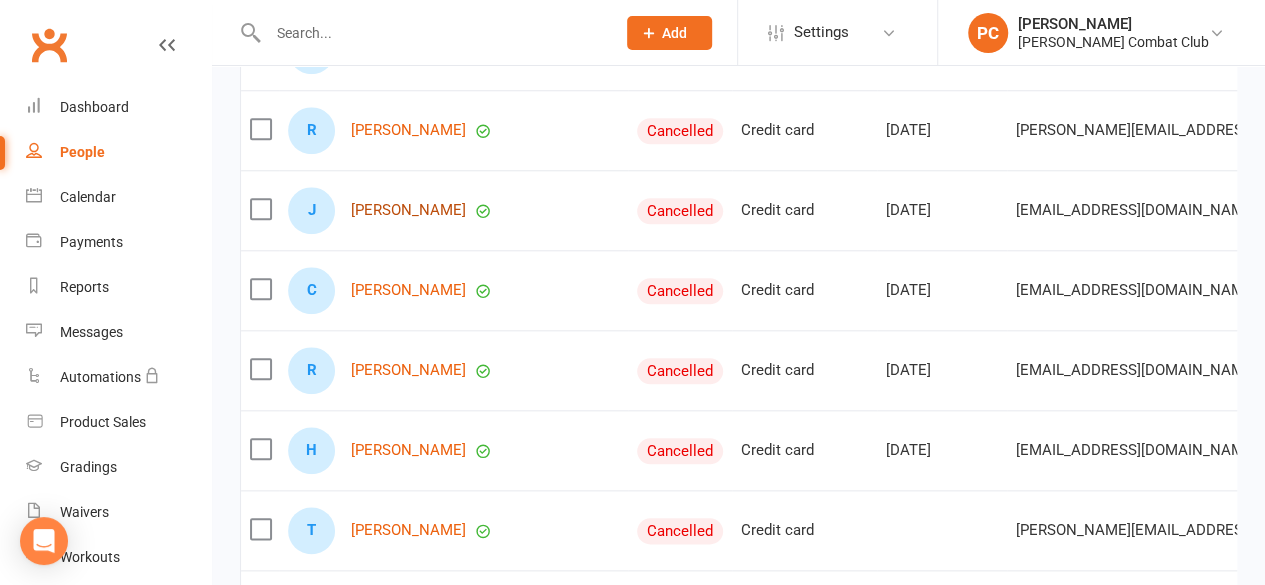 click on "[PERSON_NAME]" at bounding box center [408, 210] 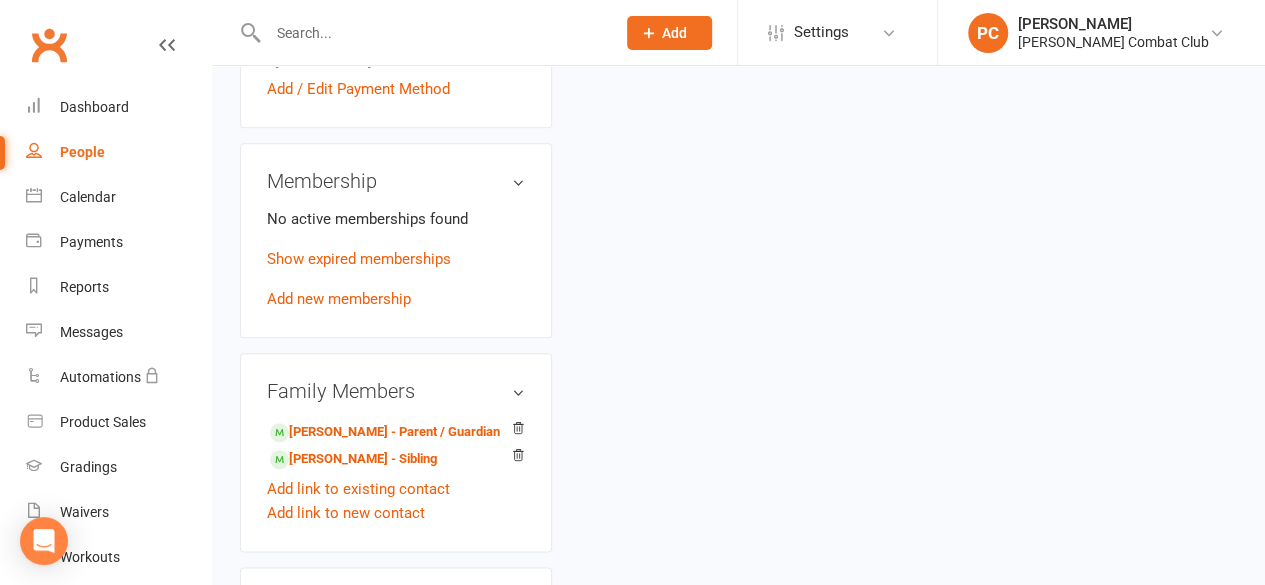 scroll, scrollTop: 0, scrollLeft: 0, axis: both 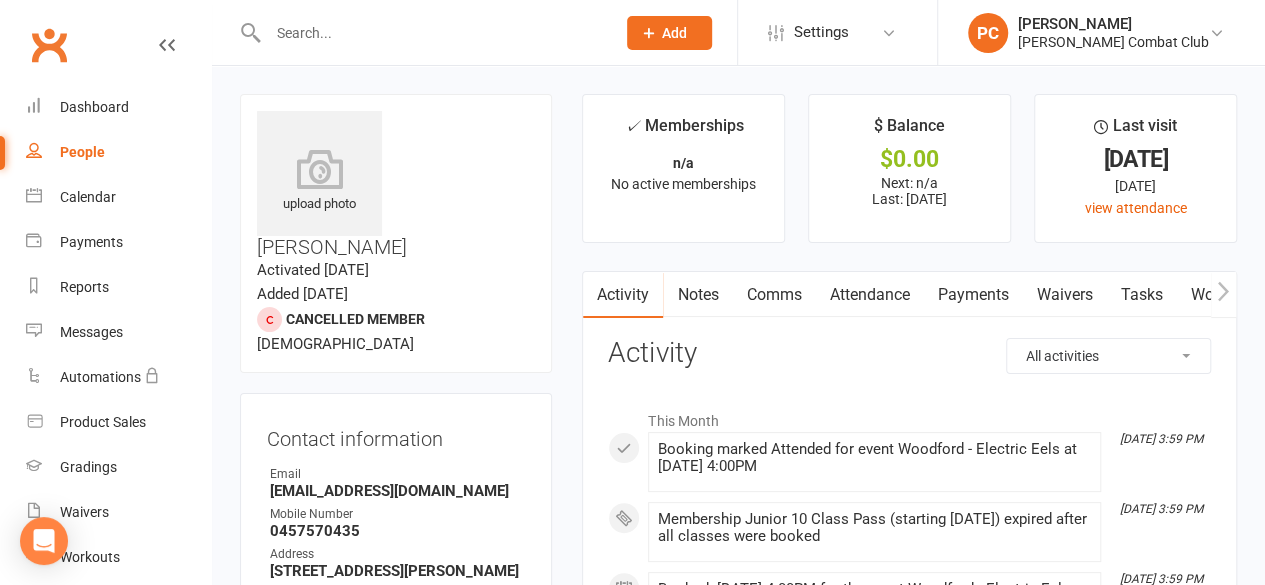 click on "Attendance" at bounding box center (869, 295) 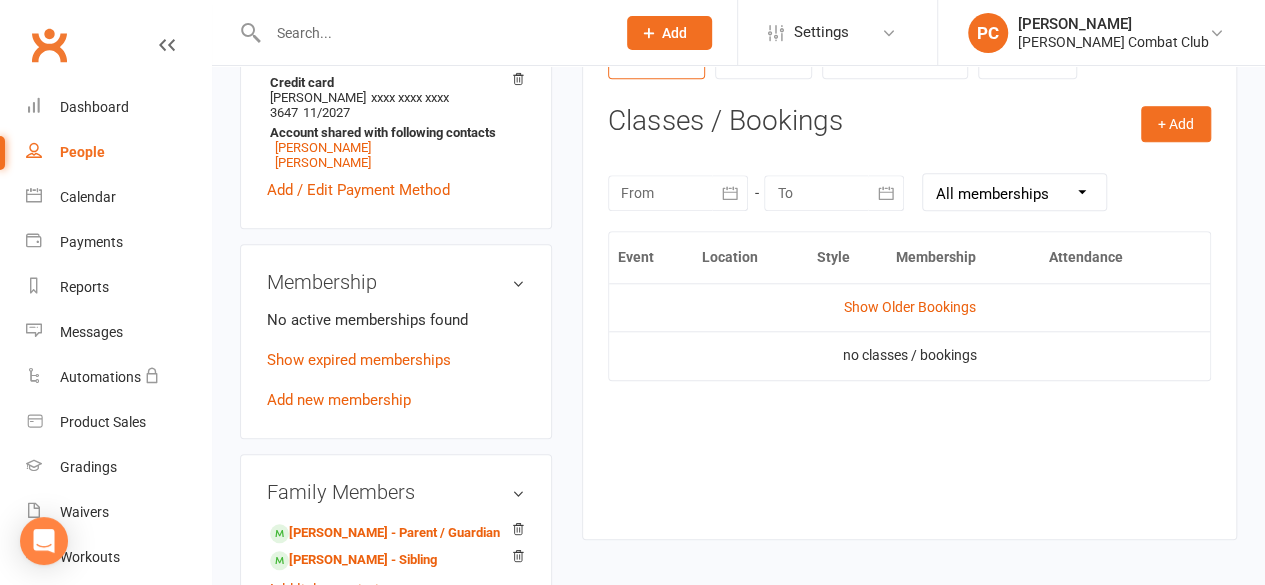 scroll, scrollTop: 700, scrollLeft: 0, axis: vertical 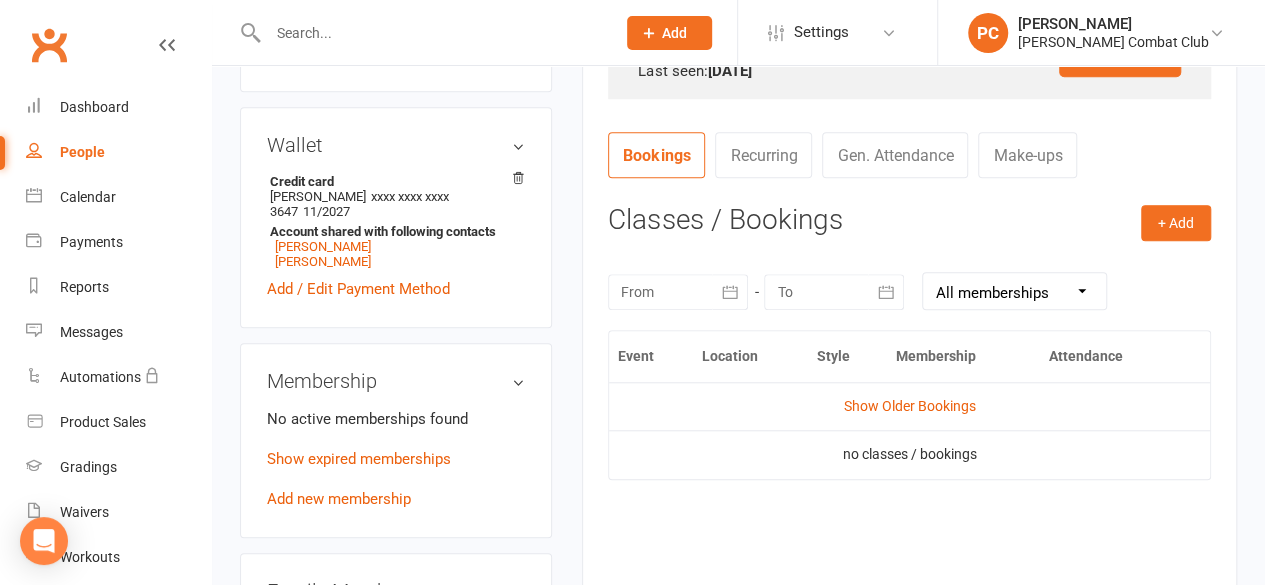 click at bounding box center [730, 292] 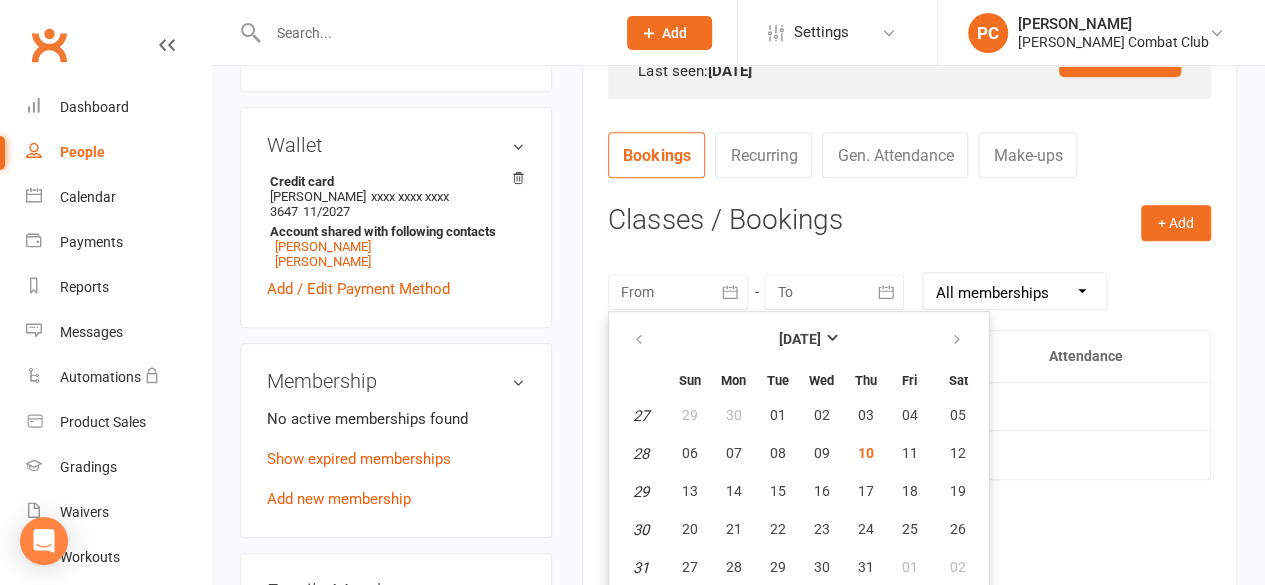 scroll, scrollTop: 738, scrollLeft: 0, axis: vertical 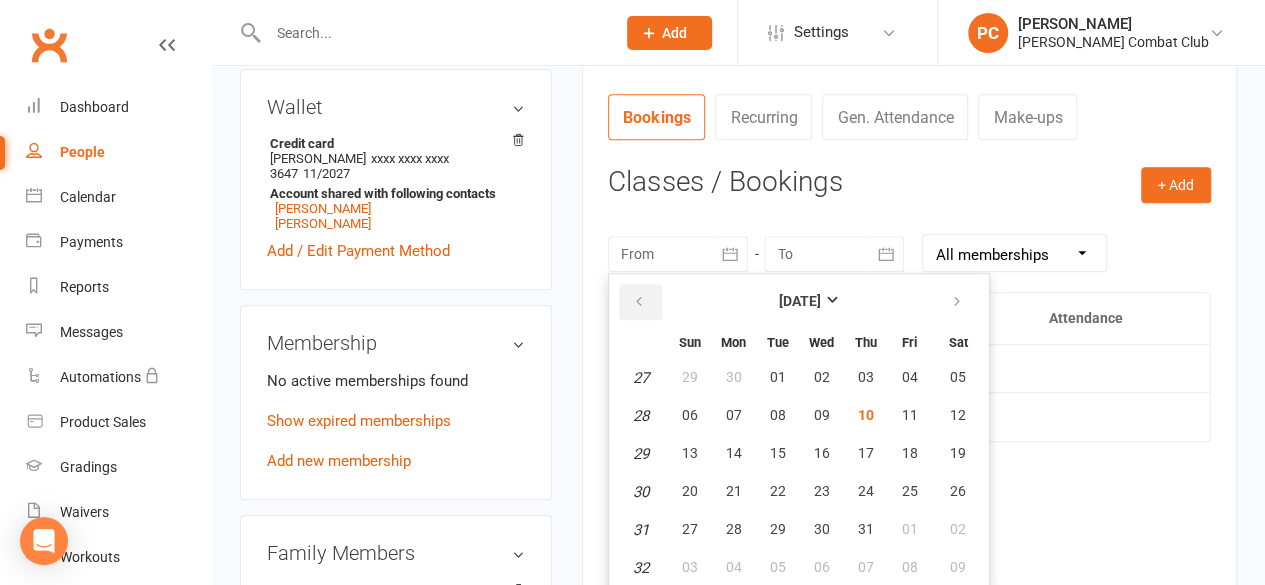 click at bounding box center [639, 302] 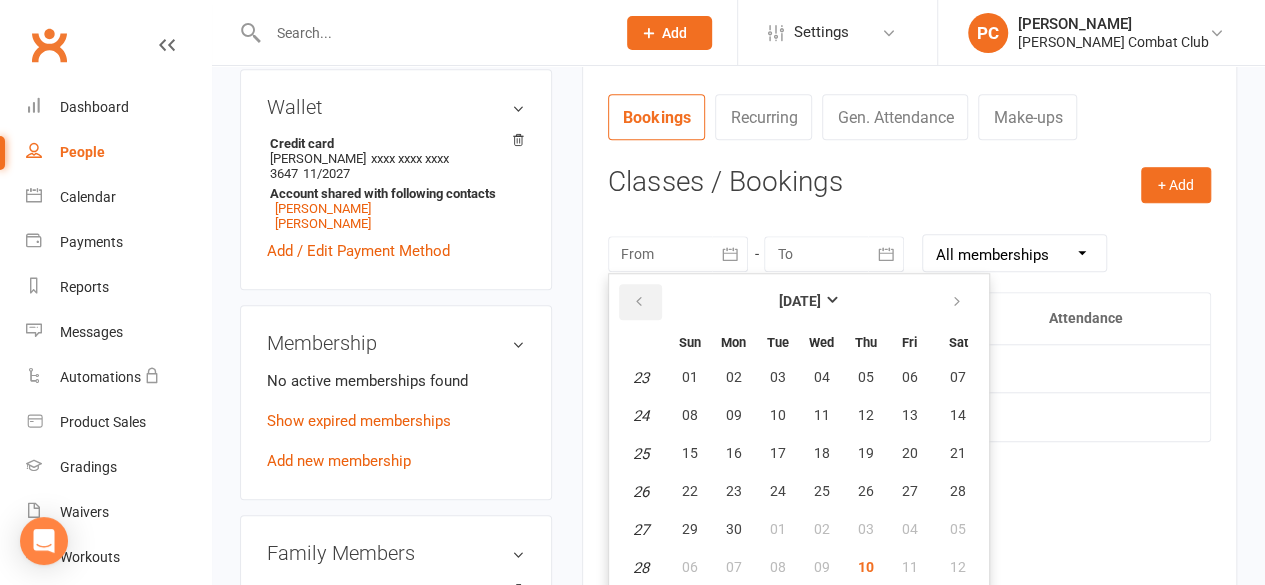 click at bounding box center (639, 302) 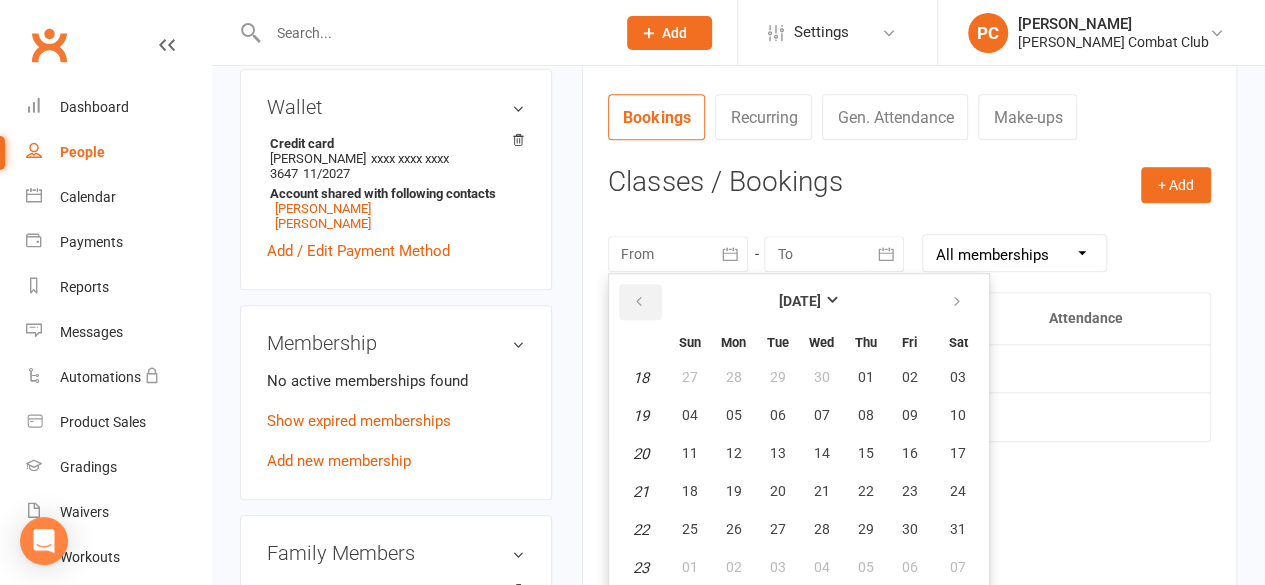 click at bounding box center [639, 302] 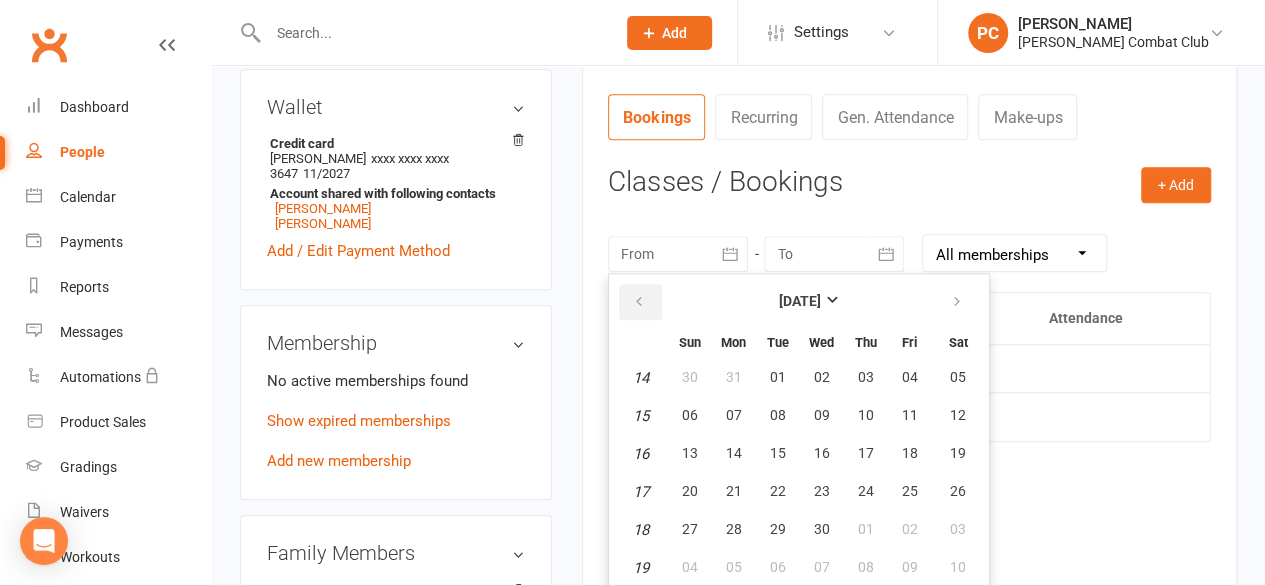 click at bounding box center [639, 302] 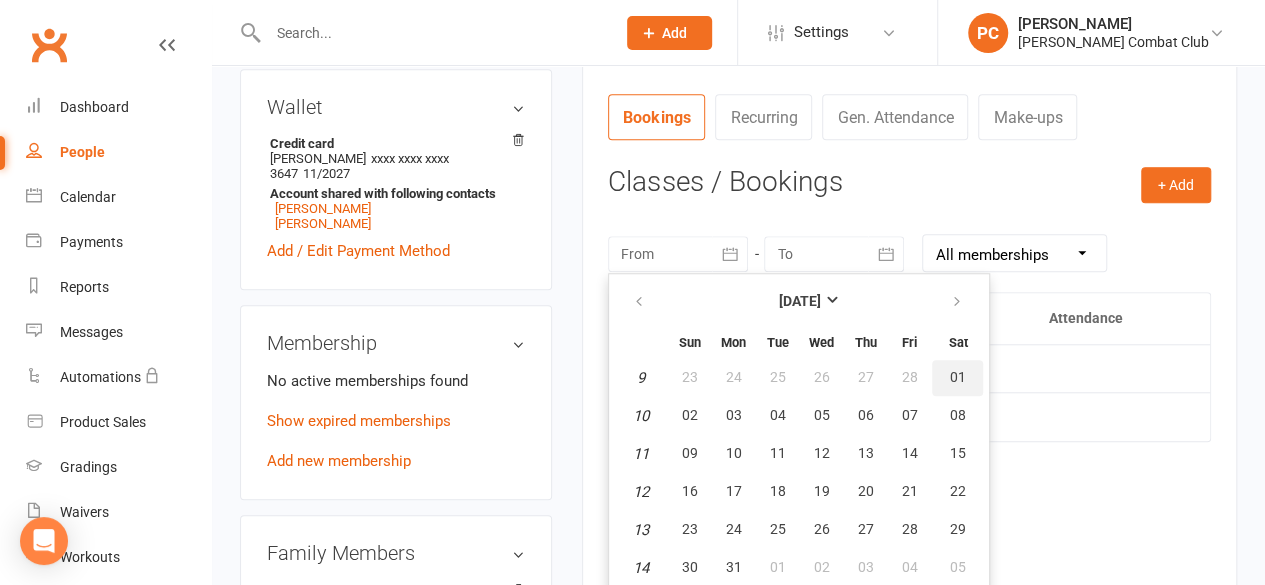 click on "01" at bounding box center [958, 377] 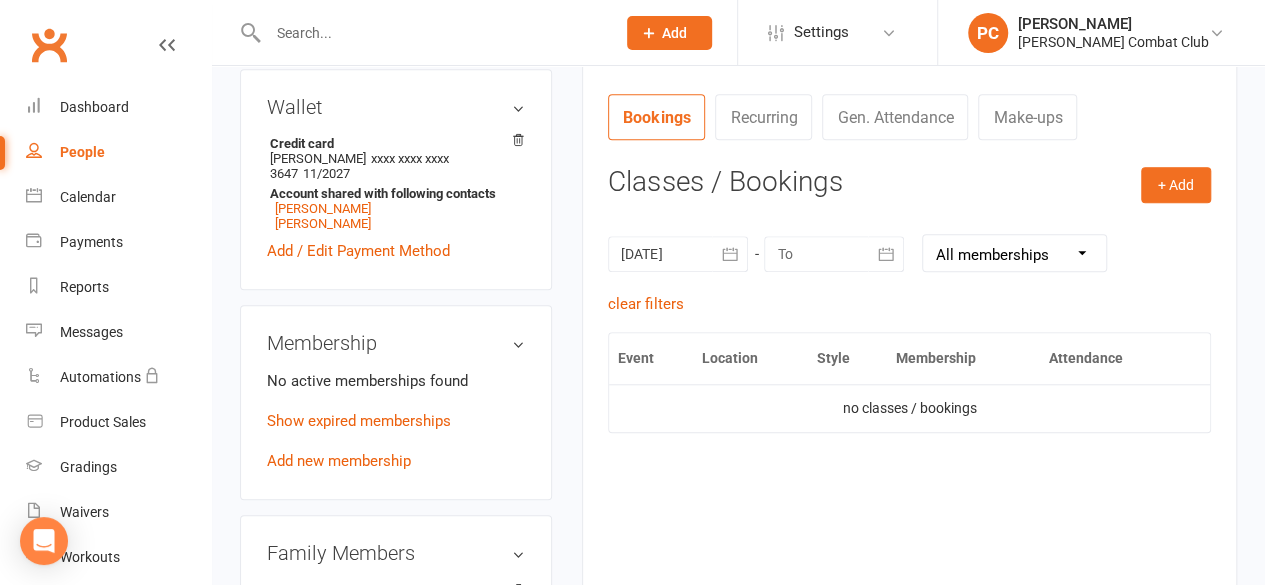 click at bounding box center [886, 254] 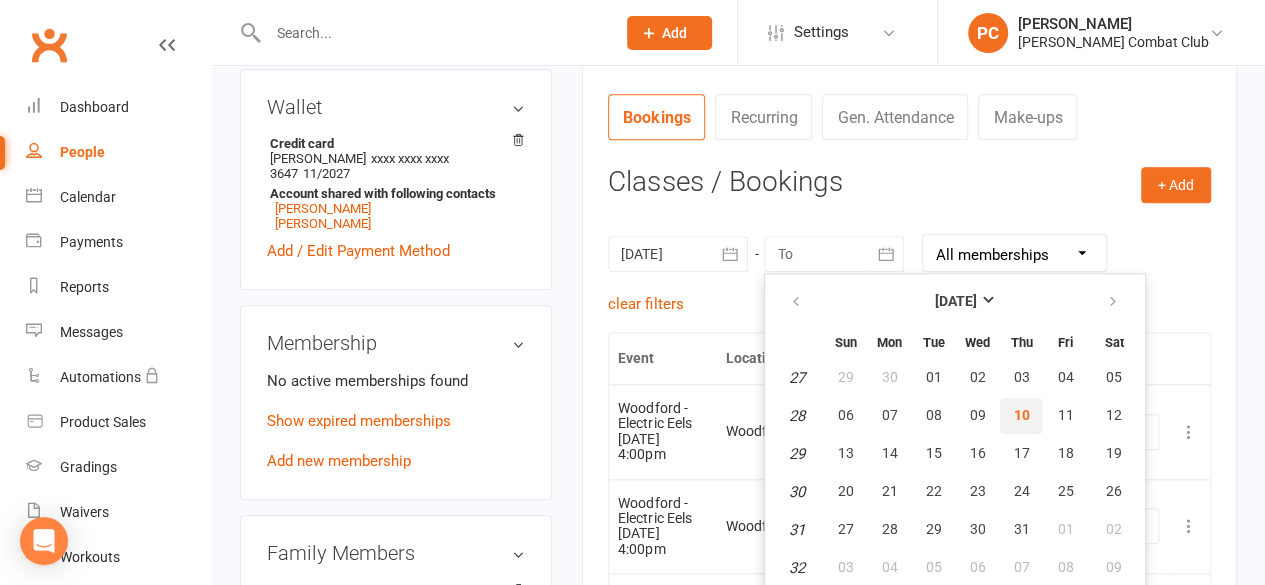 click on "10" at bounding box center (1021, 415) 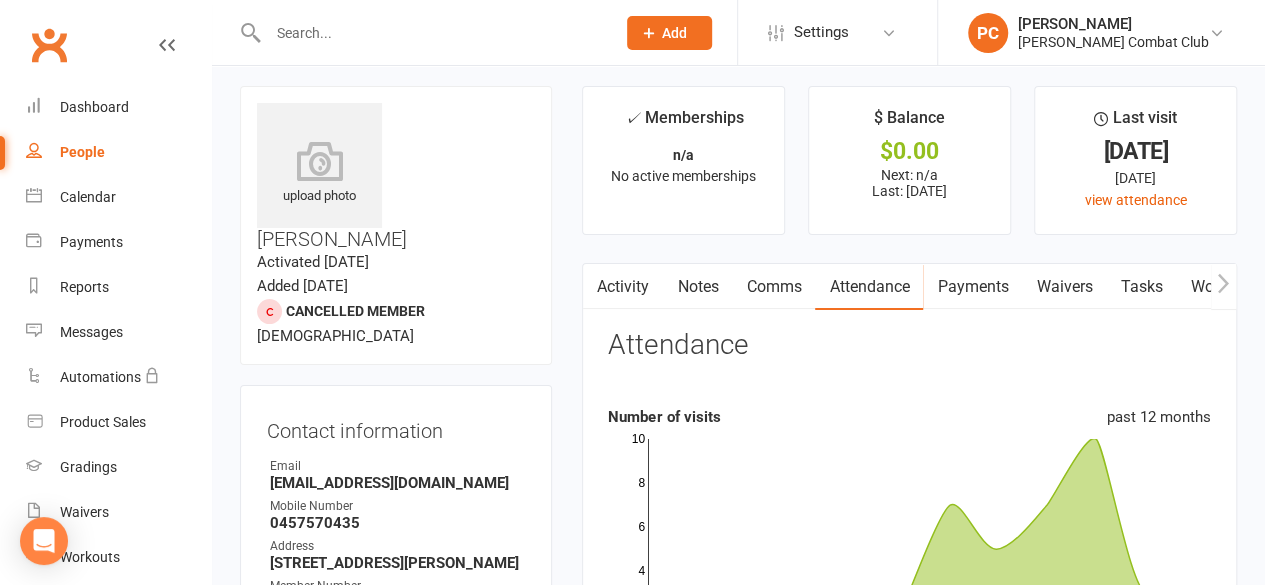 scroll, scrollTop: 0, scrollLeft: 0, axis: both 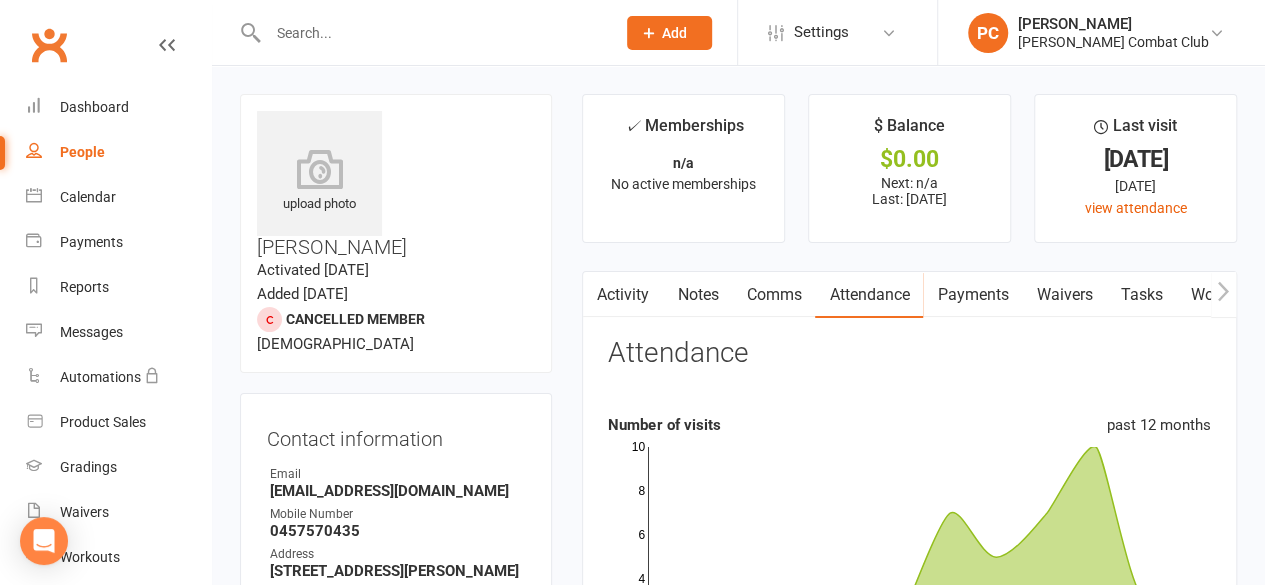click at bounding box center (431, 33) 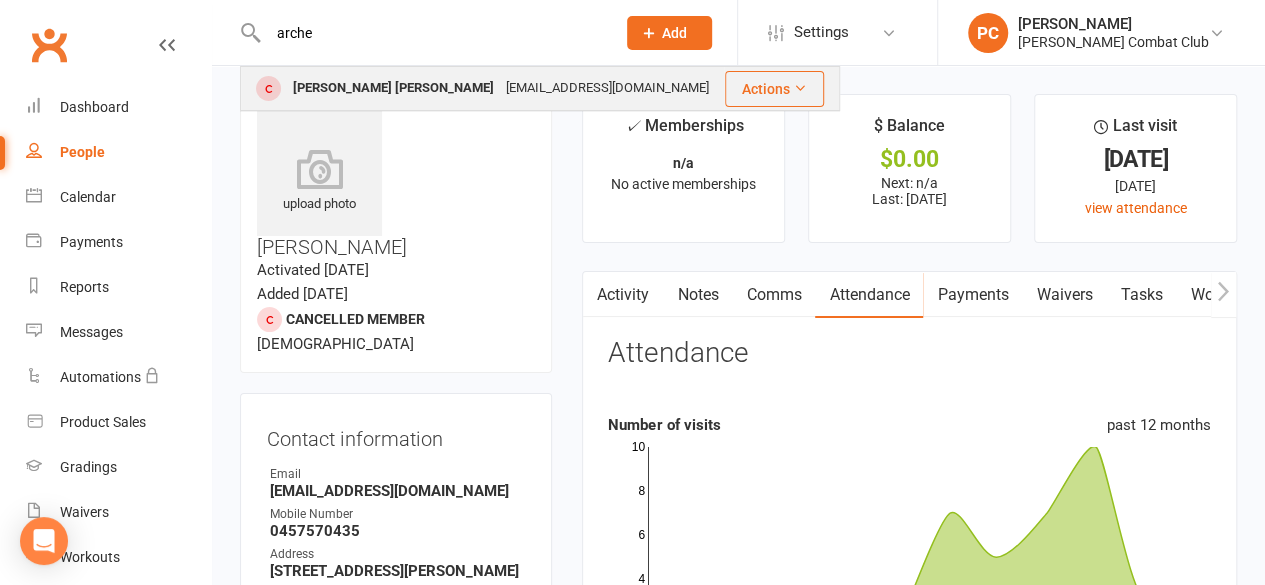 type on "arche" 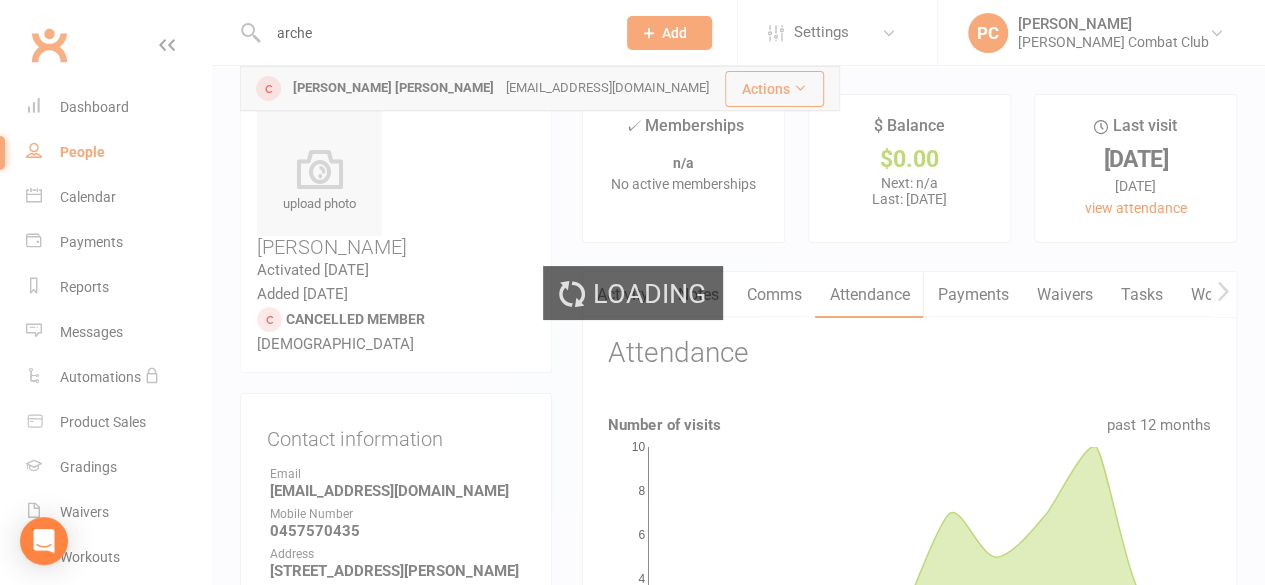 type 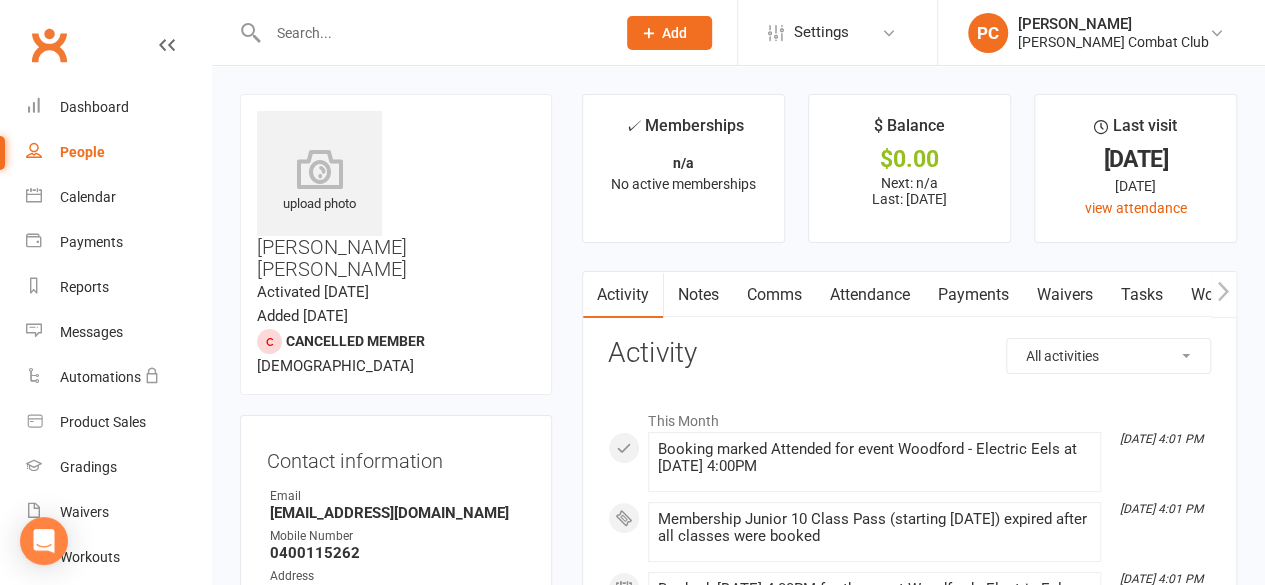 click on "upload photo Archer Williams Activated 10 February, 2025 Added 10 February, 2025   Cancelled member 6 years old  Contact information Owner   Email  sammorris92@hotmail.com
Mobile Number  0400115262
Address  137 Bleakley Road DELANEYS CREEK QLD 4514
Member Number  -
Date of Birth  May 26, 2019
Location  Woodford
Update Contact Details Flag Archive Manage Comms Settings
Wallet Bank account Samantha L Williams  xxxx 5176  Account shared with following contacts Samantha Williams Eleanor Williams
Add / Edit Payment Method
Membership  No active memberships found Show expired memberships Add new membership
Family Members   Samantha Williams - Parent / Guardian  Eleanor Williams - Sibling Add link to existing contact  Add link to new contact
Suspensions  No active suspensions found. Add new suspension
Email / SMS Subscriptions  edit Unsubscribed from Emails No
Unsubscribed from SMSes No
Styles & Ranks  Emergency Contact Details  edit Mobile App  Add sections & fields Convert to NAC ✓" at bounding box center (738, 1242) 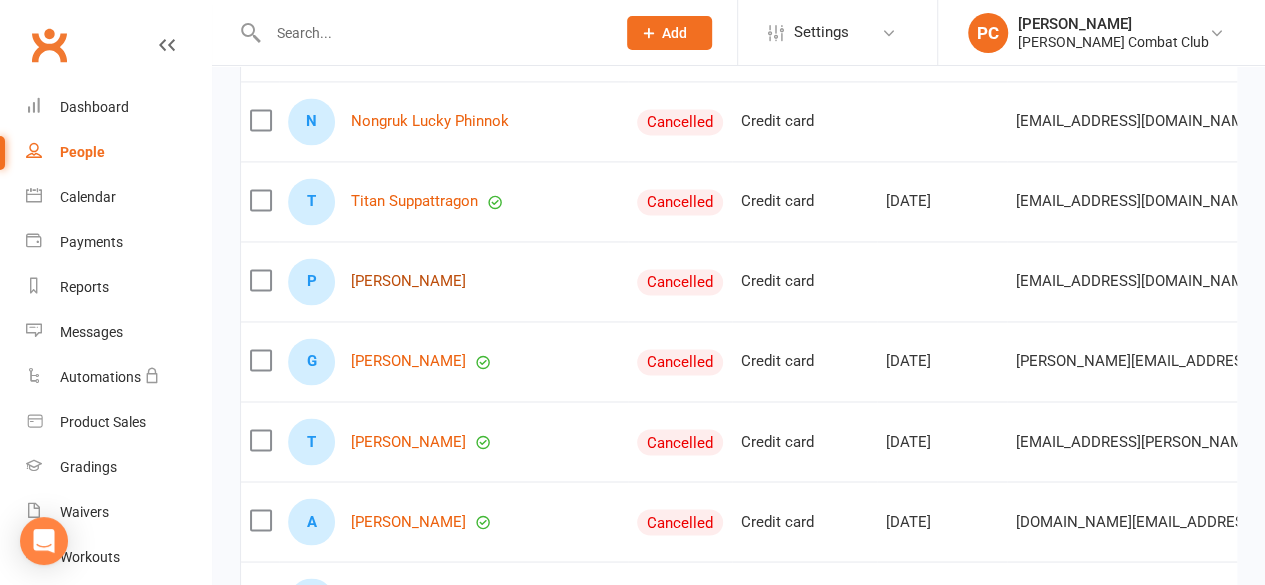 scroll, scrollTop: 1500, scrollLeft: 0, axis: vertical 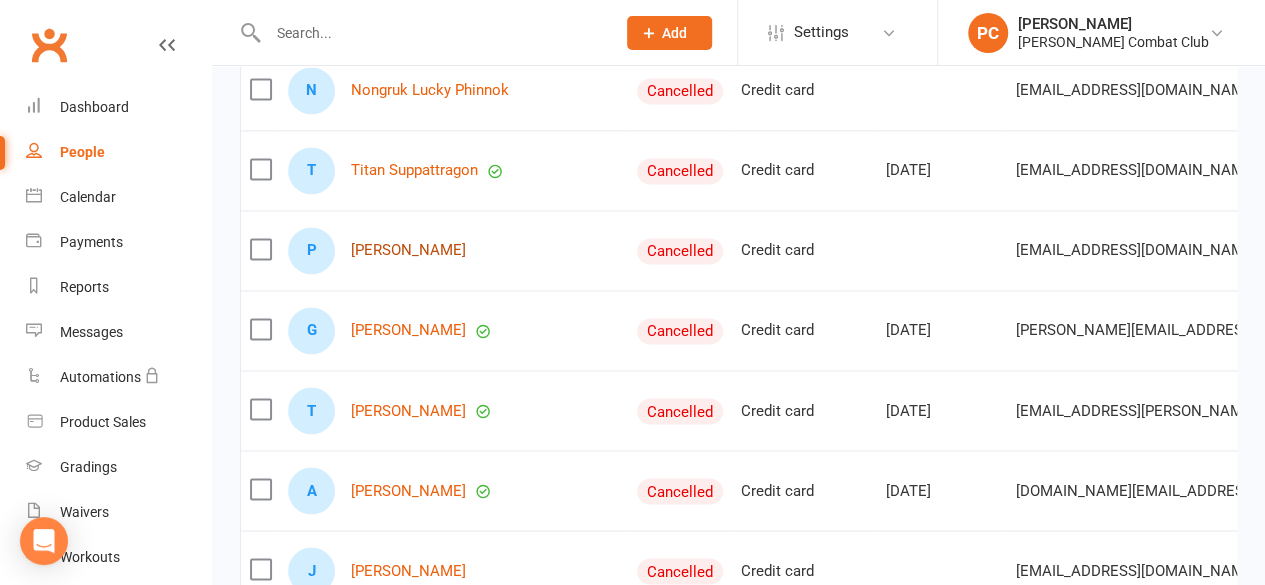 click on "Parminder Kaur" at bounding box center (408, 250) 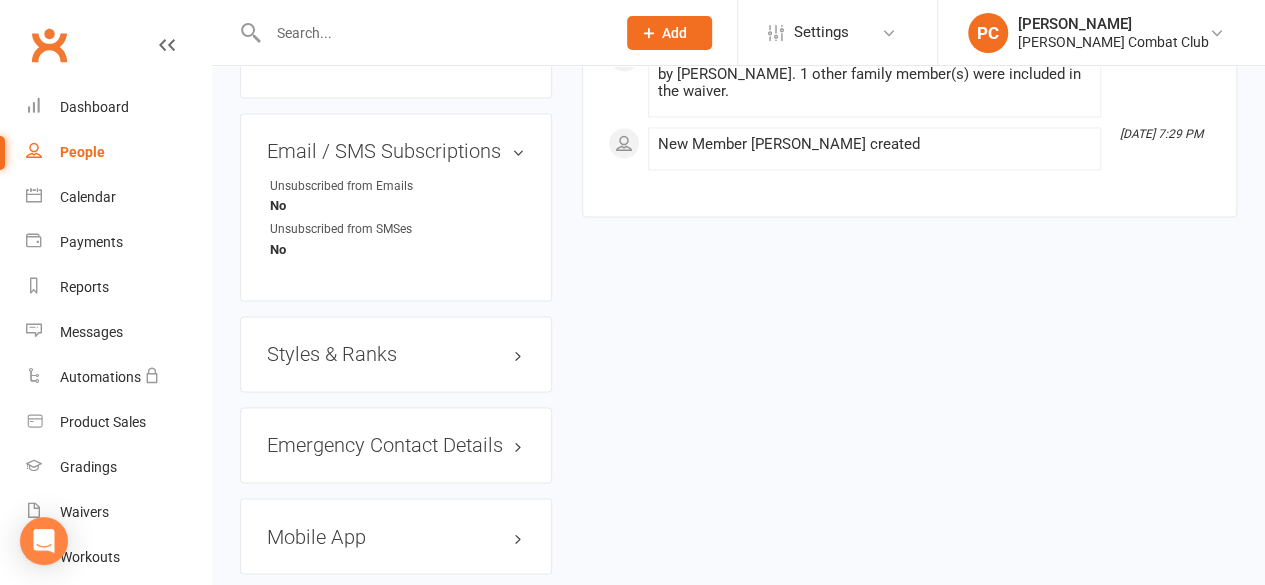 scroll, scrollTop: 1452, scrollLeft: 0, axis: vertical 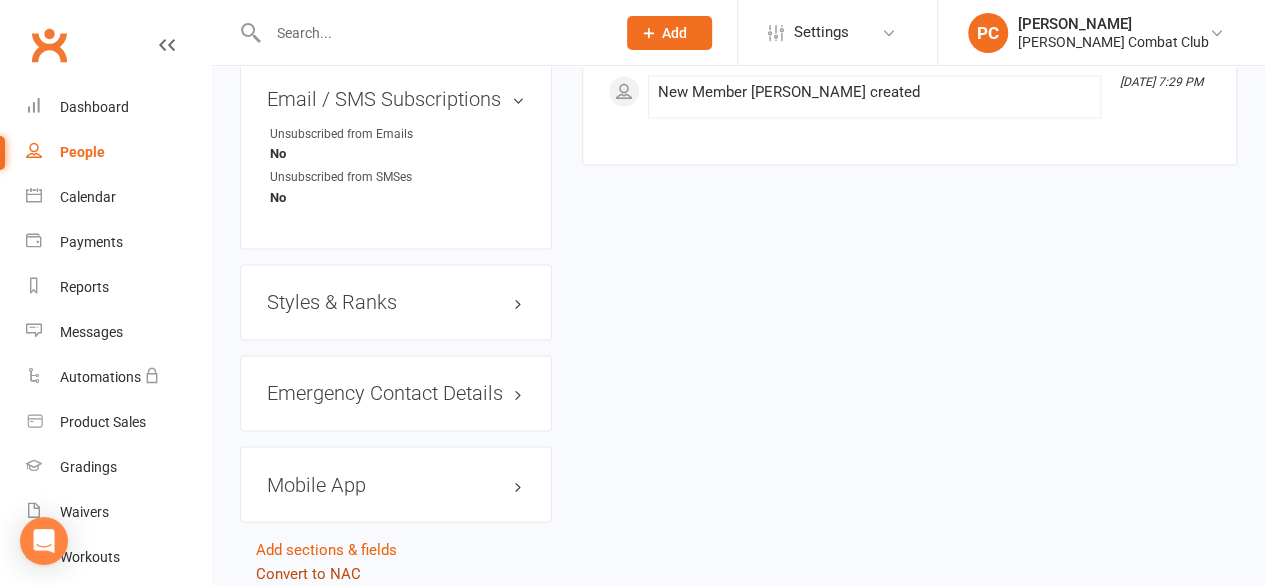 click on "Convert to NAC" at bounding box center [308, 573] 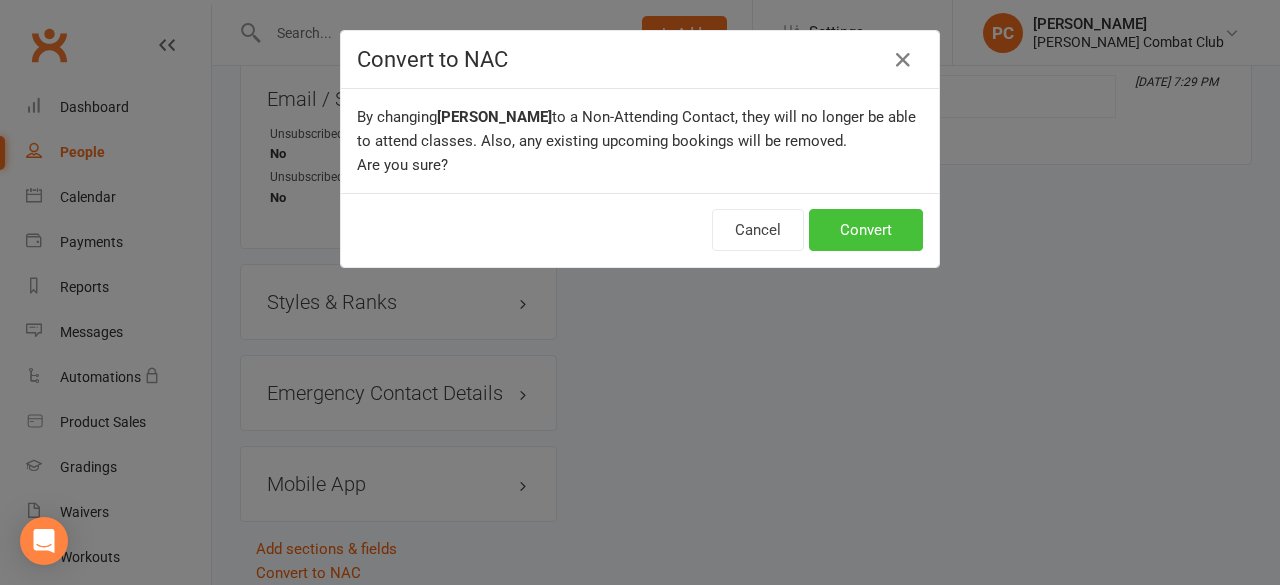 click on "Convert" at bounding box center (866, 230) 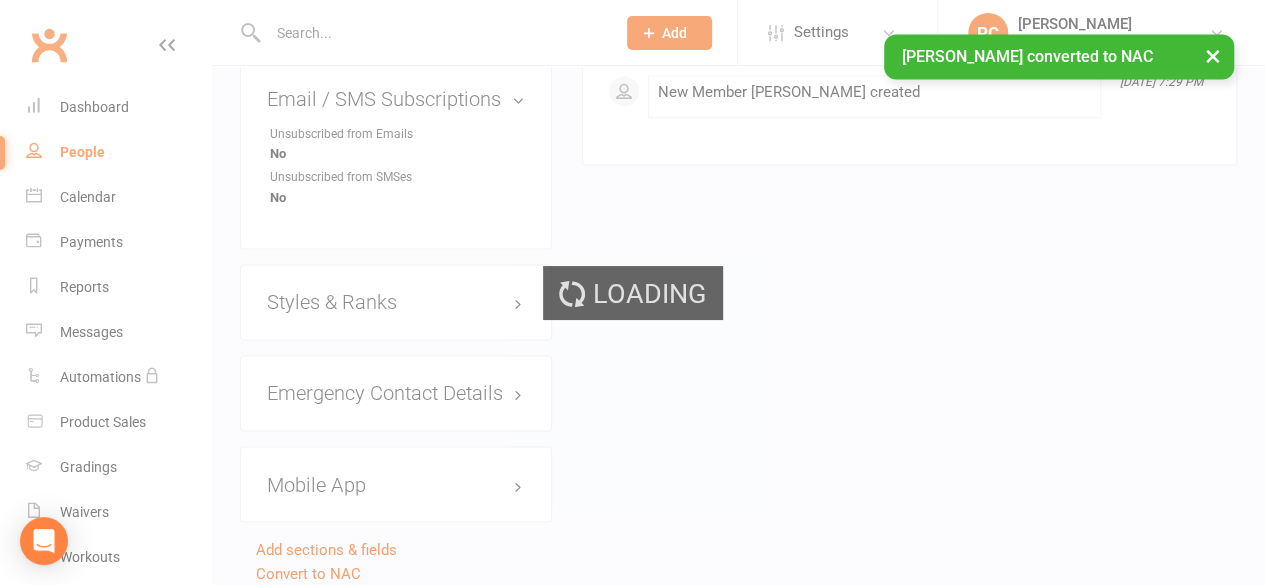 scroll, scrollTop: 0, scrollLeft: 0, axis: both 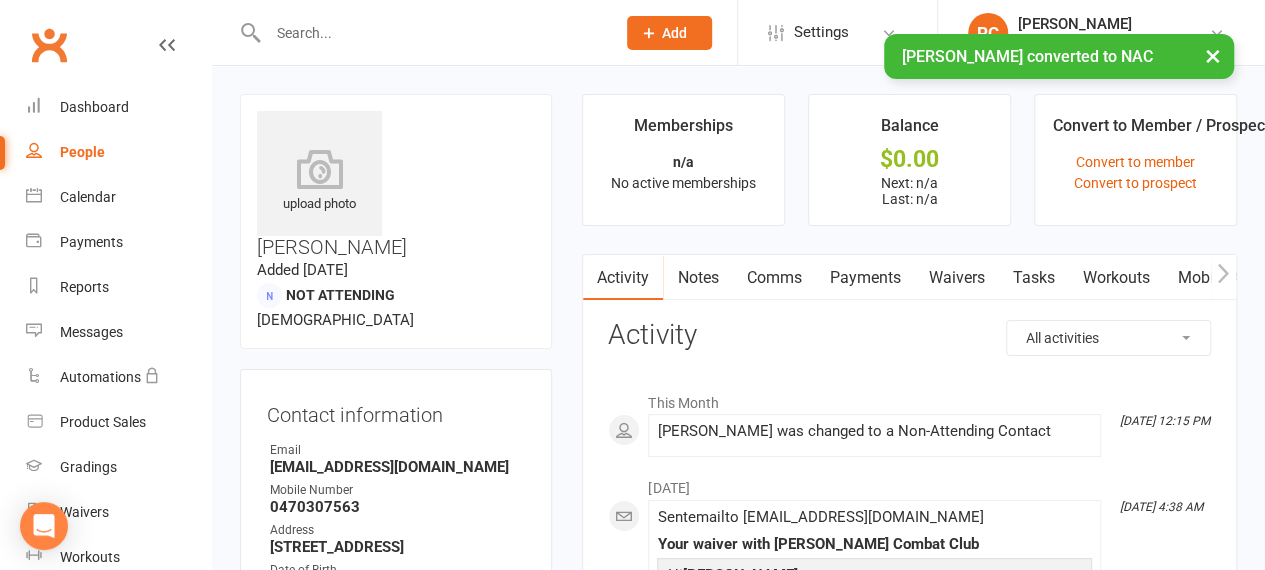 click on "People" at bounding box center (82, 152) 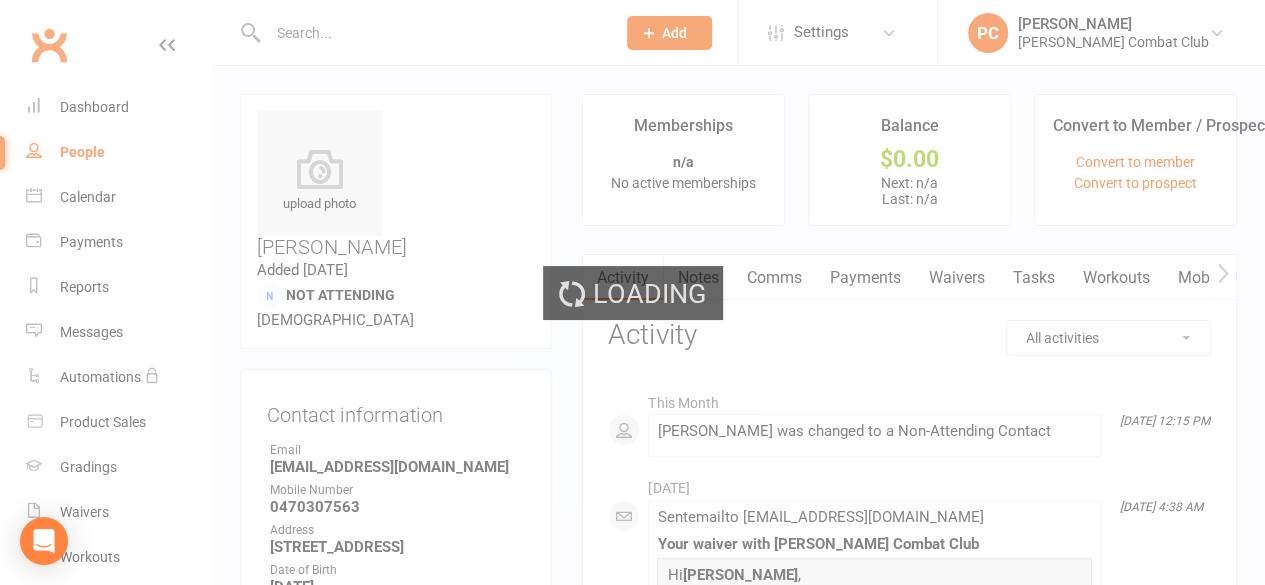 select on "100" 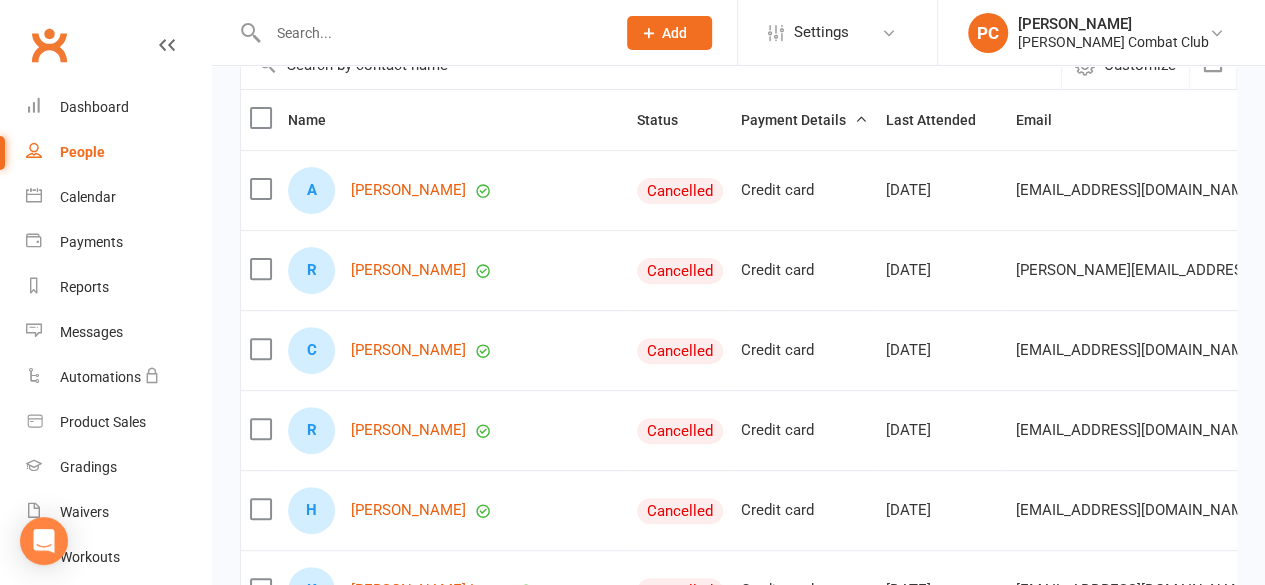 scroll, scrollTop: 300, scrollLeft: 0, axis: vertical 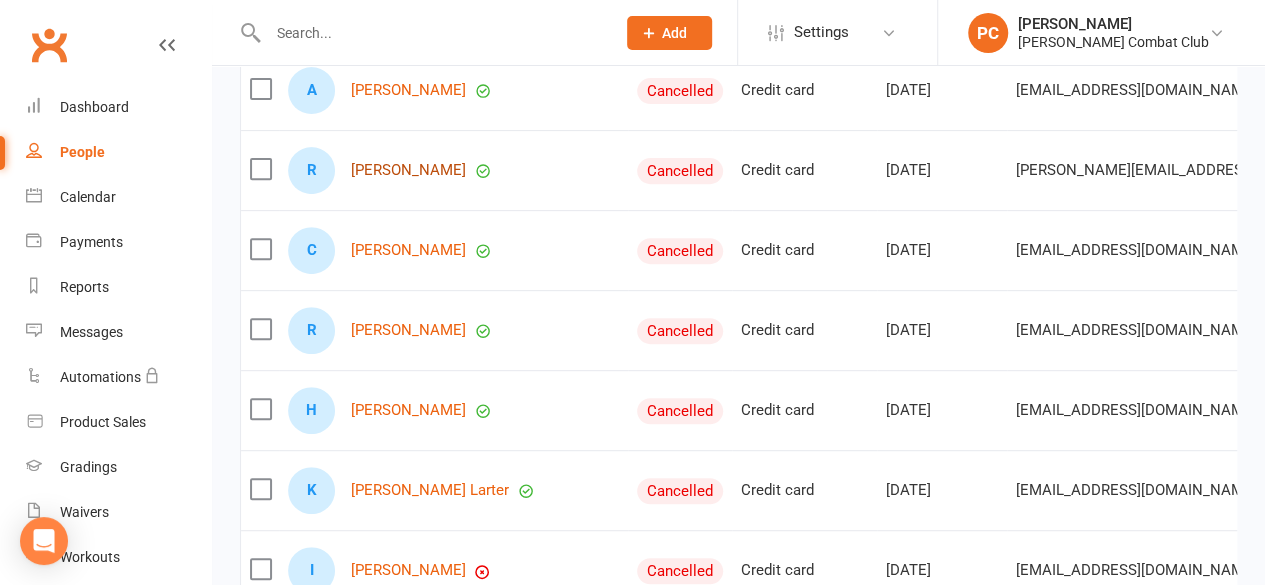 click on "[PERSON_NAME]" at bounding box center [408, 170] 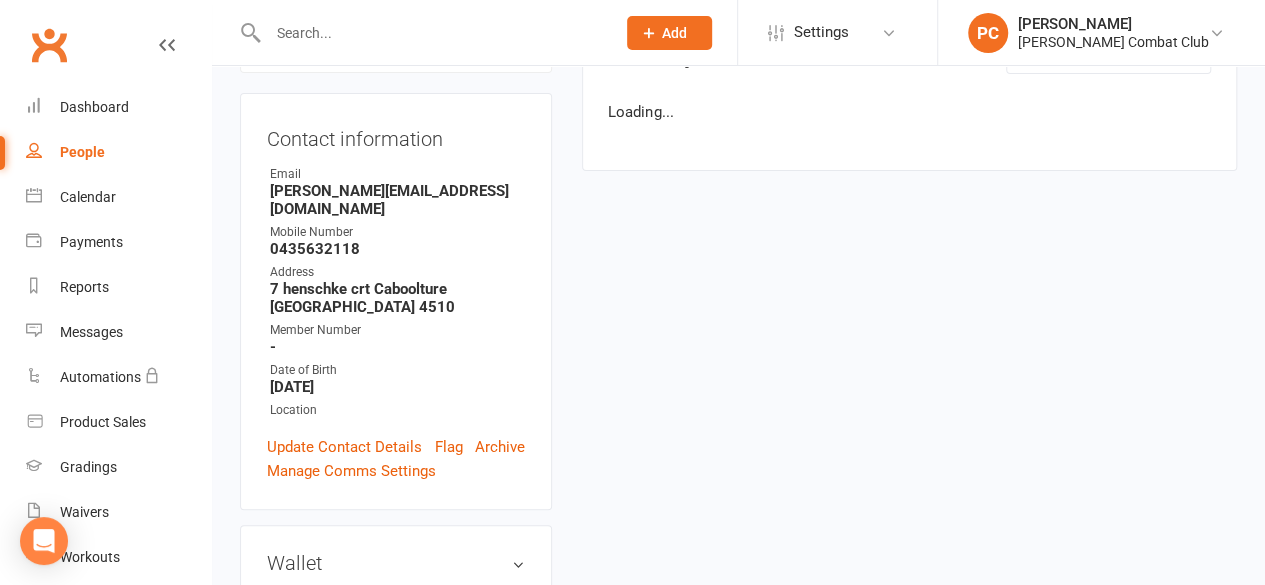 scroll, scrollTop: 0, scrollLeft: 0, axis: both 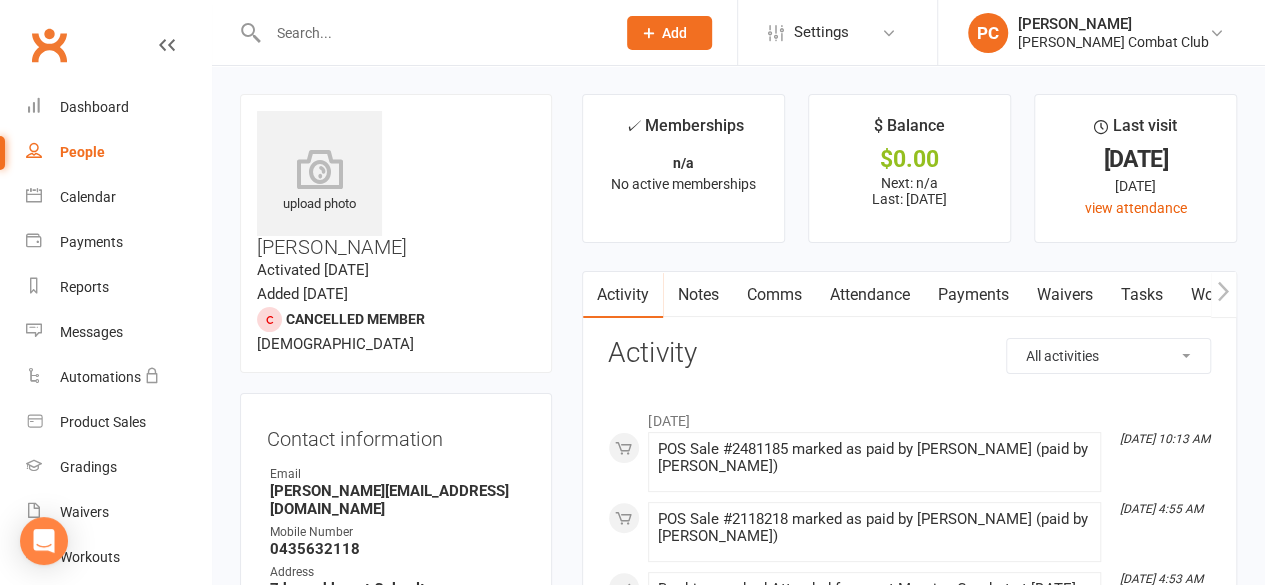 select on "100" 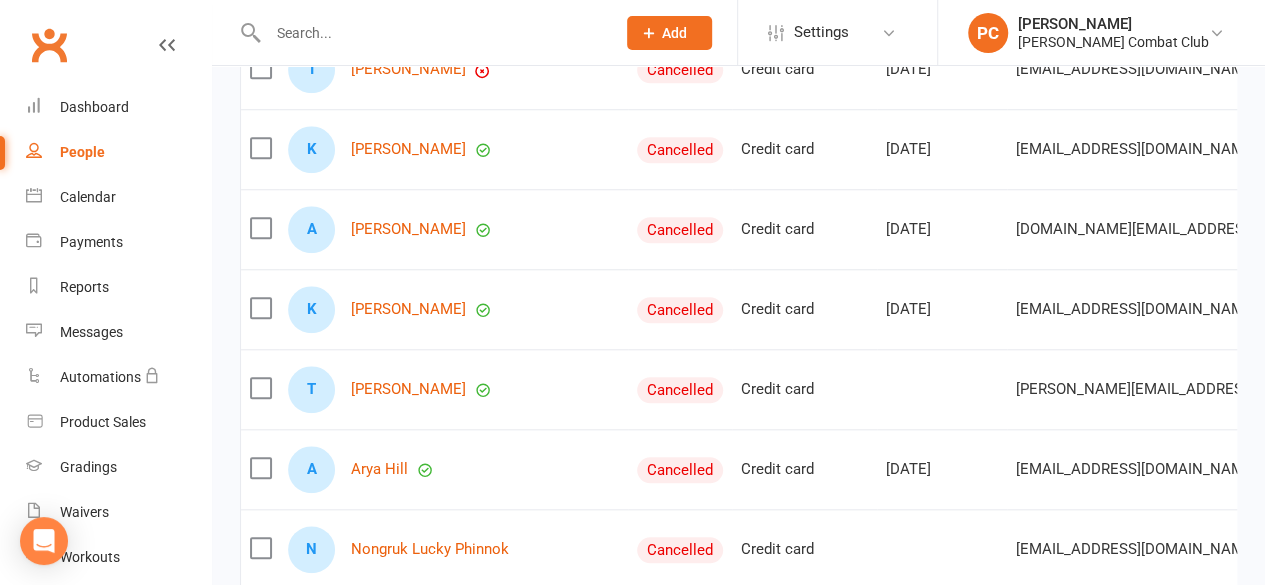 scroll, scrollTop: 803, scrollLeft: 0, axis: vertical 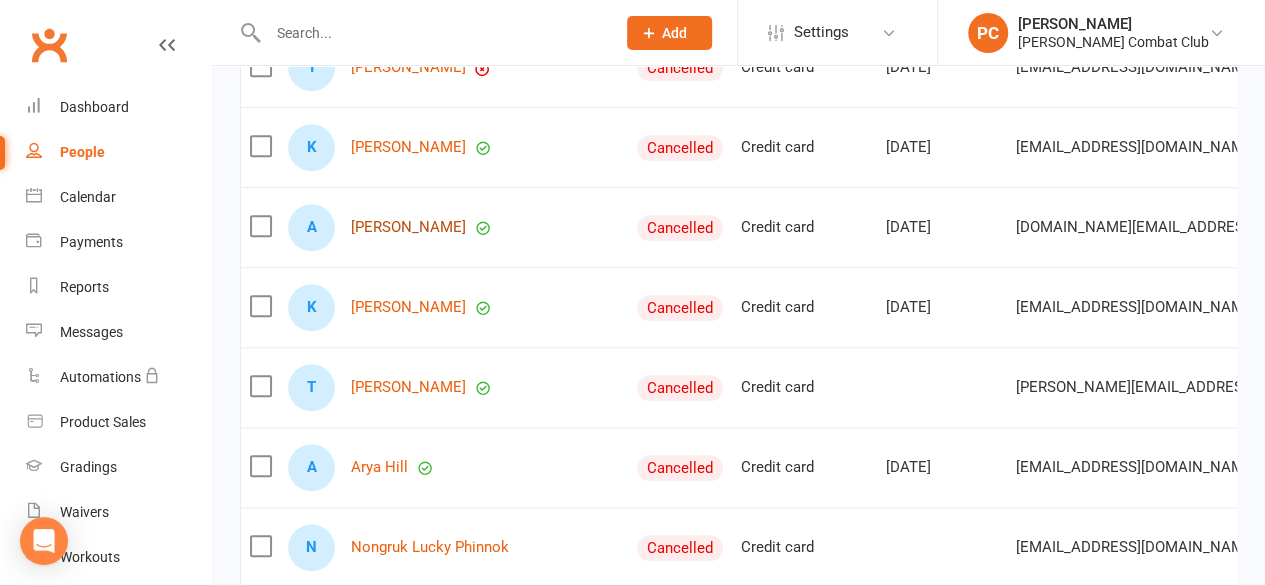 click on "Alexander Robertson" at bounding box center [408, 227] 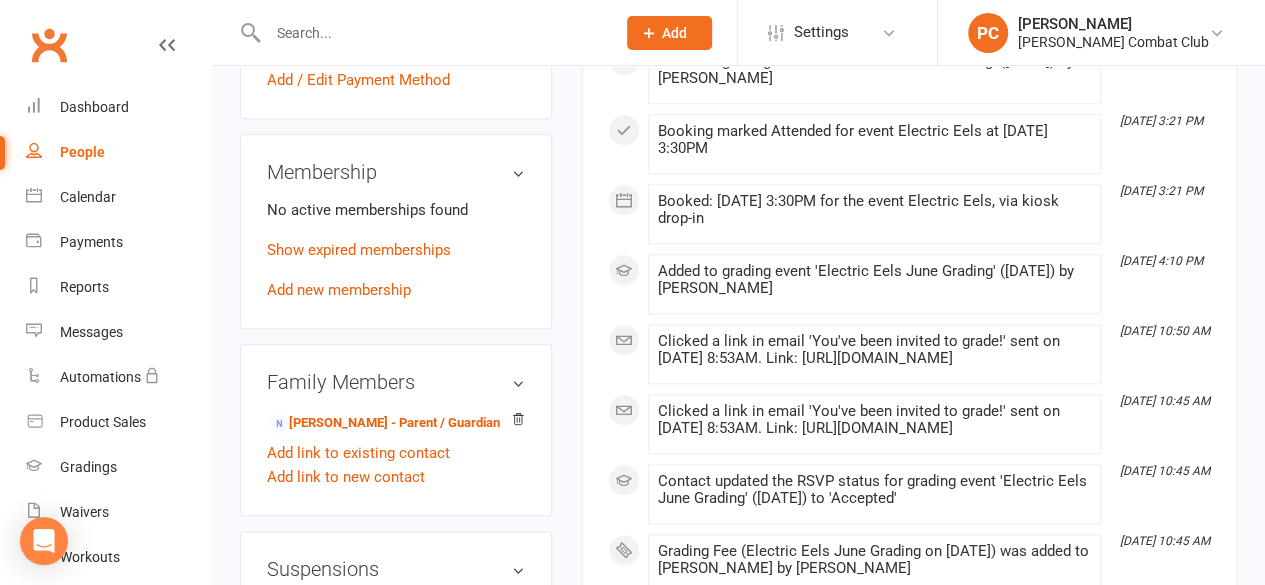 scroll, scrollTop: 900, scrollLeft: 0, axis: vertical 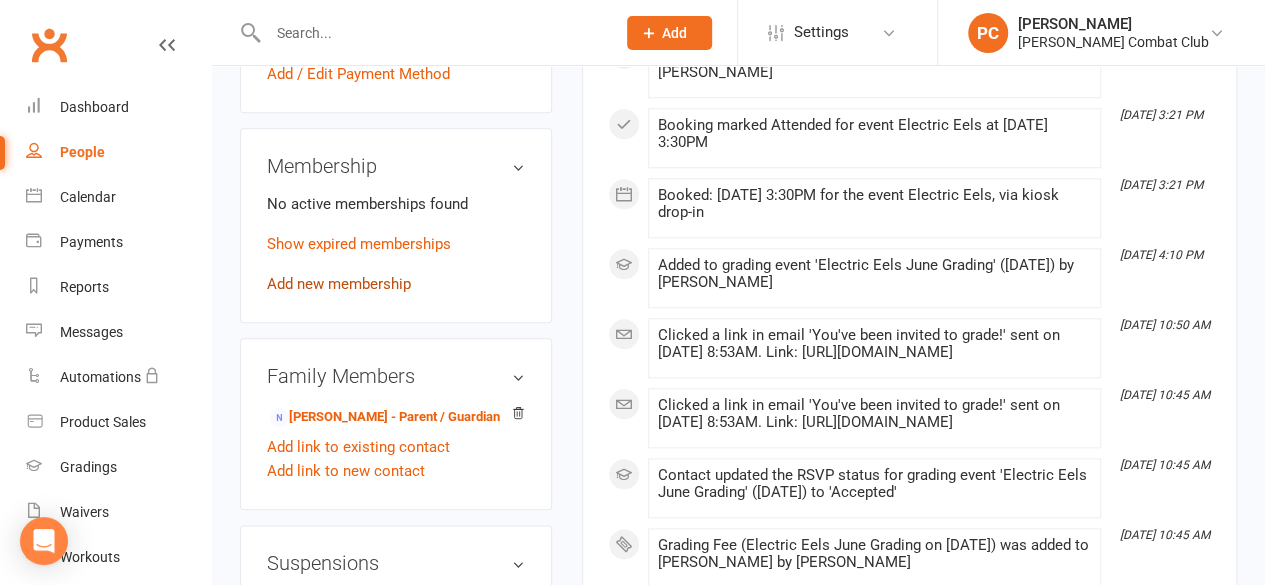 click on "Add new membership" at bounding box center (339, 284) 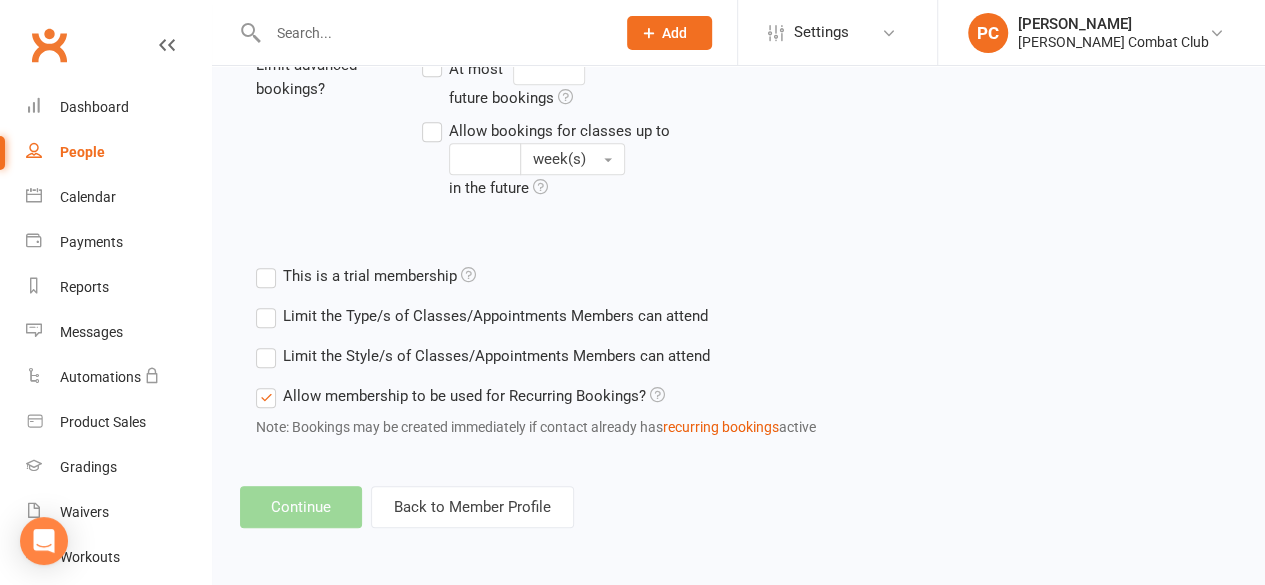 scroll, scrollTop: 0, scrollLeft: 0, axis: both 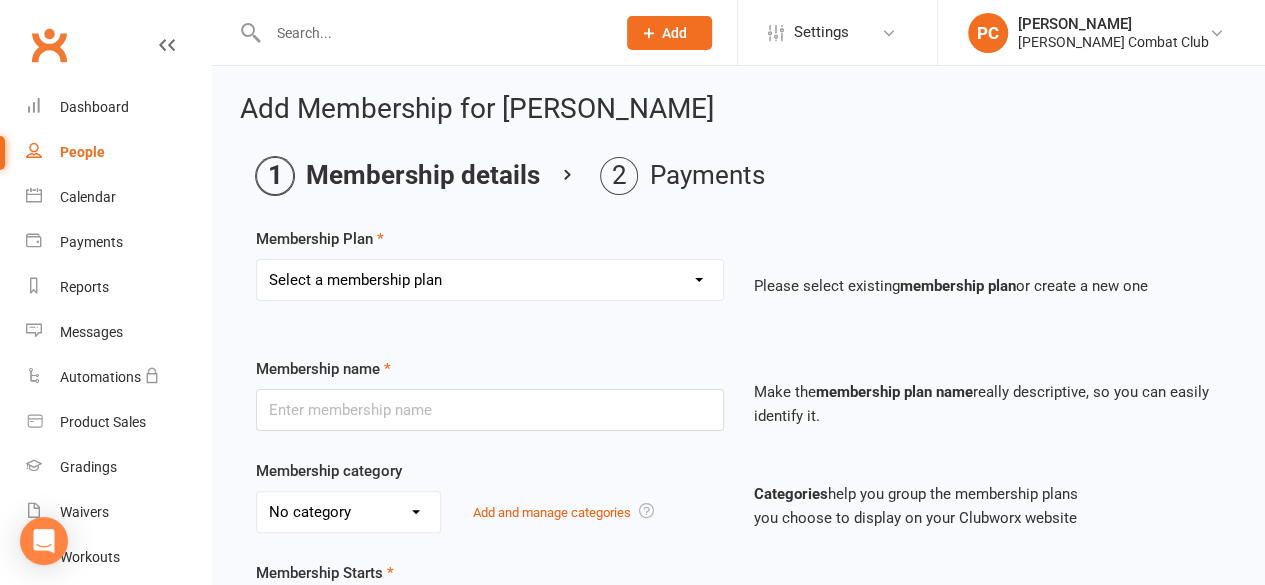 click on "Select a membership plan Create new Membership Plan Junior - 1 Program - 3 Classes/Week Junior - 1 Program - Unlimited Junior - 2 Programs - 3 Days/Week Juniors - 2 Programs - Unlimited Adults - 3 Classes/week Adult - Unlimited Silly Seahorses - 1 Class Adult 10 Class Pass Casual Trial Class Silly Seahorses - 2 Class Junior 10 Class Pass Juniors [GEOGRAPHIC_DATA] - 1 Program Adults - Woodford Club Only Adult 10 Class Pass - [GEOGRAPHIC_DATA] Adults - 3 Classes/week - FN Adult - Unlimited - FN Junior - 1 Program - 3 Classes/Week - FN Junior - 1 Program - Unlimited - FN Junior - 2 Programs - 3 Days/Week - FN Juniors - 2 Programs - Unlimited - FN Silly Seahorses - 1 Class - FN Silly Seahorses - 2 Class - [PERSON_NAME] 2 Cage - Weekly Couch 2 Cage - Monthly Juniors Woodford - 2 Programs" at bounding box center [490, 280] 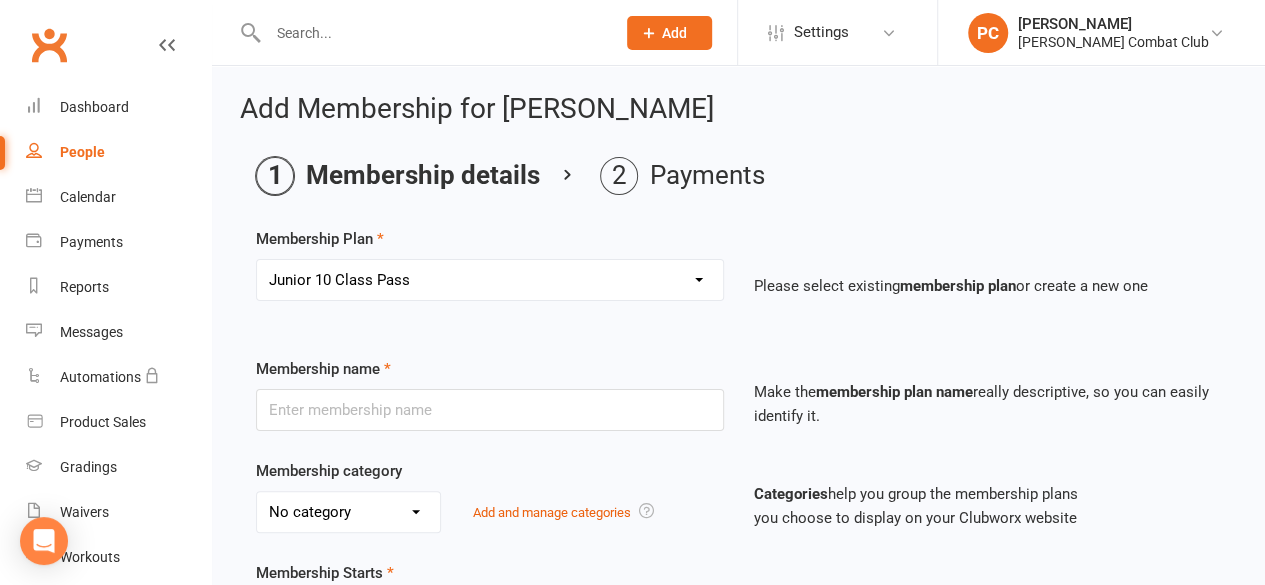 click on "Select a membership plan Create new Membership Plan Junior - 1 Program - 3 Classes/Week Junior - 1 Program - Unlimited Junior - 2 Programs - 3 Days/Week Juniors - 2 Programs - Unlimited Adults - 3 Classes/week Adult - Unlimited Silly Seahorses - 1 Class Adult 10 Class Pass Casual Trial Class Silly Seahorses - 2 Class Junior 10 Class Pass Juniors [GEOGRAPHIC_DATA] - 1 Program Adults - Woodford Club Only Adult 10 Class Pass - [GEOGRAPHIC_DATA] Adults - 3 Classes/week - FN Adult - Unlimited - FN Junior - 1 Program - 3 Classes/Week - FN Junior - 1 Program - Unlimited - FN Junior - 2 Programs - 3 Days/Week - FN Juniors - 2 Programs - Unlimited - FN Silly Seahorses - 1 Class - FN Silly Seahorses - 2 Class - [PERSON_NAME] 2 Cage - Weekly Couch 2 Cage - Monthly Juniors Woodford - 2 Programs" at bounding box center [490, 280] 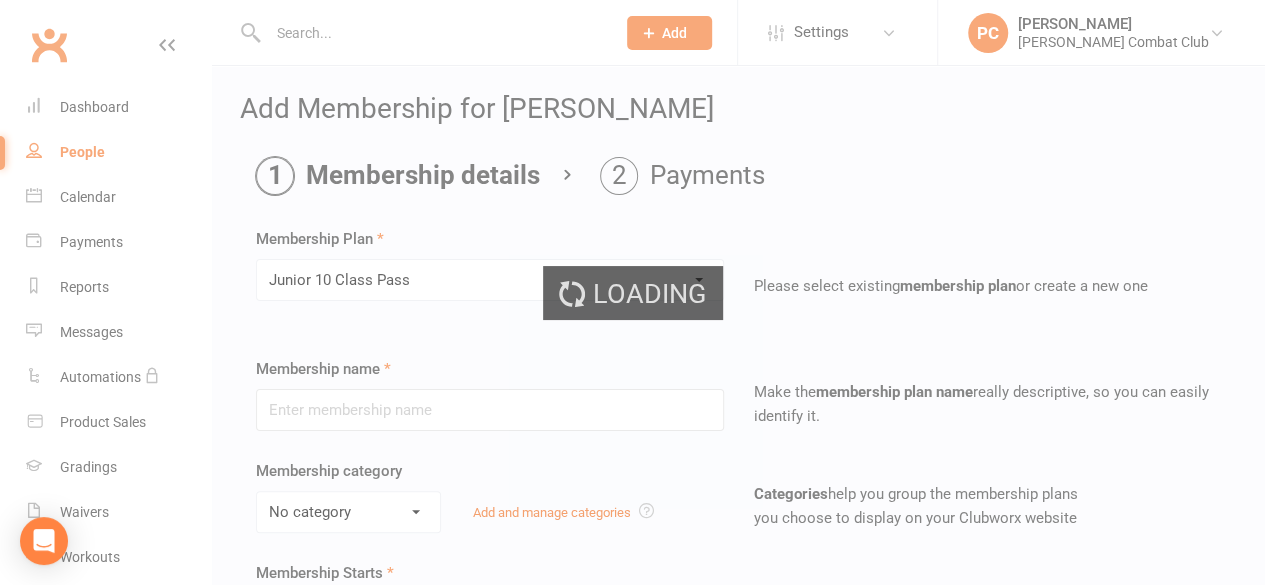 type on "Junior 10 Class Pass" 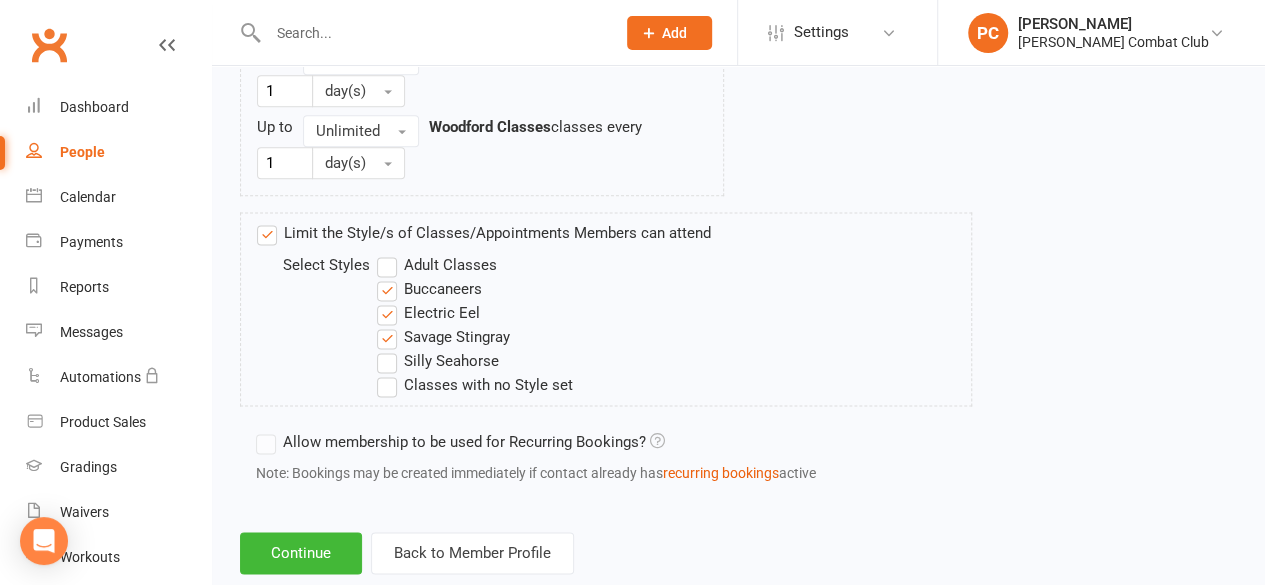 scroll, scrollTop: 1262, scrollLeft: 0, axis: vertical 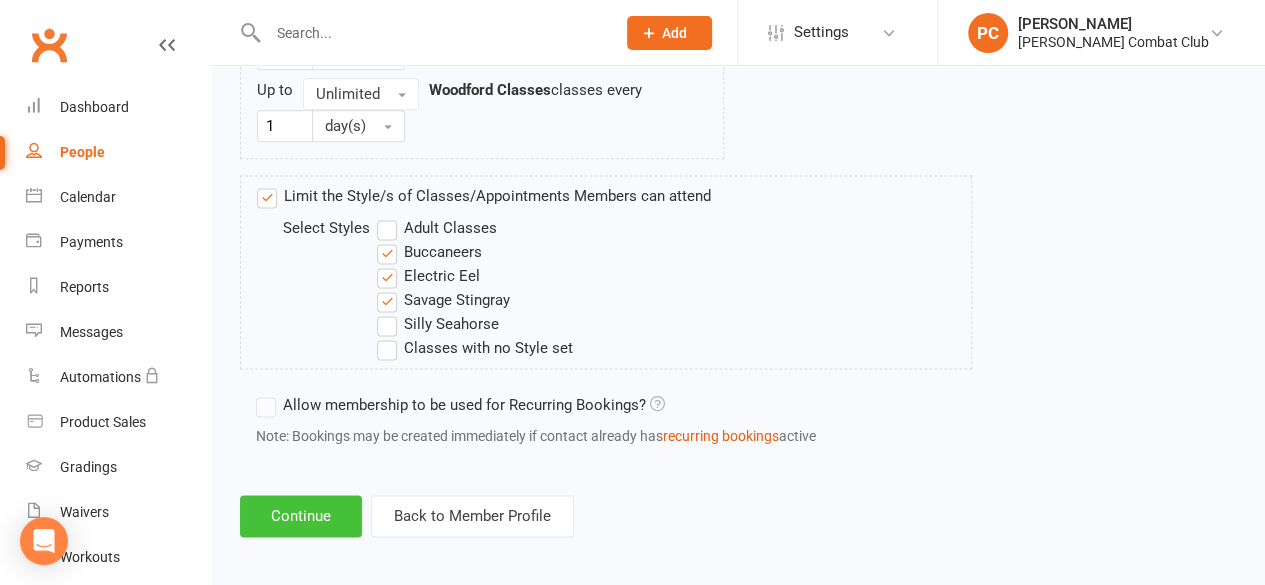 click on "Continue" at bounding box center [301, 516] 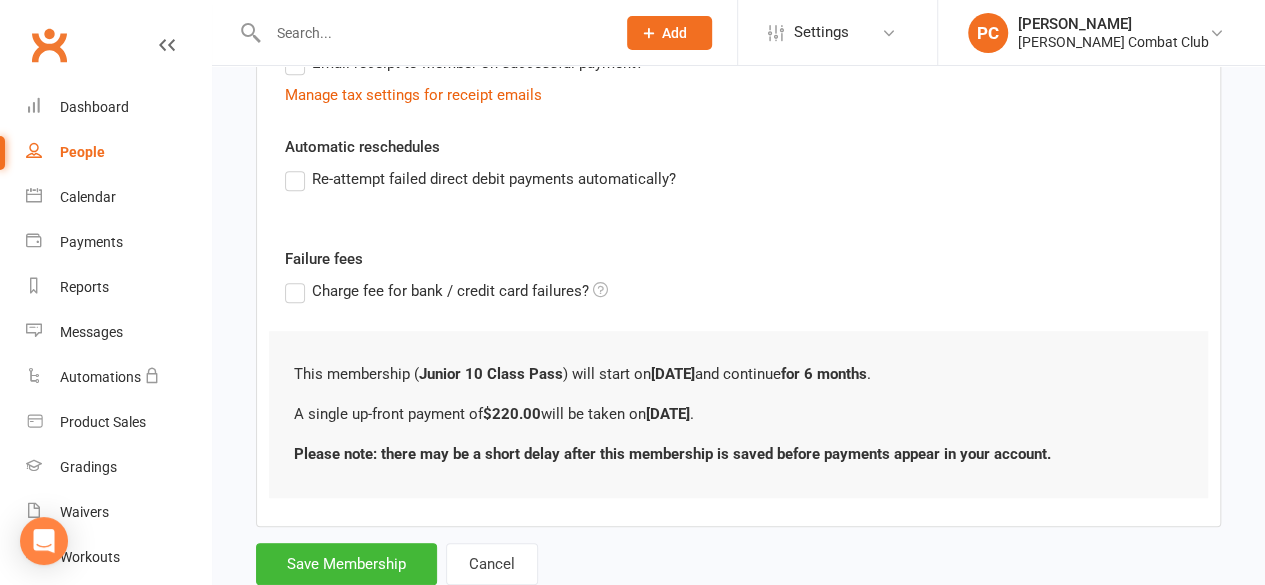 scroll, scrollTop: 501, scrollLeft: 0, axis: vertical 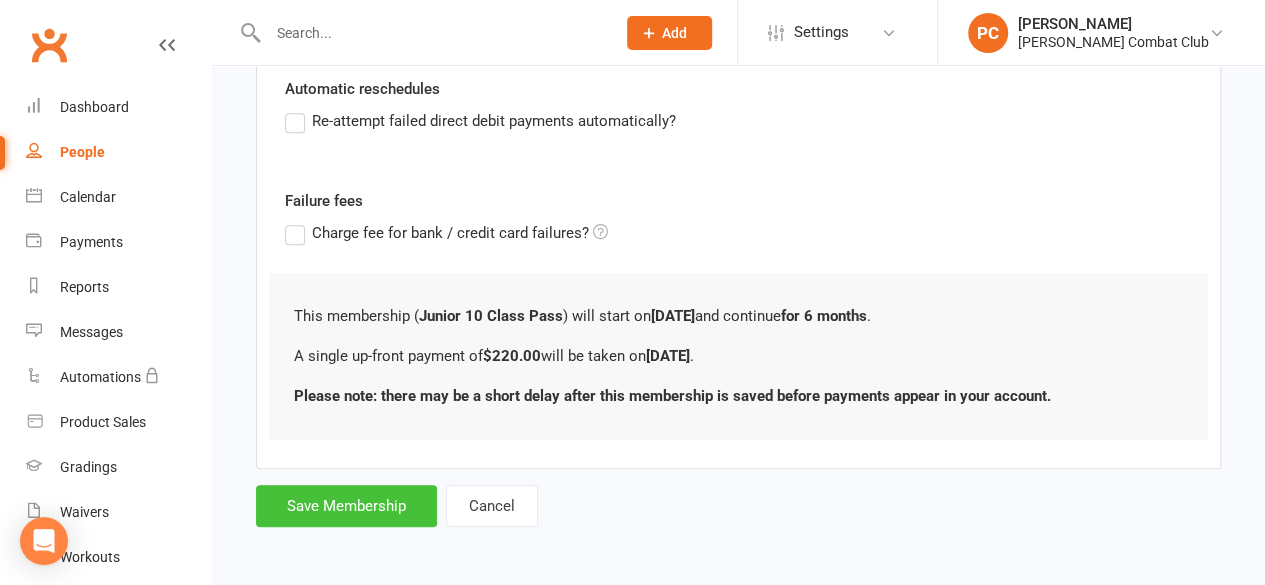 click on "Save Membership" at bounding box center [346, 506] 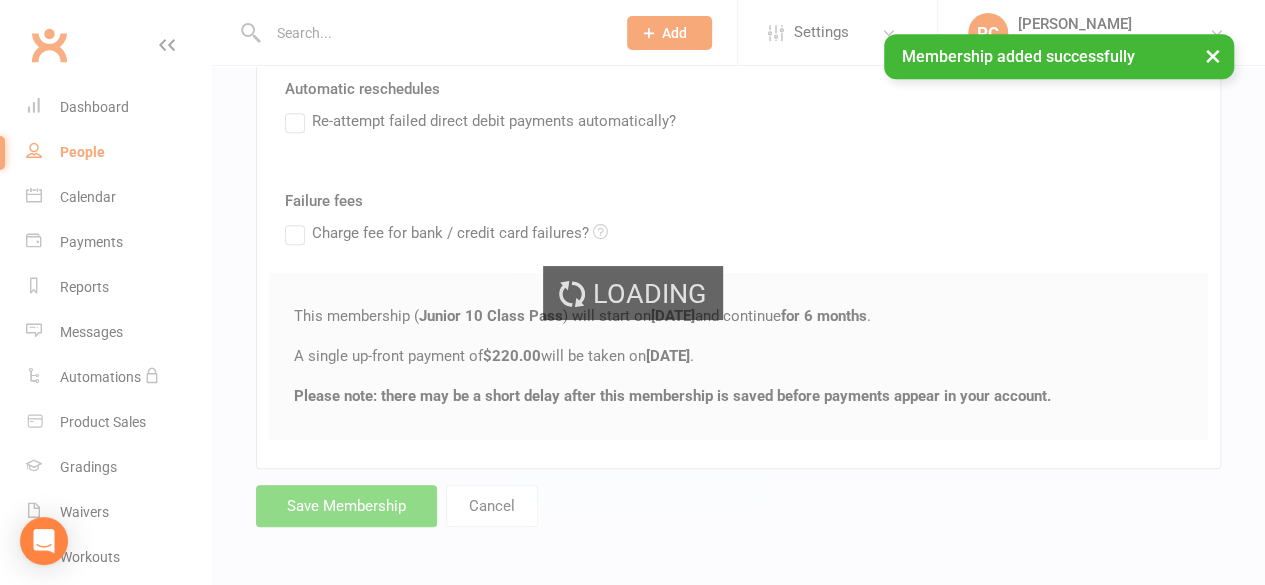 scroll, scrollTop: 0, scrollLeft: 0, axis: both 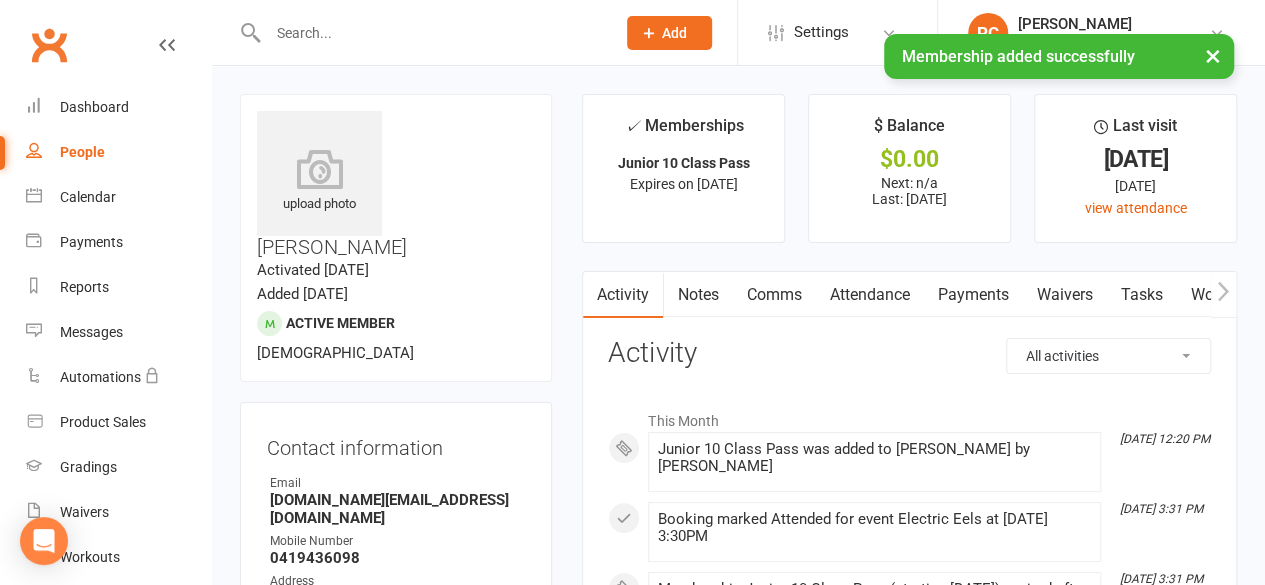 click on "Payments" at bounding box center [972, 295] 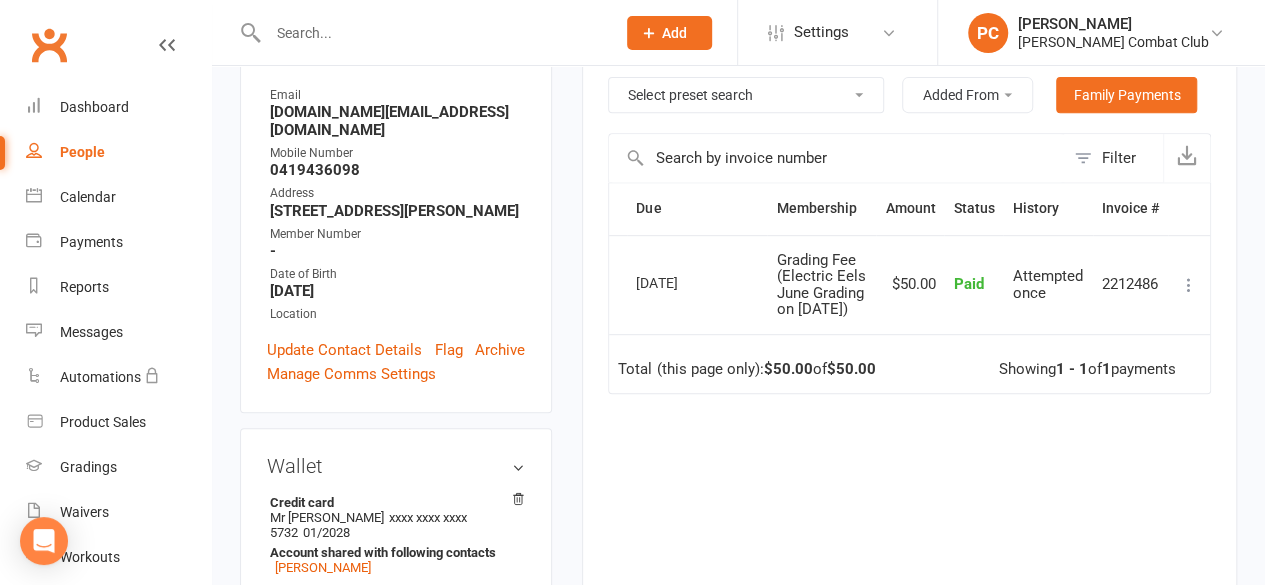 scroll, scrollTop: 400, scrollLeft: 0, axis: vertical 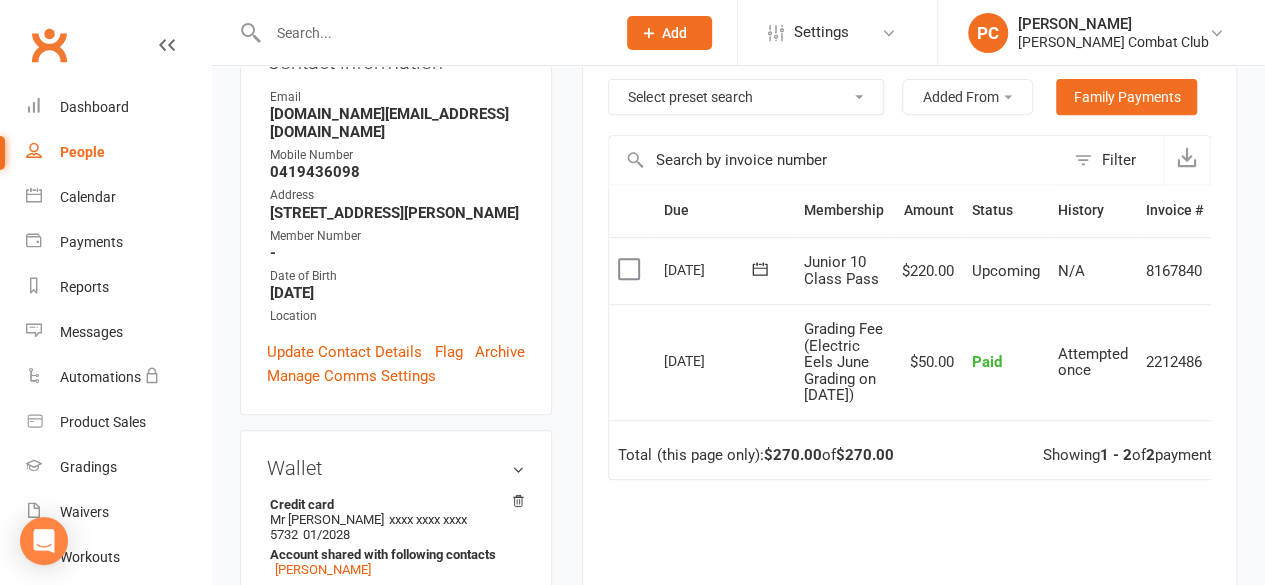 click at bounding box center [167, 45] 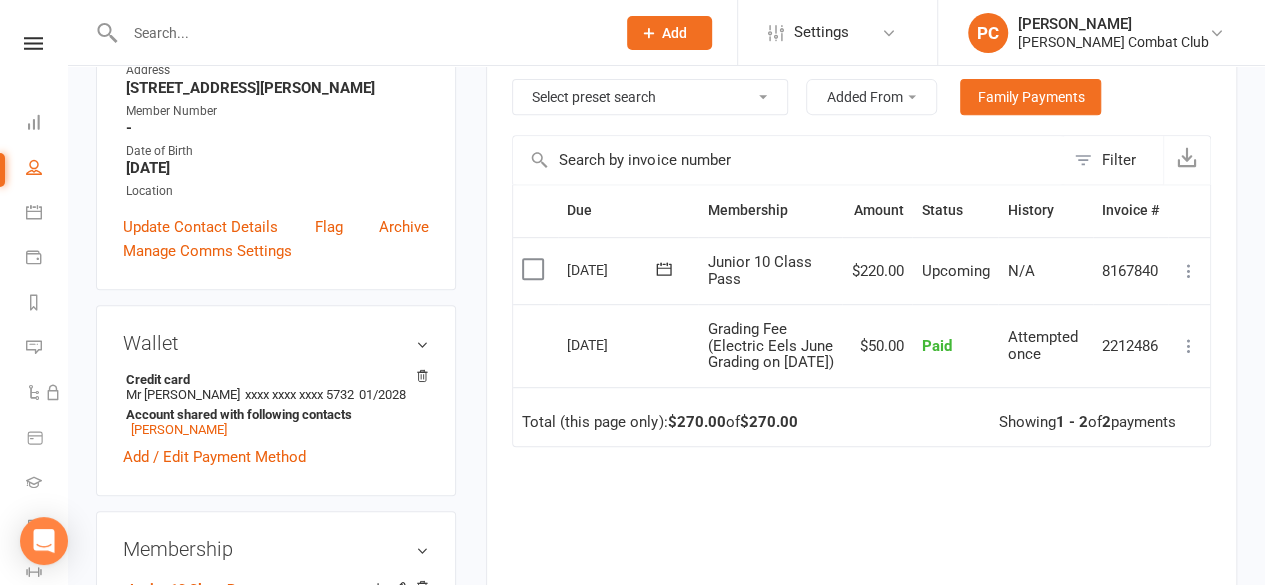 click at bounding box center [1189, 271] 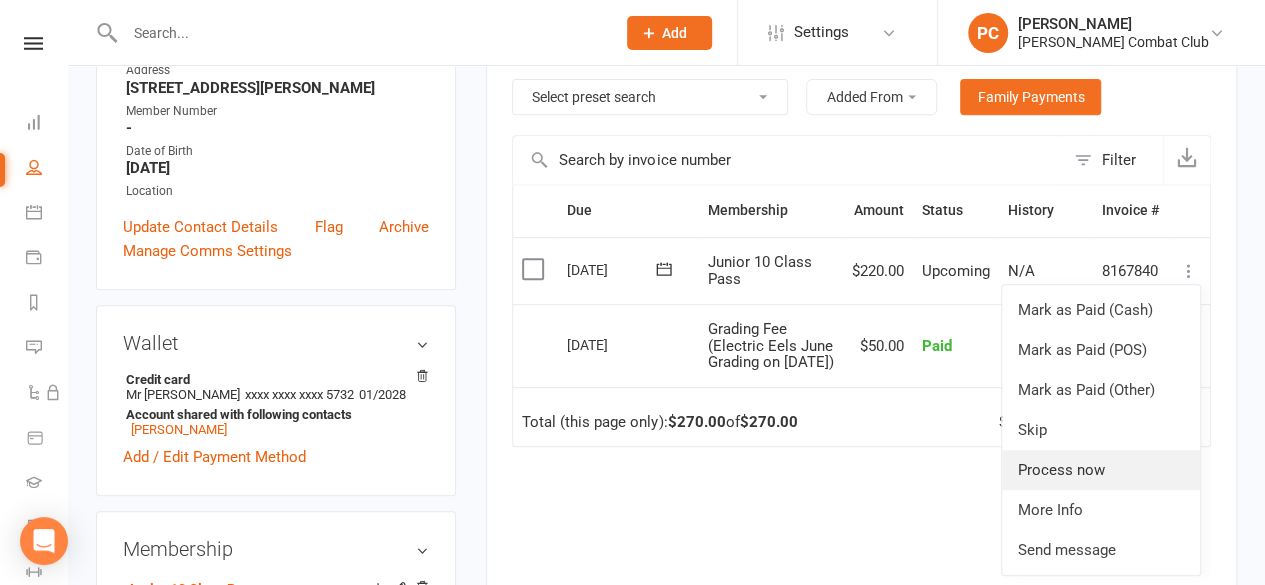 click on "Process now" at bounding box center [1101, 470] 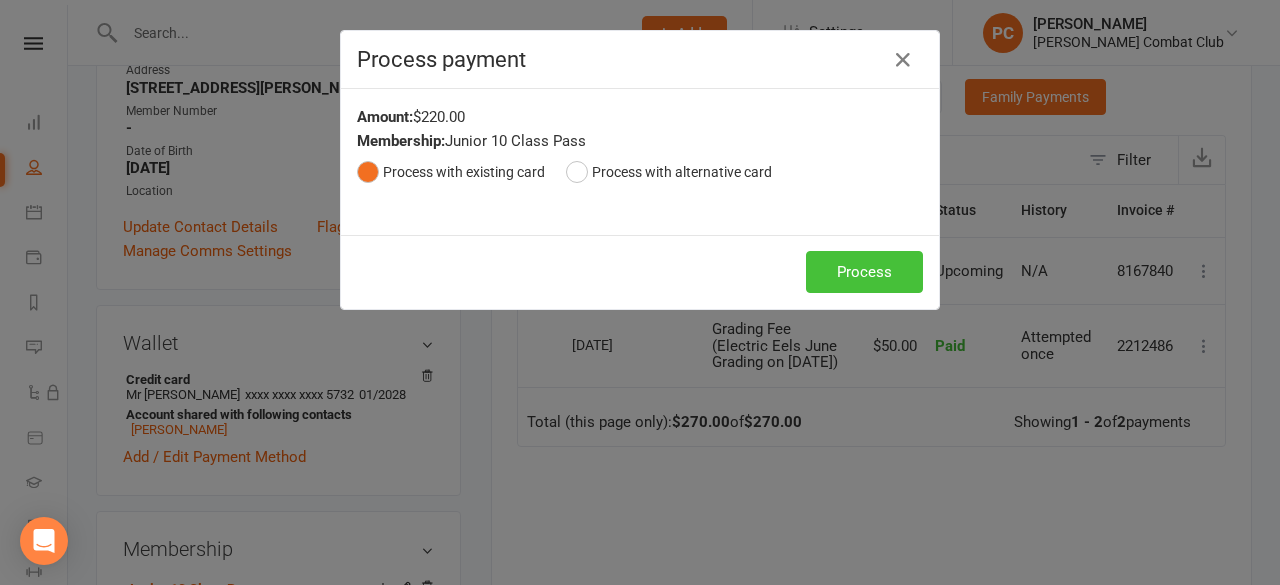 click on "Process" at bounding box center [864, 272] 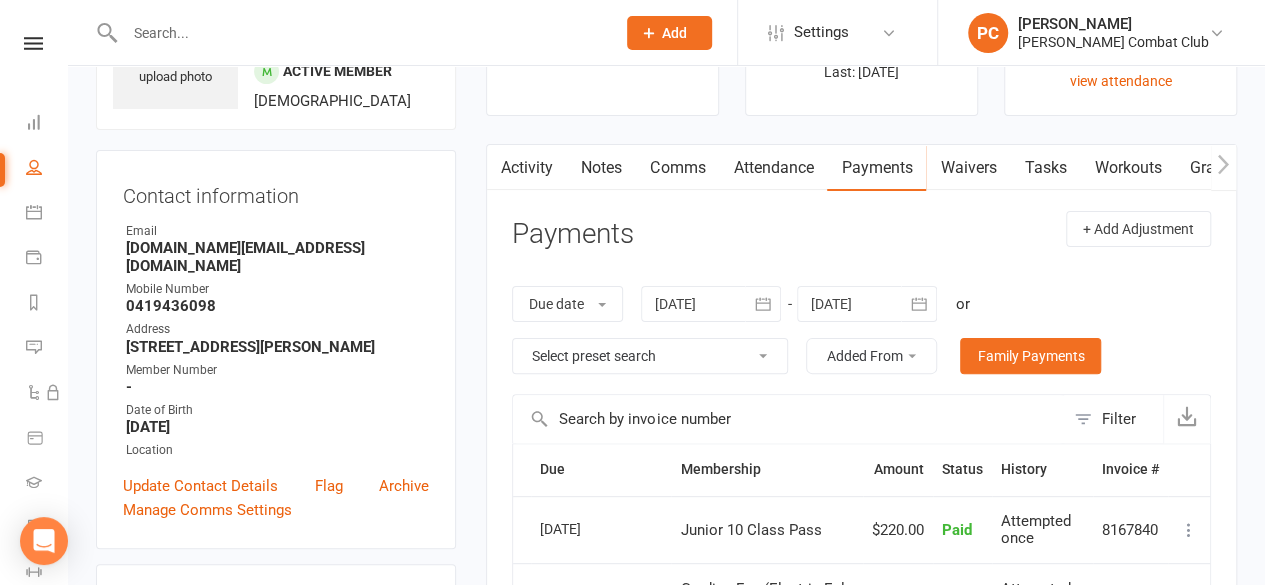 scroll, scrollTop: 0, scrollLeft: 0, axis: both 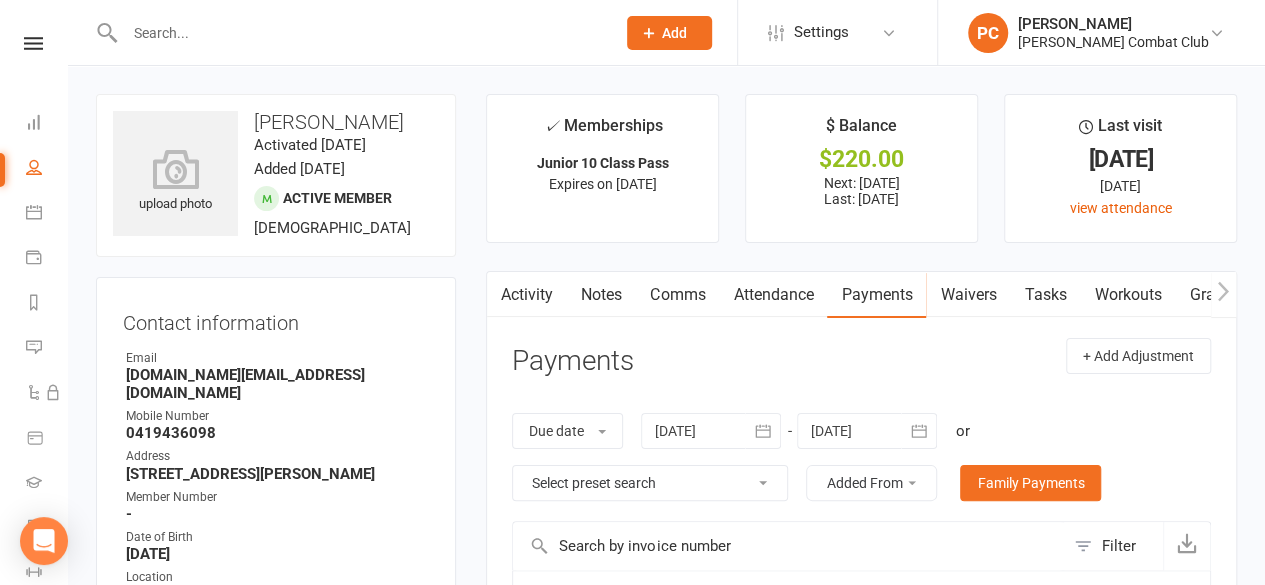 click at bounding box center (34, 167) 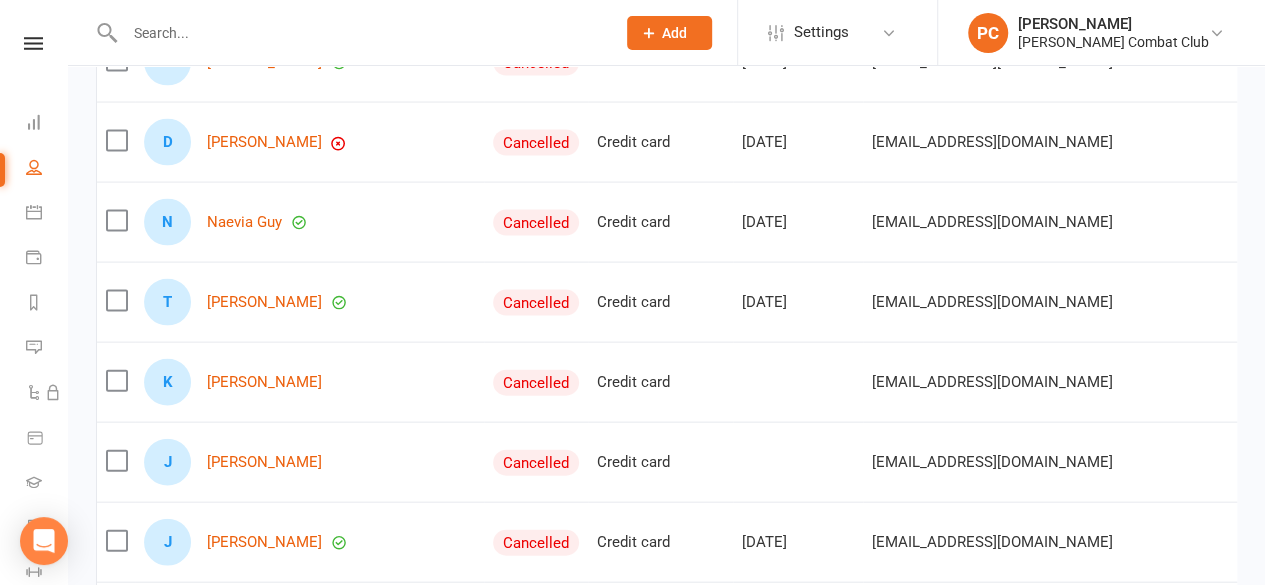 scroll, scrollTop: 1993, scrollLeft: 0, axis: vertical 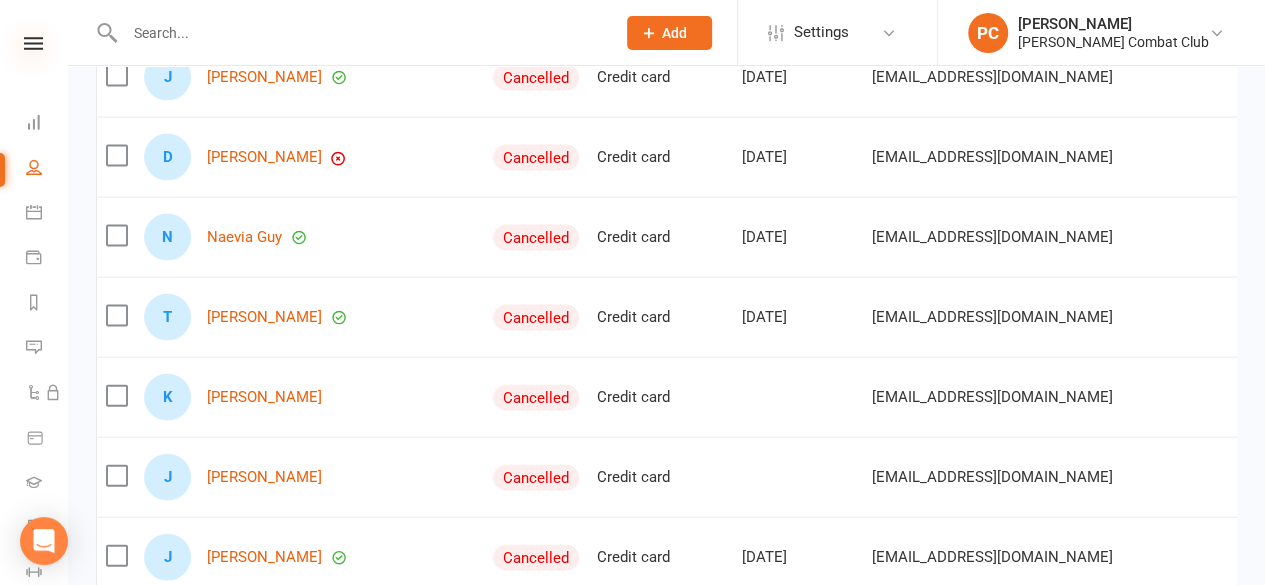 click at bounding box center [33, 43] 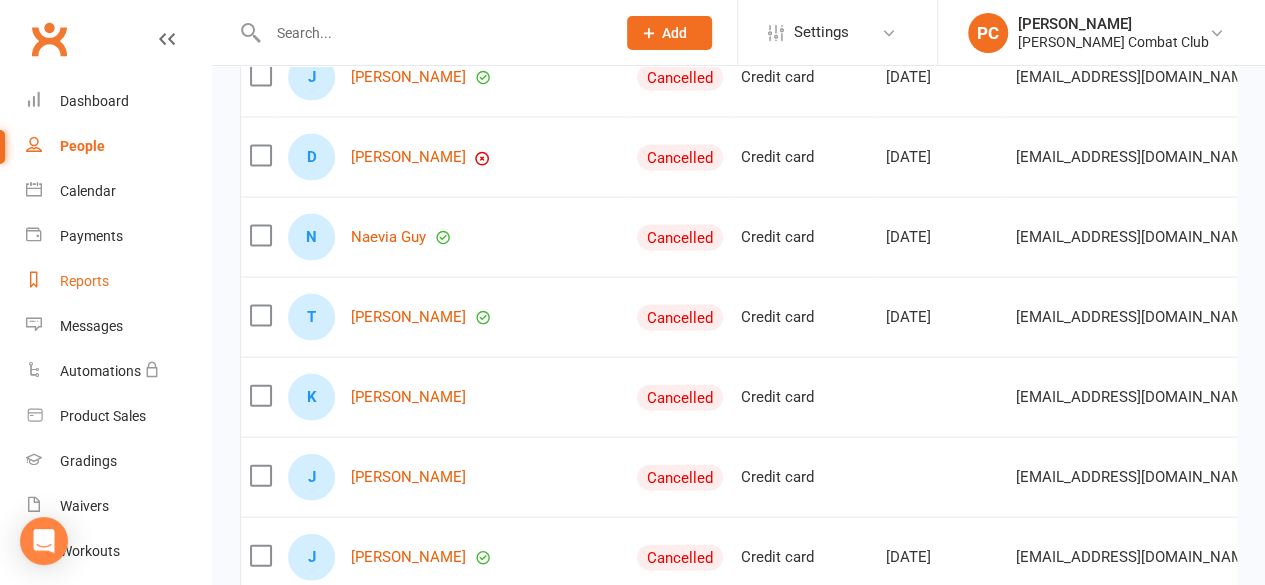 scroll, scrollTop: 0, scrollLeft: 0, axis: both 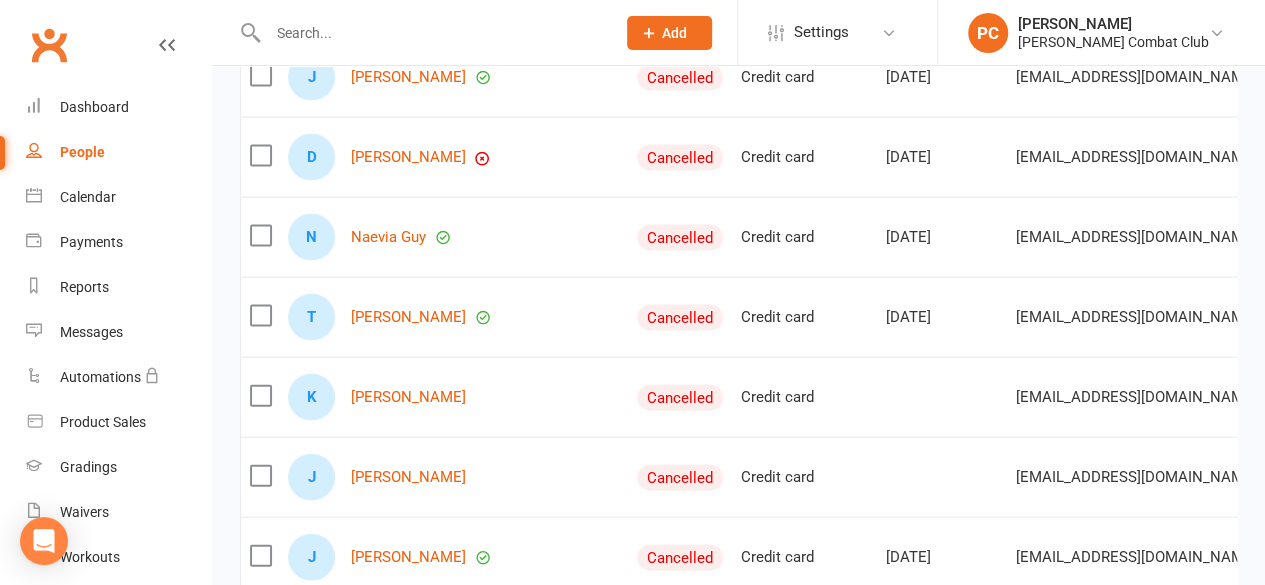 click at bounding box center (431, 33) 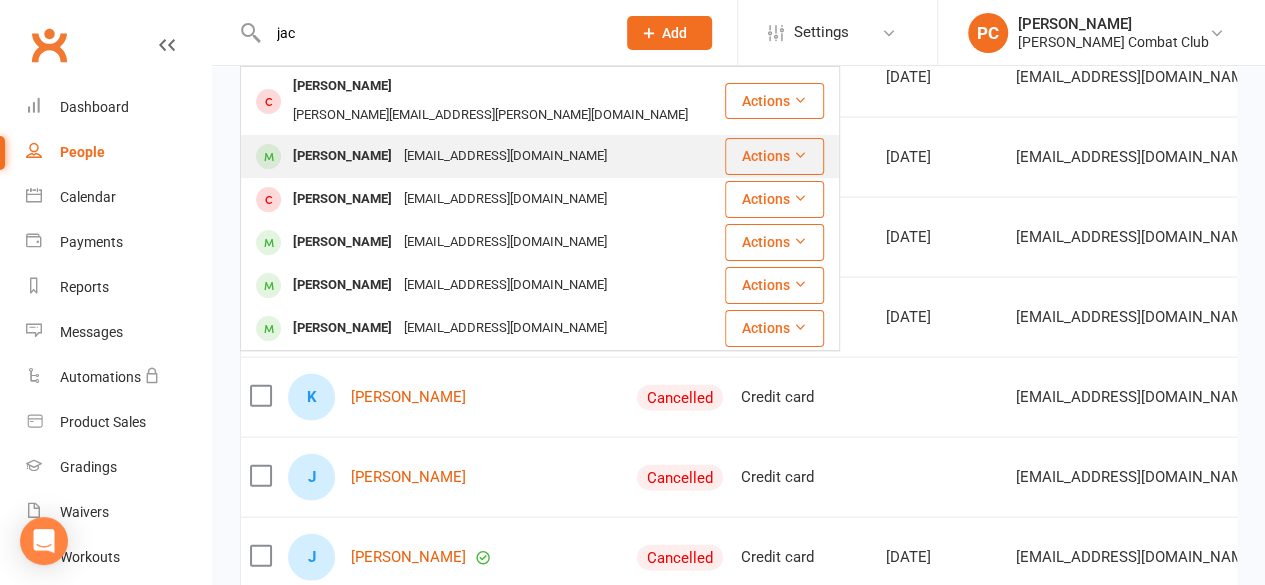 type on "jac" 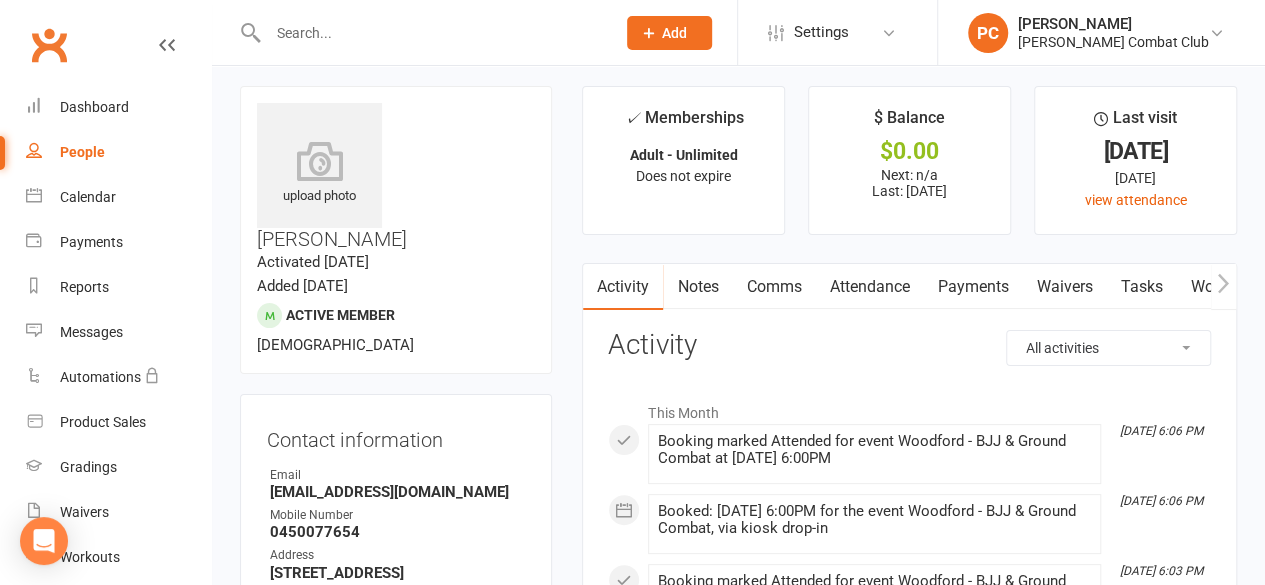 scroll, scrollTop: 0, scrollLeft: 0, axis: both 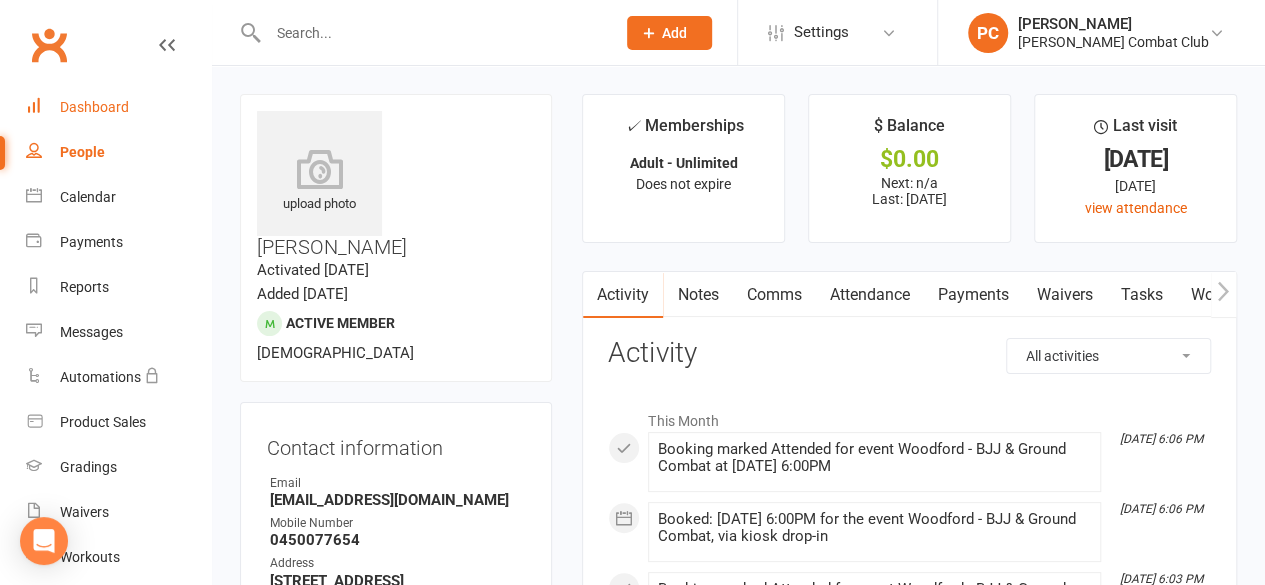 click on "Dashboard" at bounding box center (94, 107) 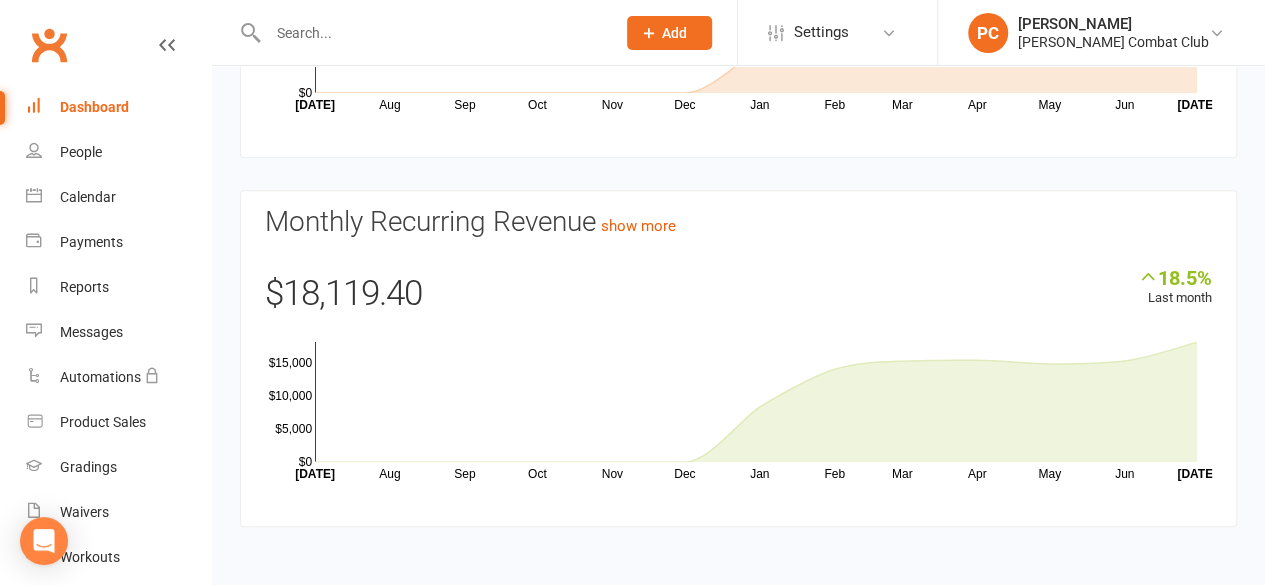 scroll, scrollTop: 0, scrollLeft: 0, axis: both 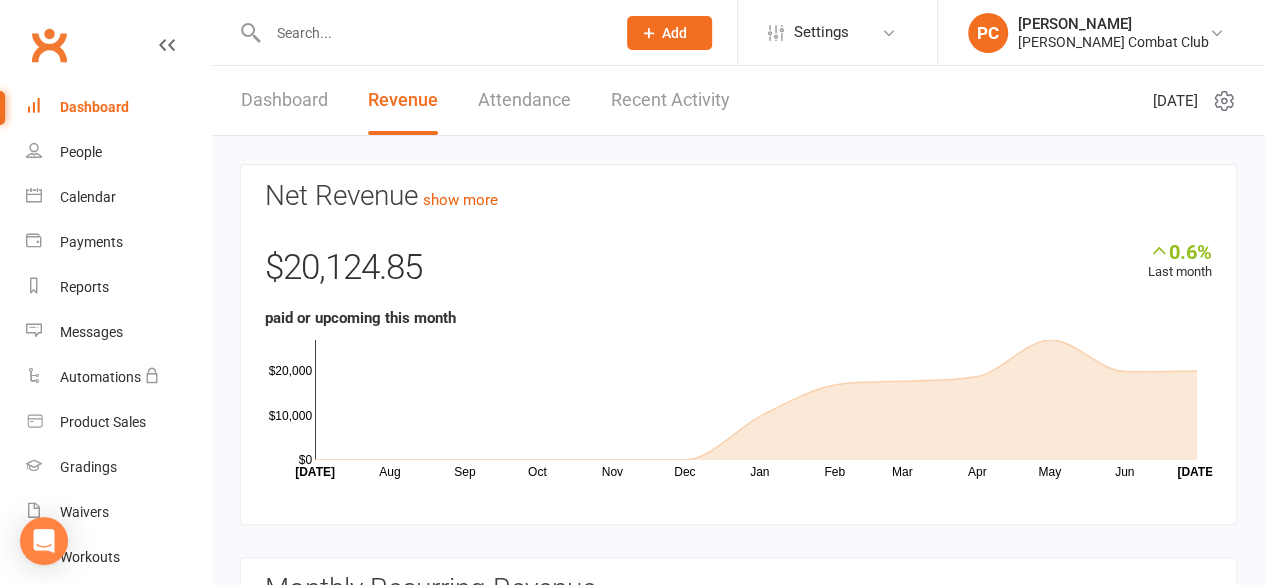 click on "Dashboard" at bounding box center [284, 100] 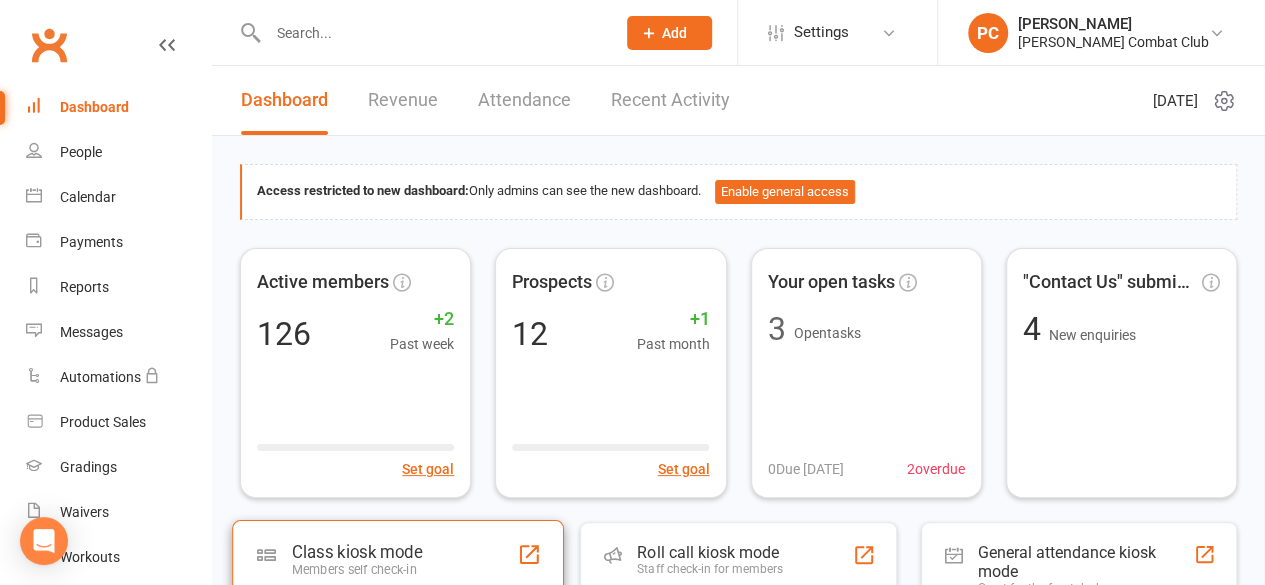 click on "Class kiosk mode Members self check-in" at bounding box center (398, 565) 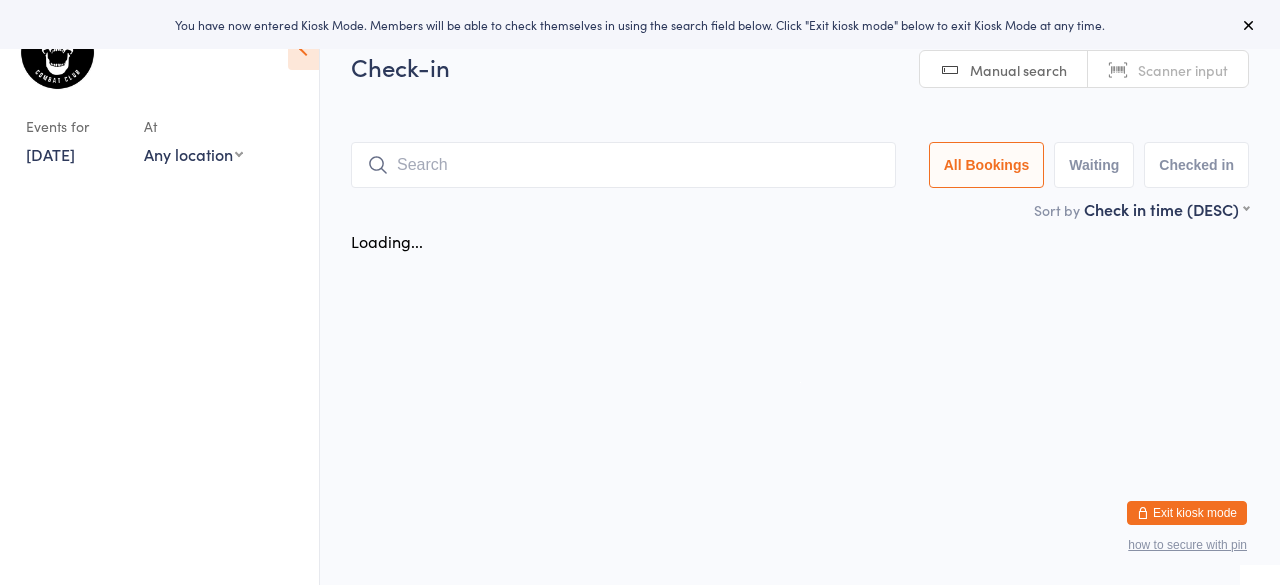 scroll, scrollTop: 0, scrollLeft: 0, axis: both 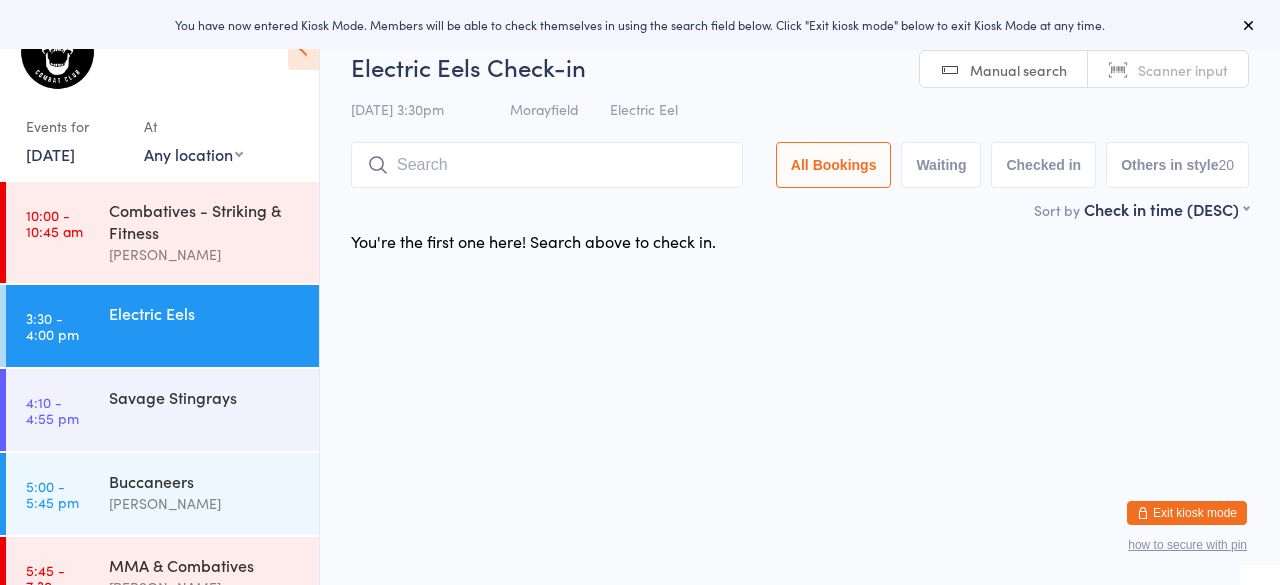 click on "10 Jul, 2025" at bounding box center (50, 154) 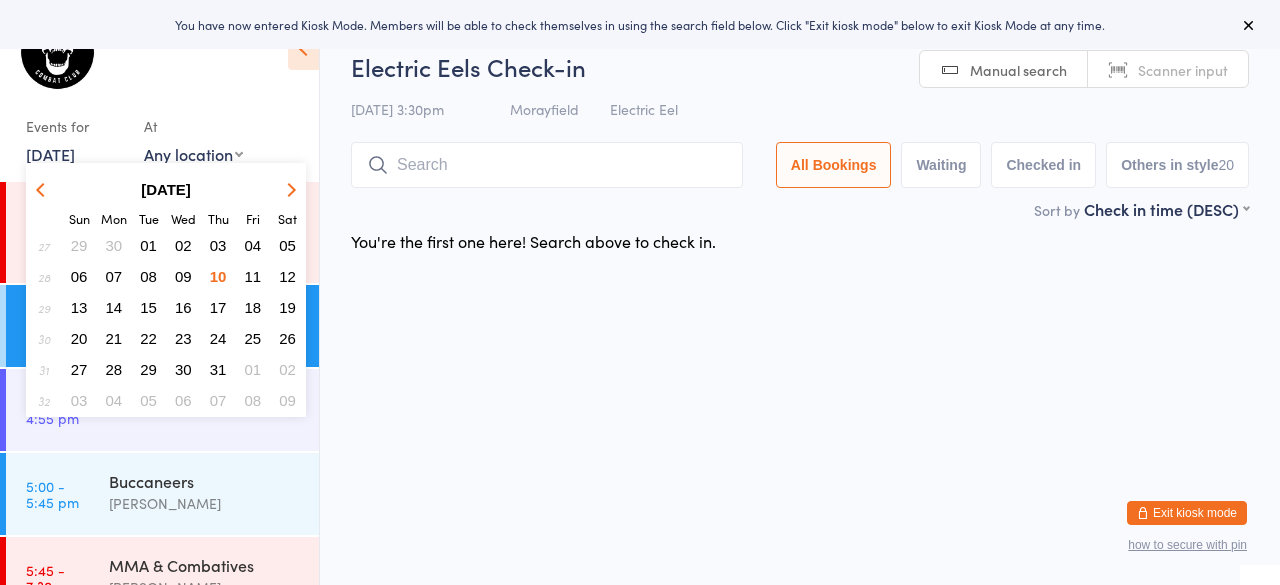 click on "09" at bounding box center (183, 276) 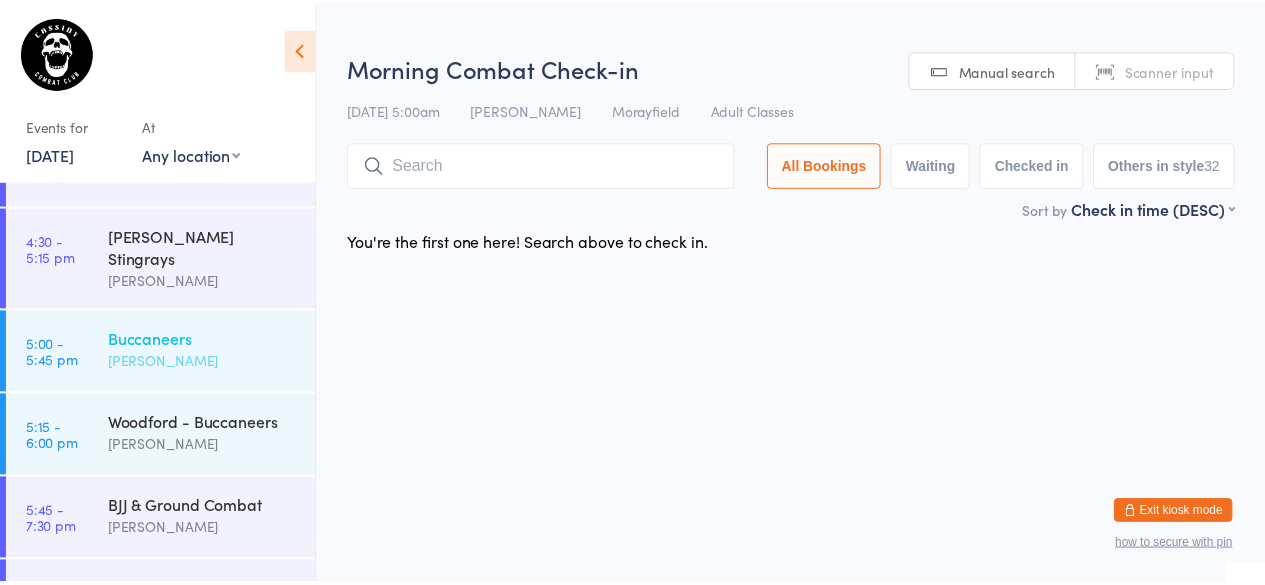 scroll, scrollTop: 400, scrollLeft: 0, axis: vertical 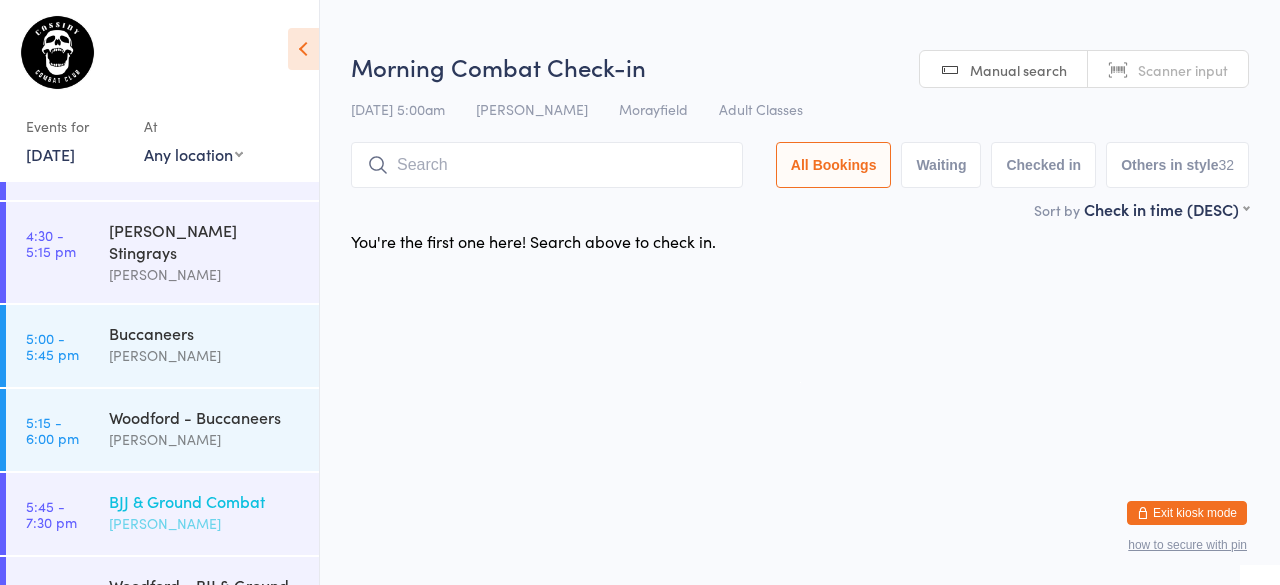 click on "BJJ & Ground Combat" at bounding box center (205, 501) 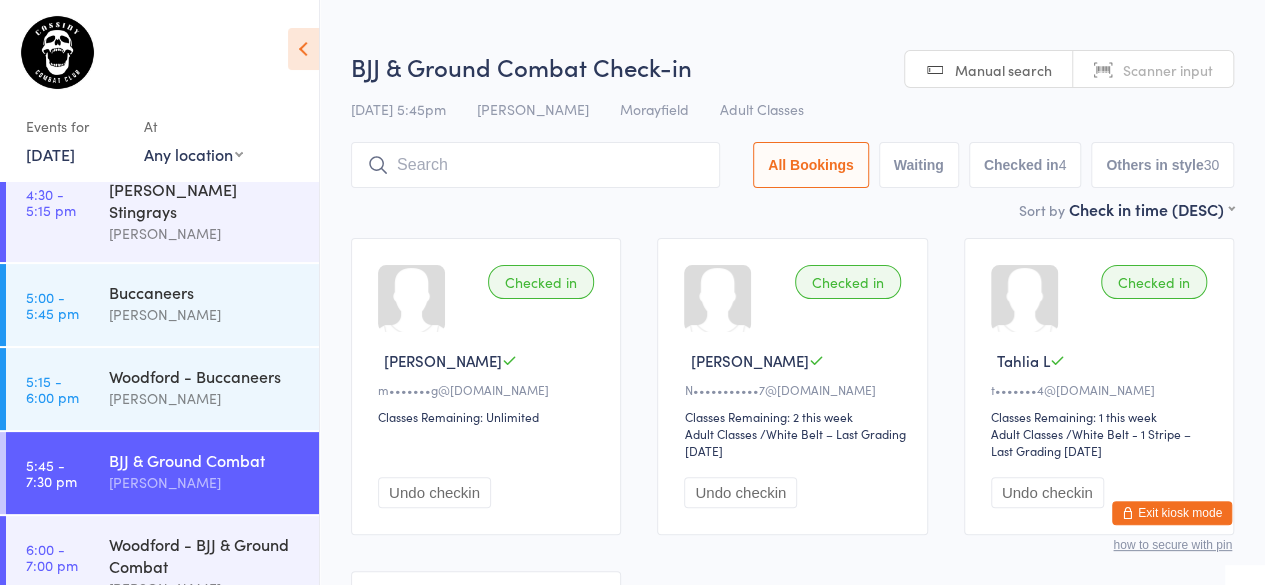 scroll, scrollTop: 474, scrollLeft: 0, axis: vertical 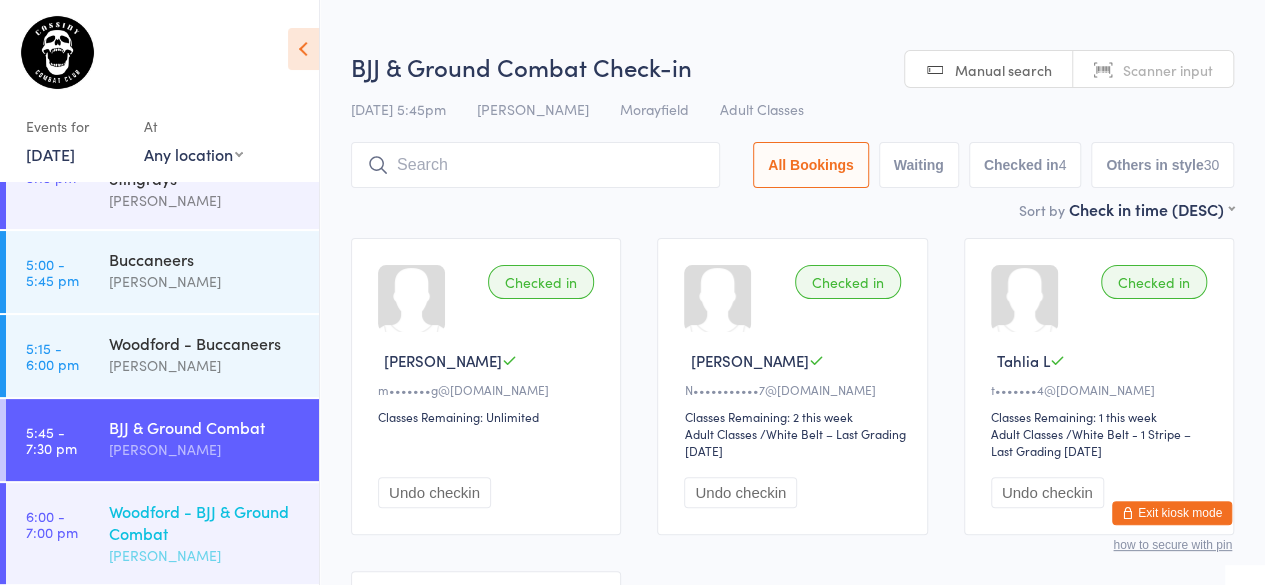 click on "Woodford - BJJ & Ground Combat" at bounding box center [205, 522] 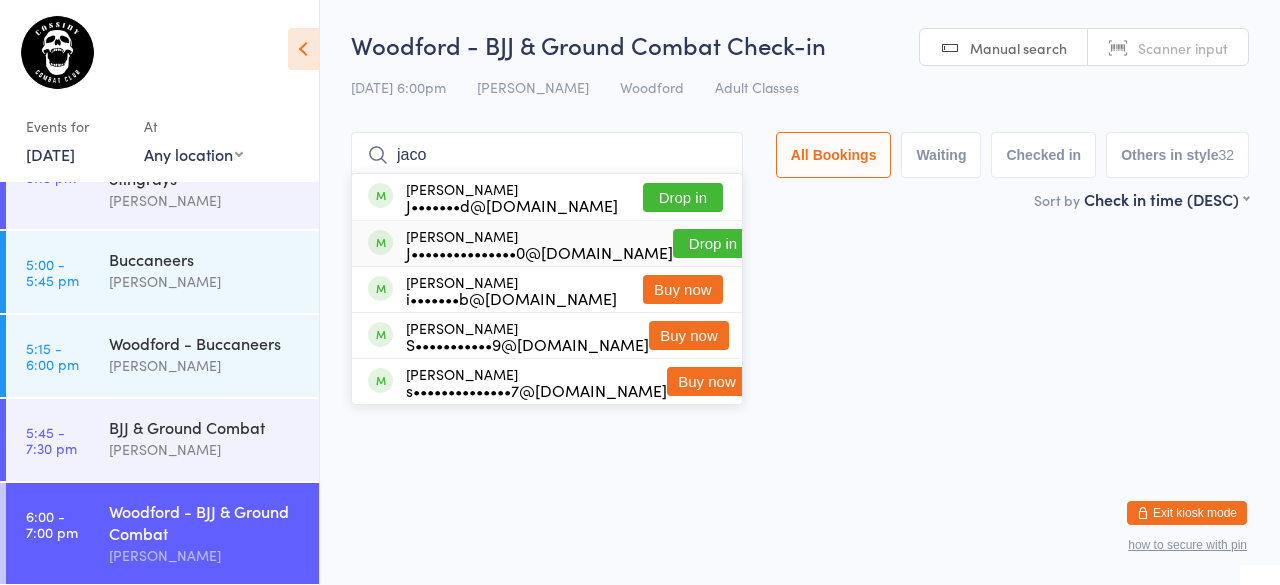type on "jaco" 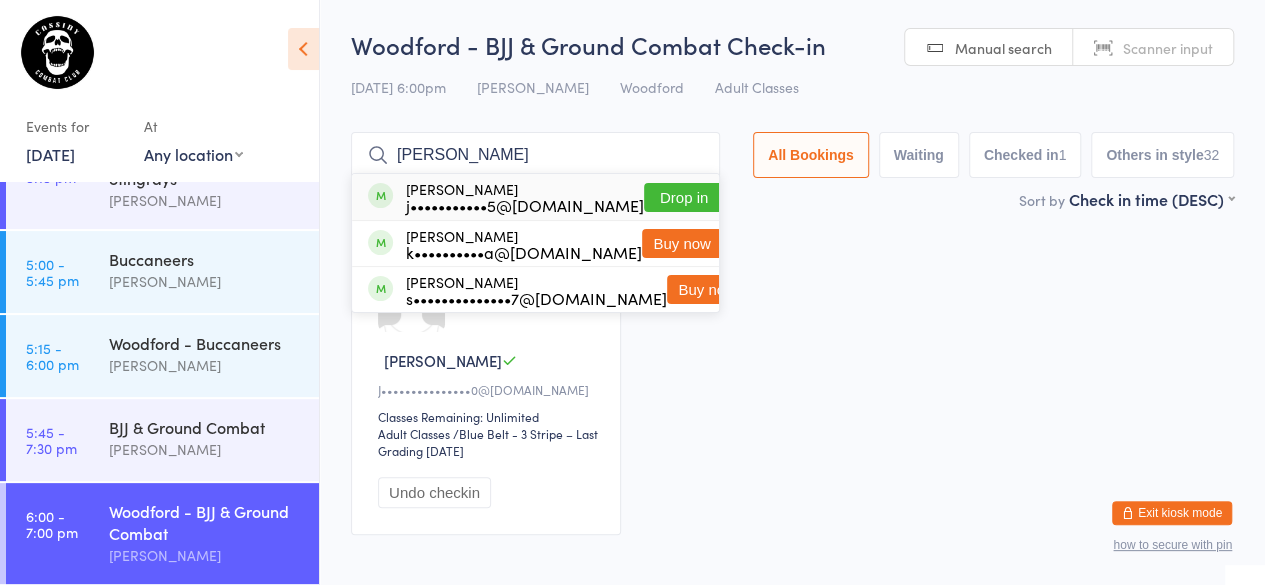 type on "jason" 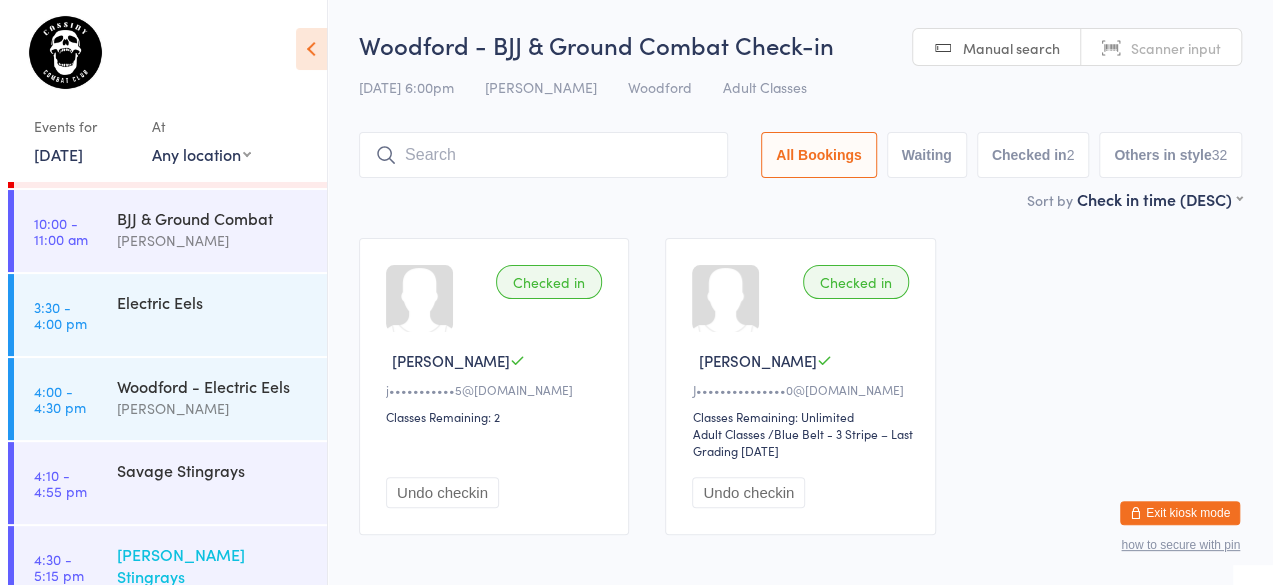 scroll, scrollTop: 74, scrollLeft: 0, axis: vertical 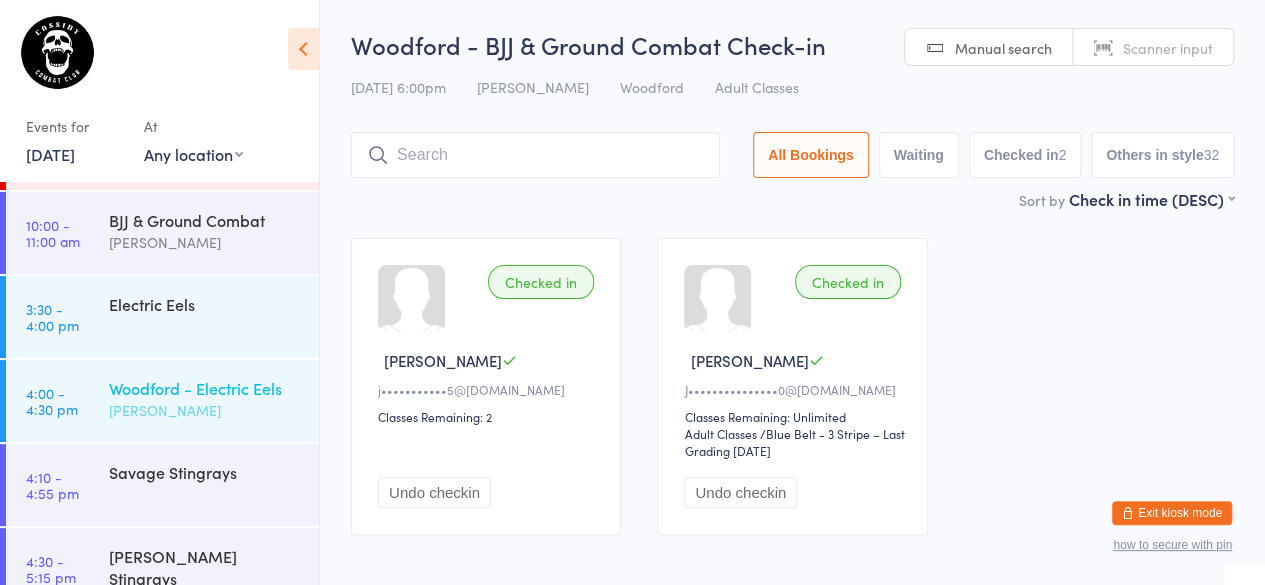 click on "[PERSON_NAME]" at bounding box center (205, 410) 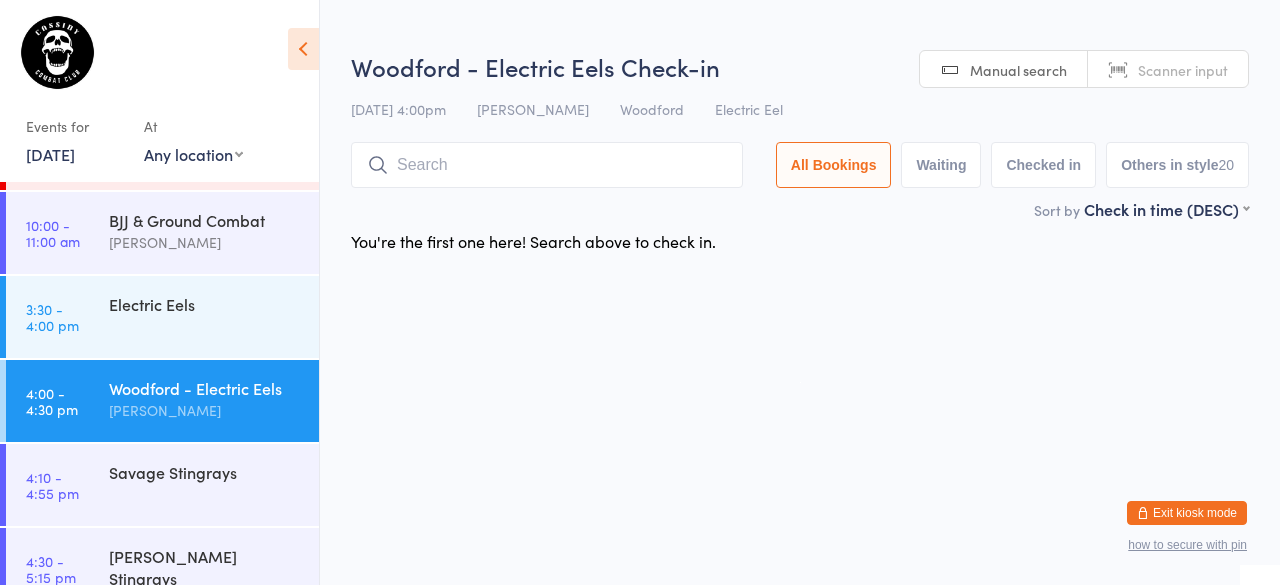 click at bounding box center (547, 165) 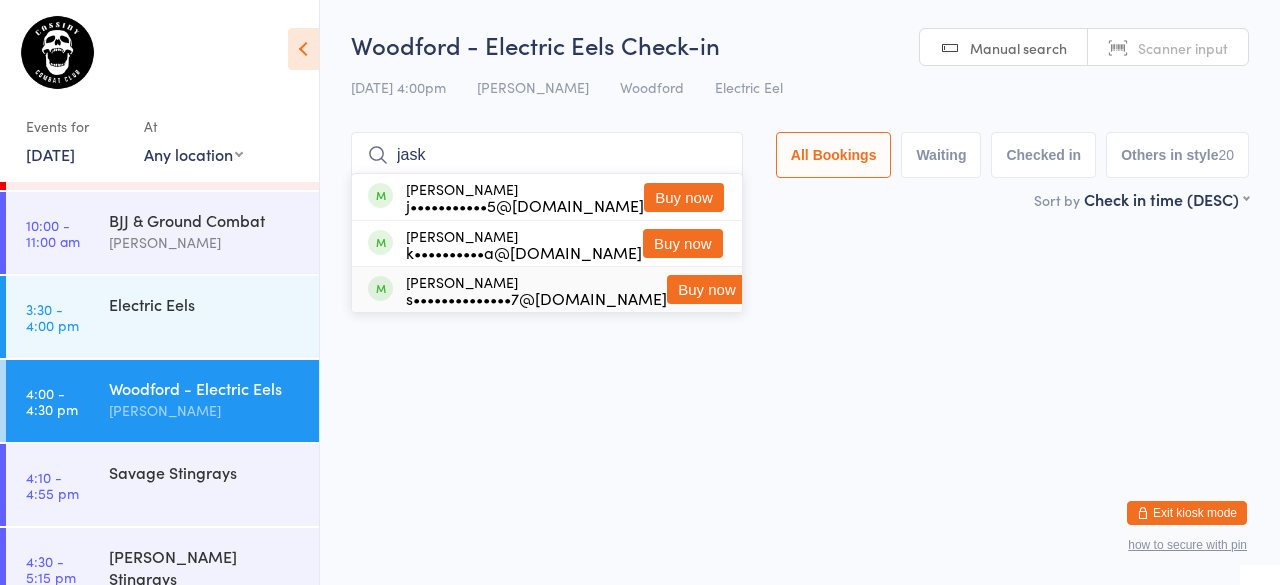 type on "jask" 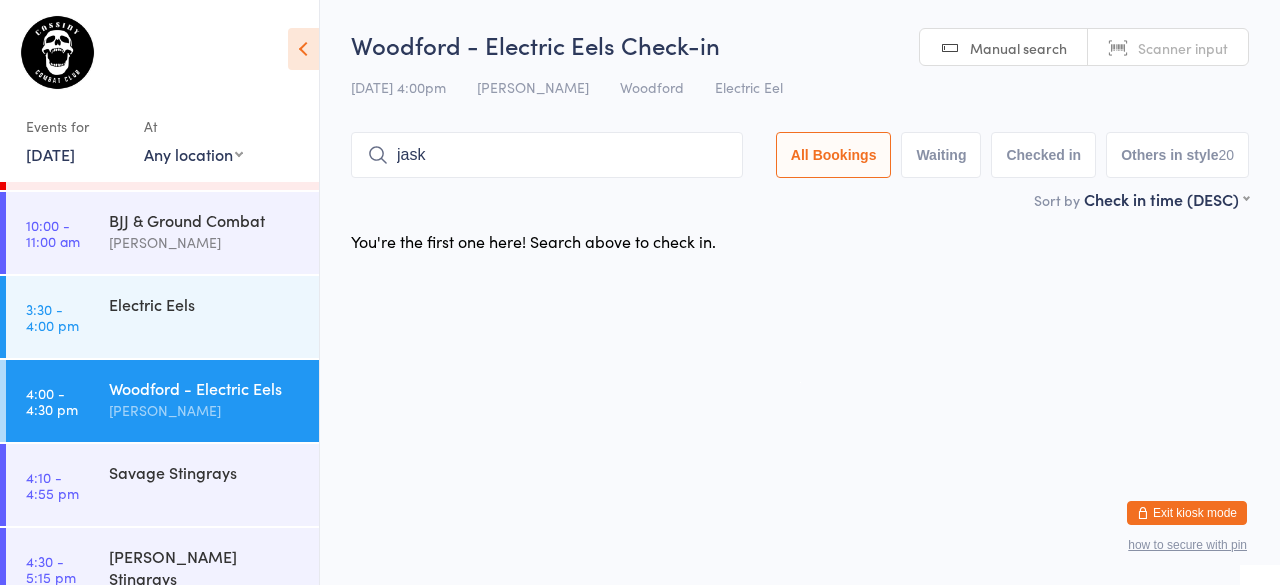 drag, startPoint x: 450, startPoint y: 155, endPoint x: 388, endPoint y: 165, distance: 62.801273 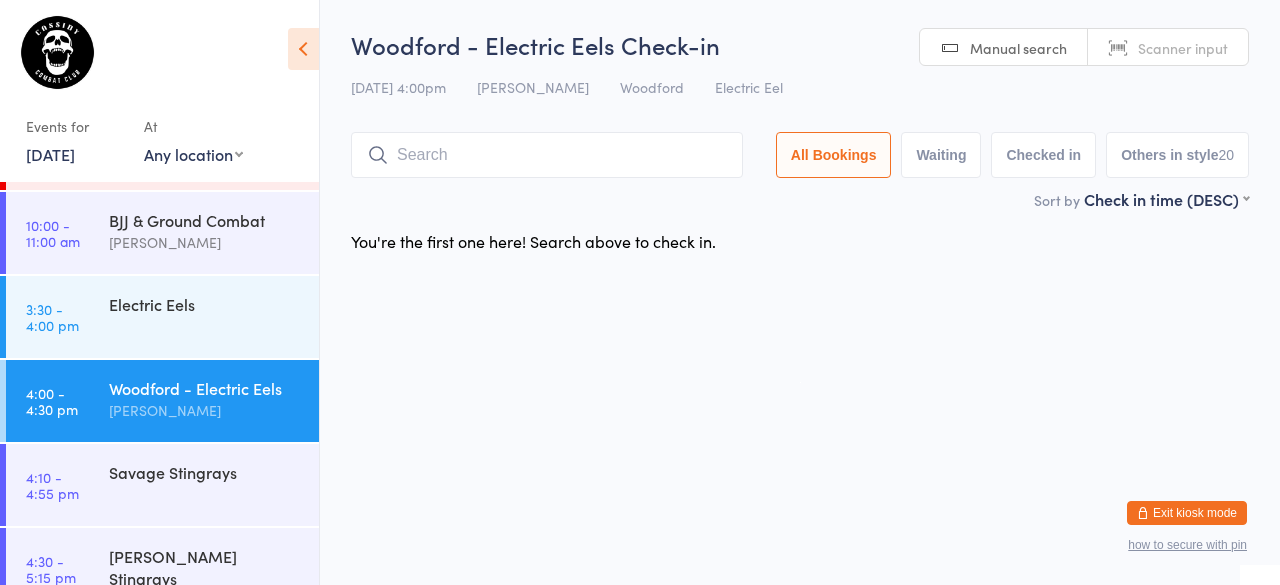 type 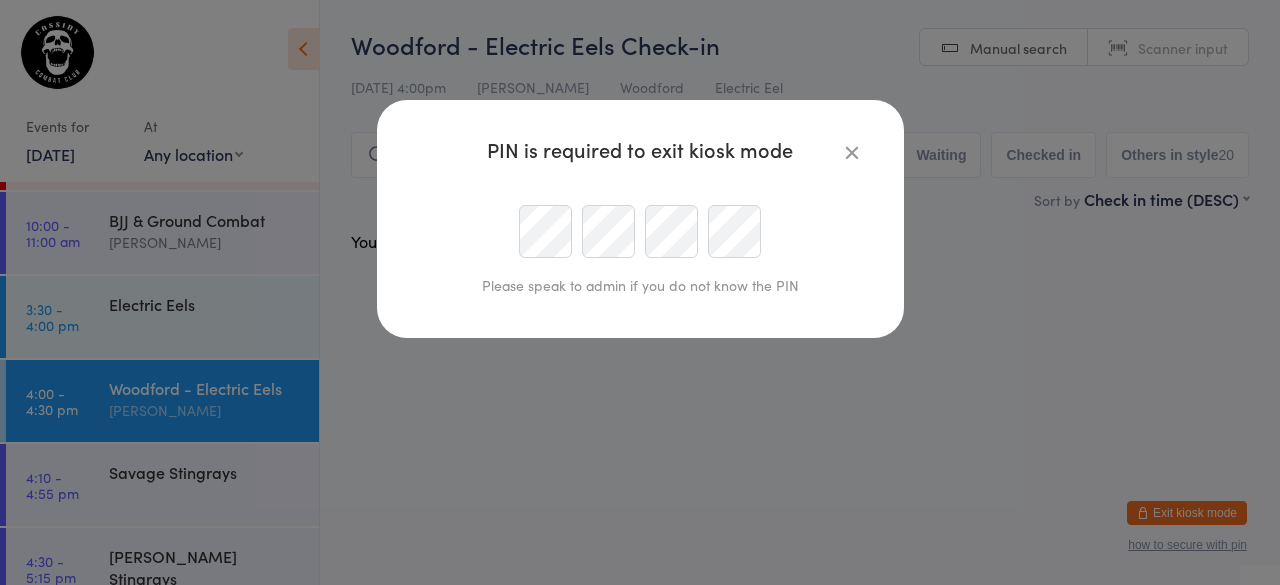 type on "cassidycombatclub@gmail.com" 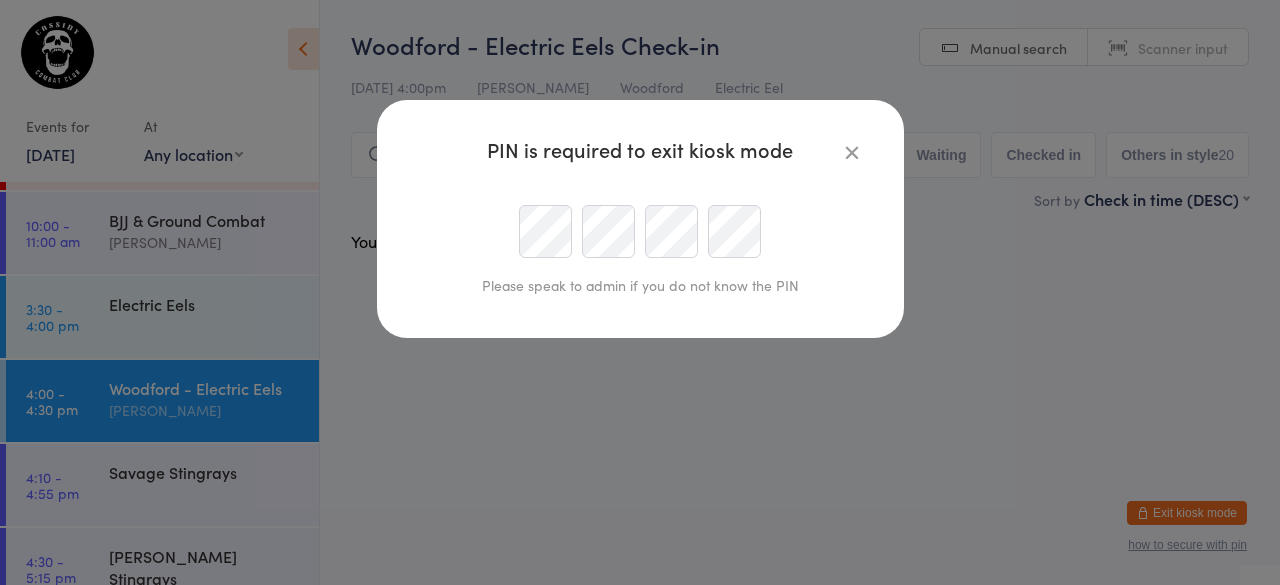 scroll, scrollTop: 0, scrollLeft: 0, axis: both 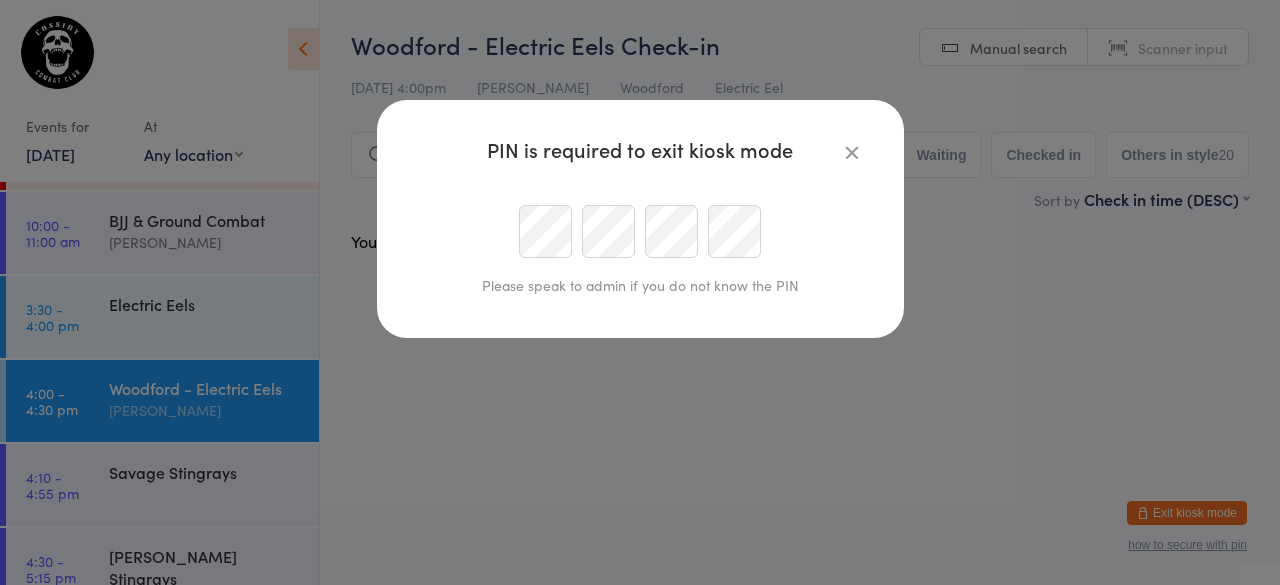 click at bounding box center (640, 231) 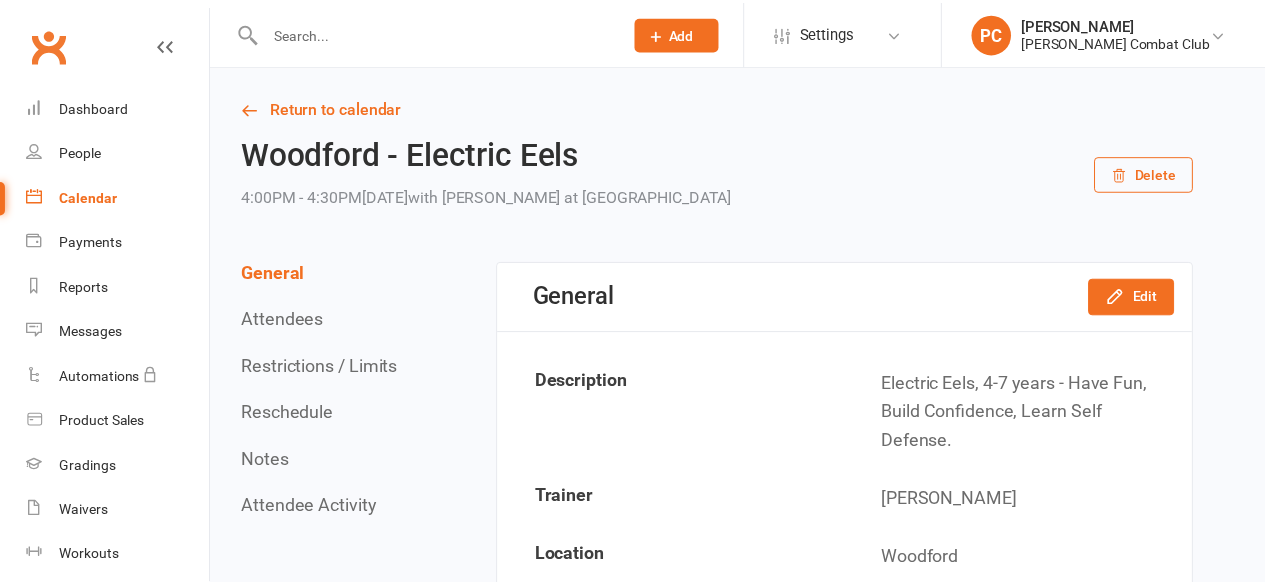 scroll, scrollTop: 0, scrollLeft: 0, axis: both 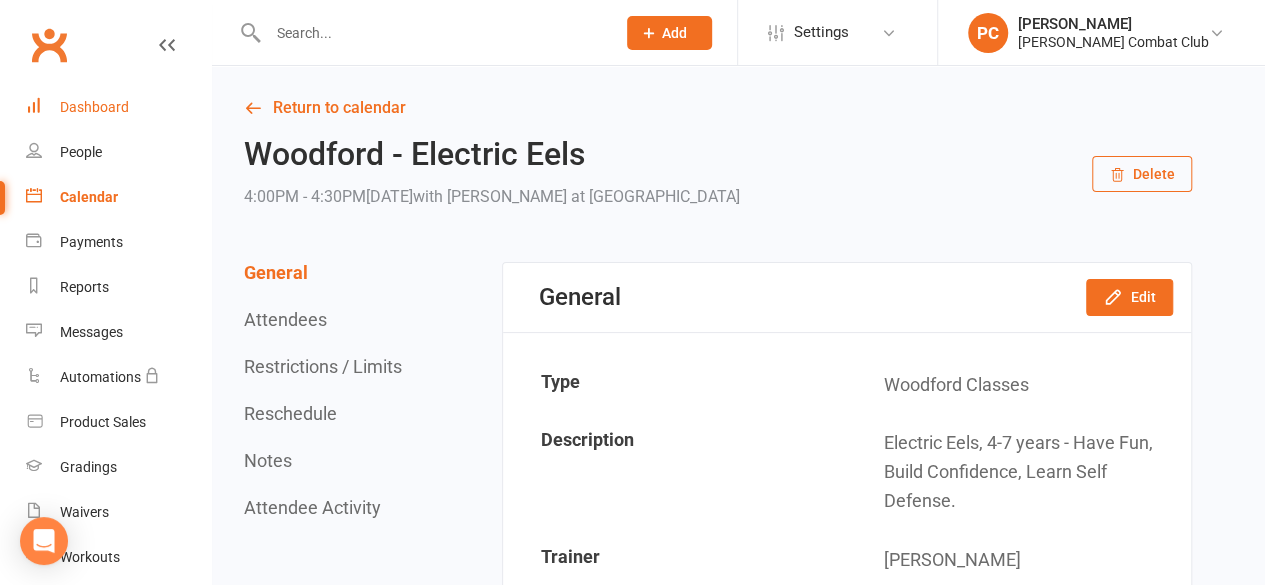 click on "Dashboard" at bounding box center (94, 107) 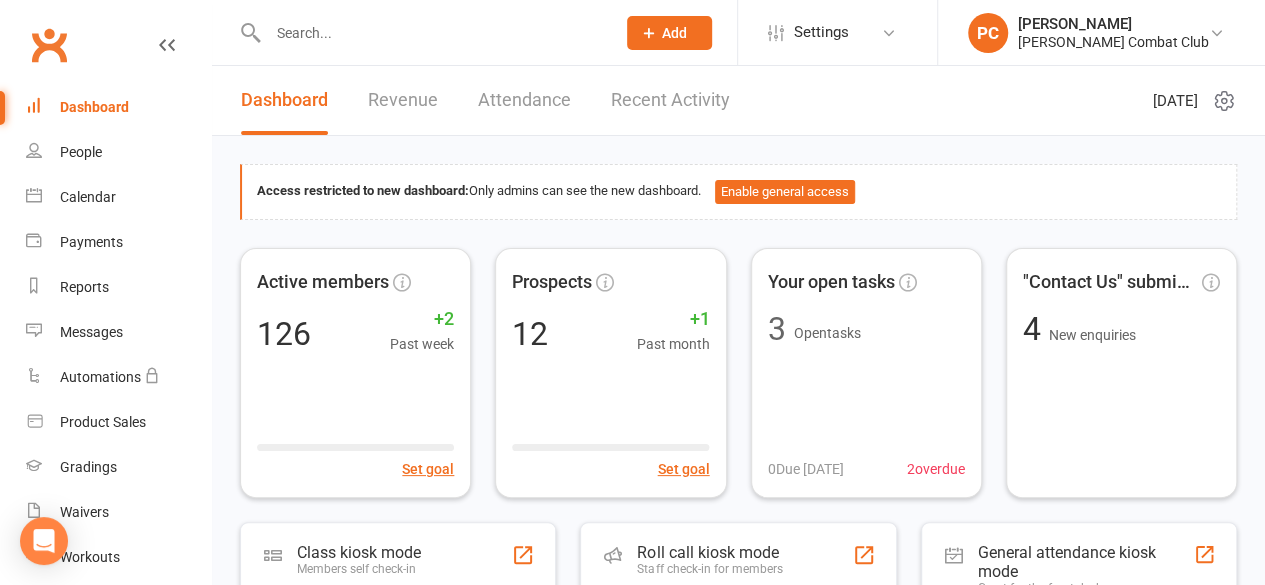 click at bounding box center [431, 33] 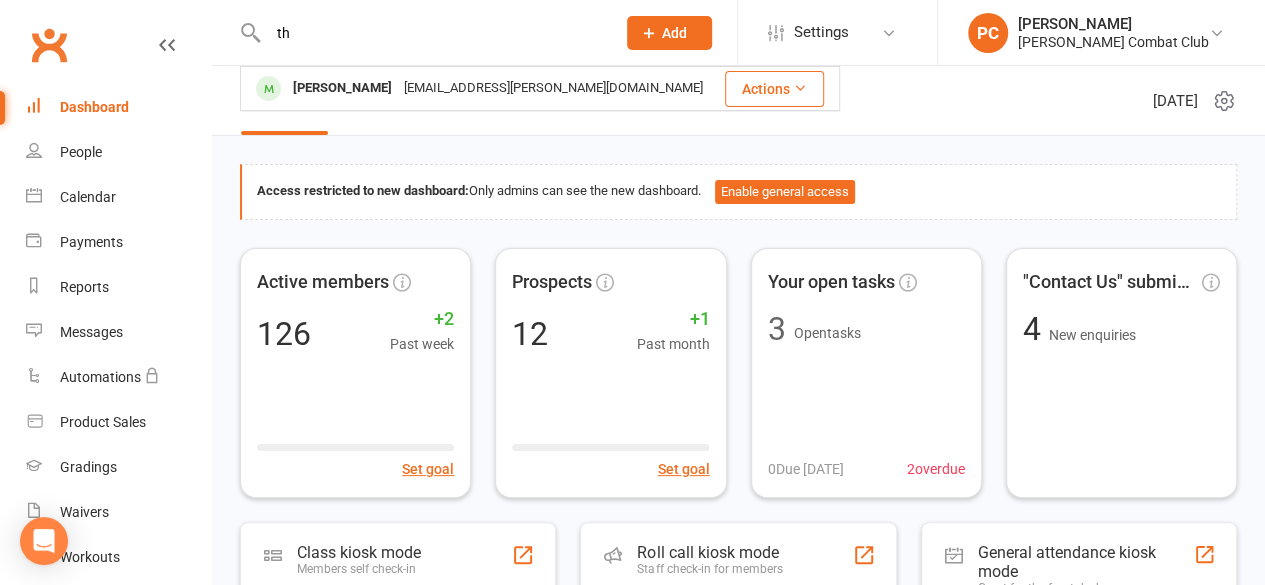type on "t" 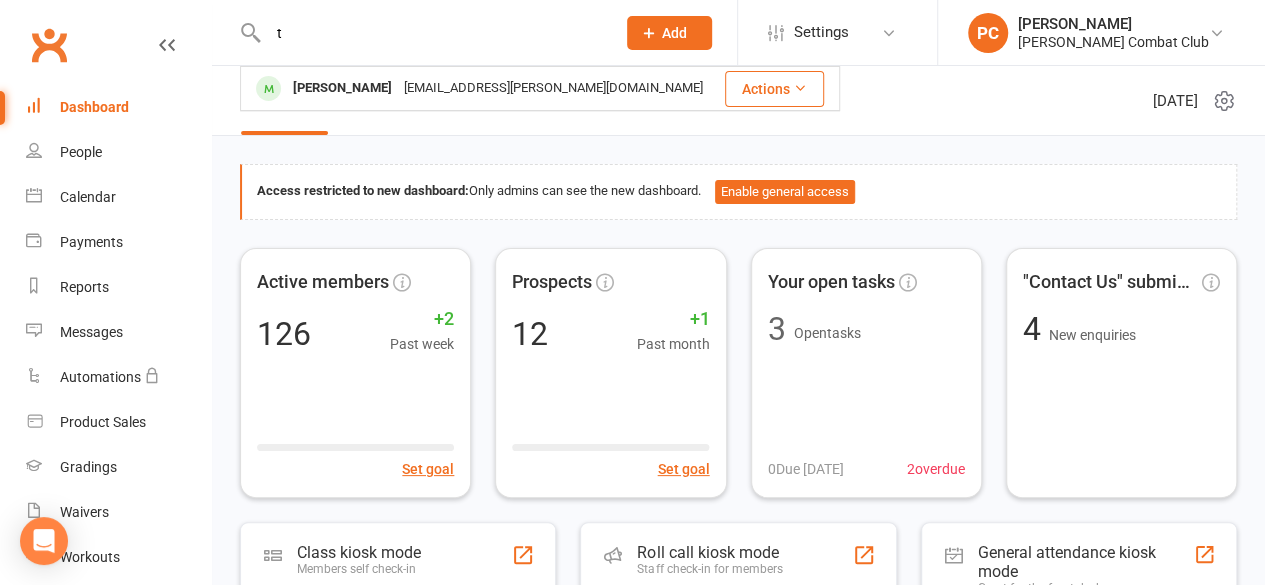type 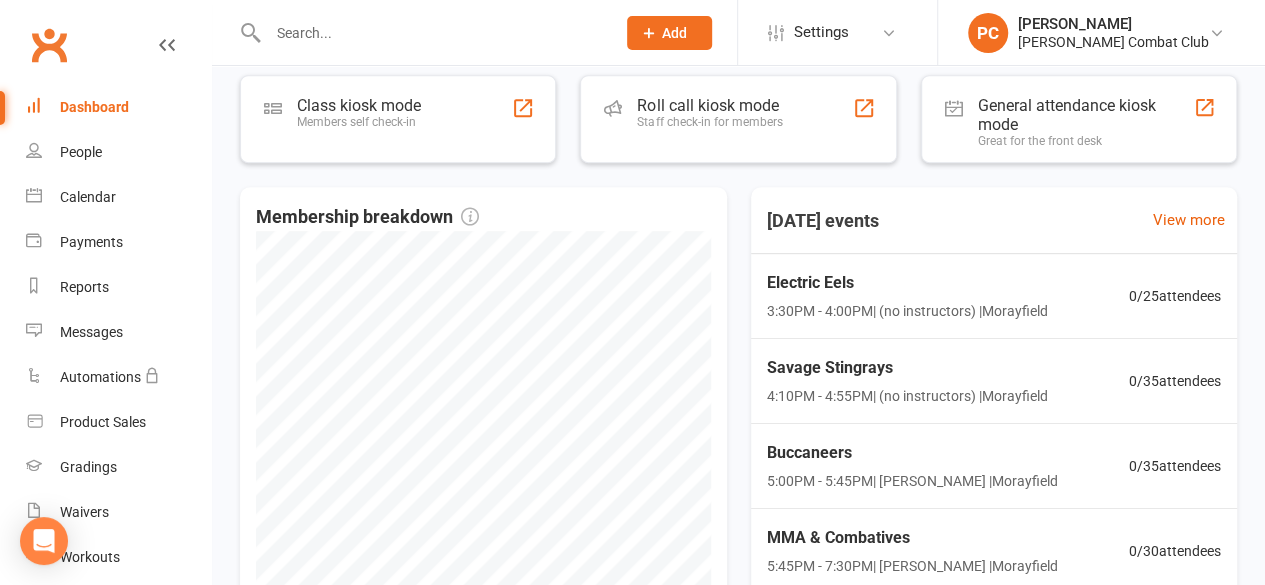 scroll, scrollTop: 0, scrollLeft: 0, axis: both 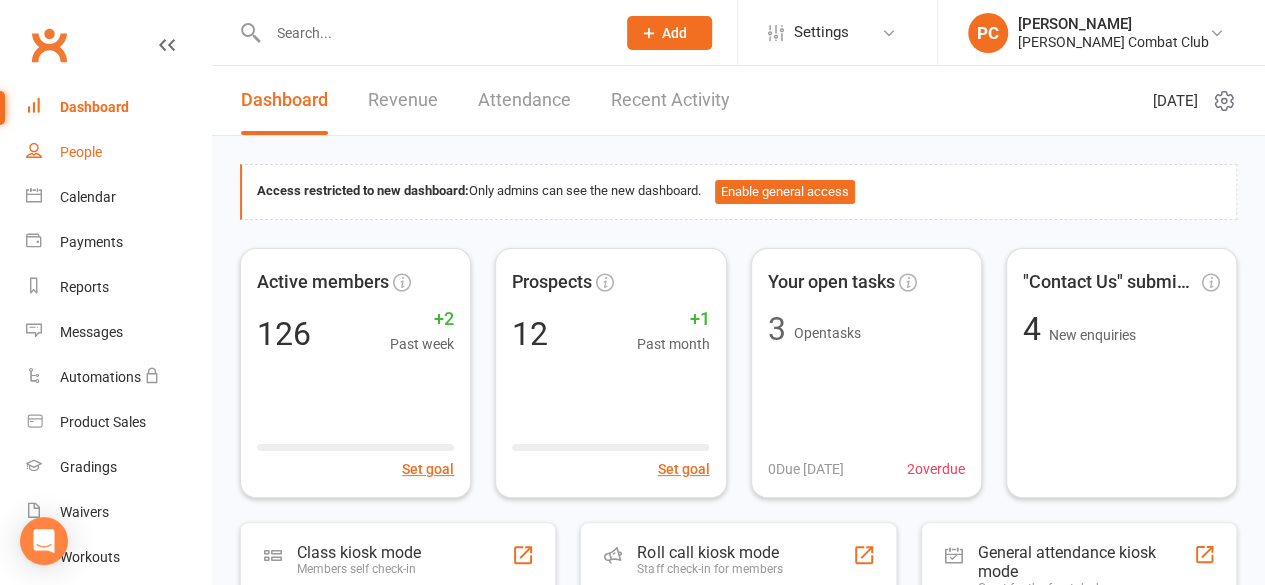 click on "People" at bounding box center (81, 152) 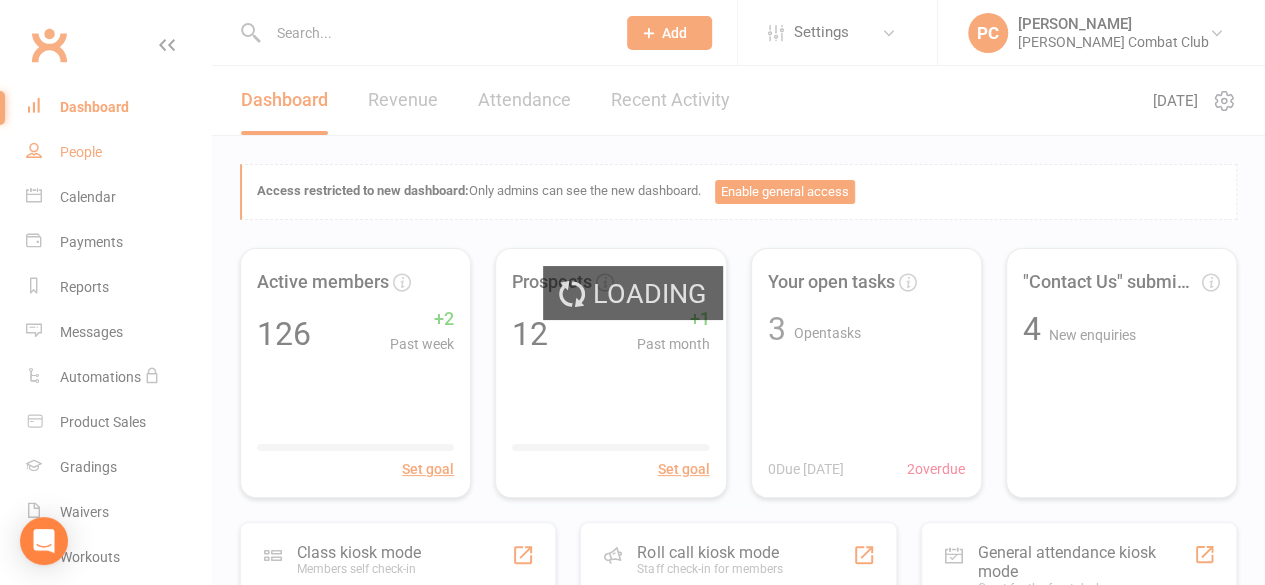 select on "100" 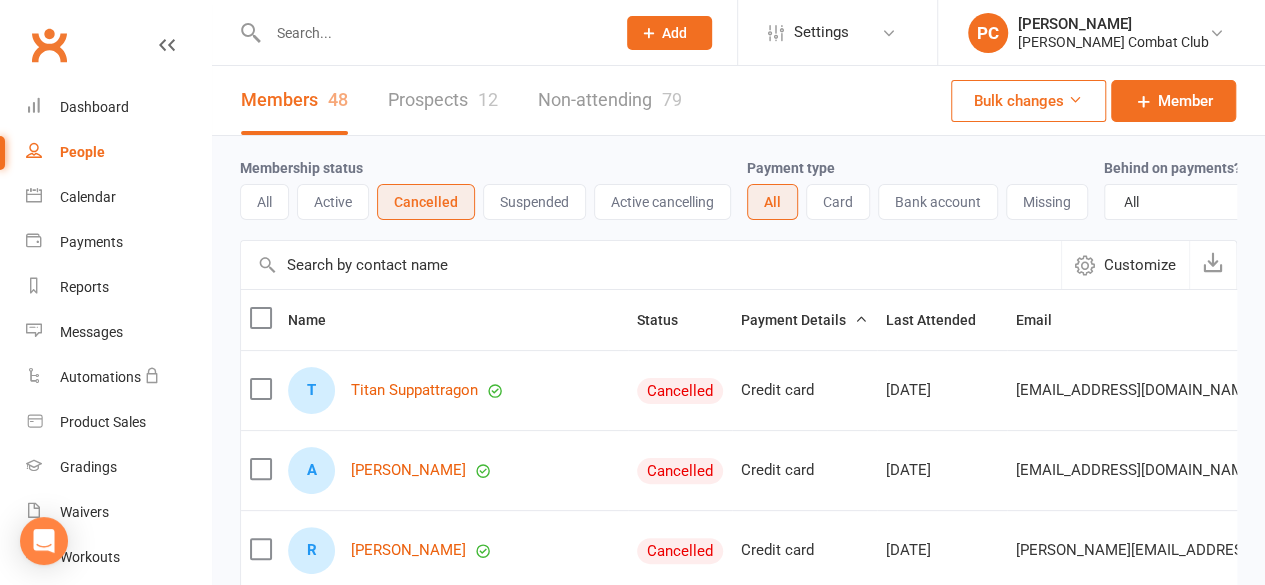 click at bounding box center (431, 33) 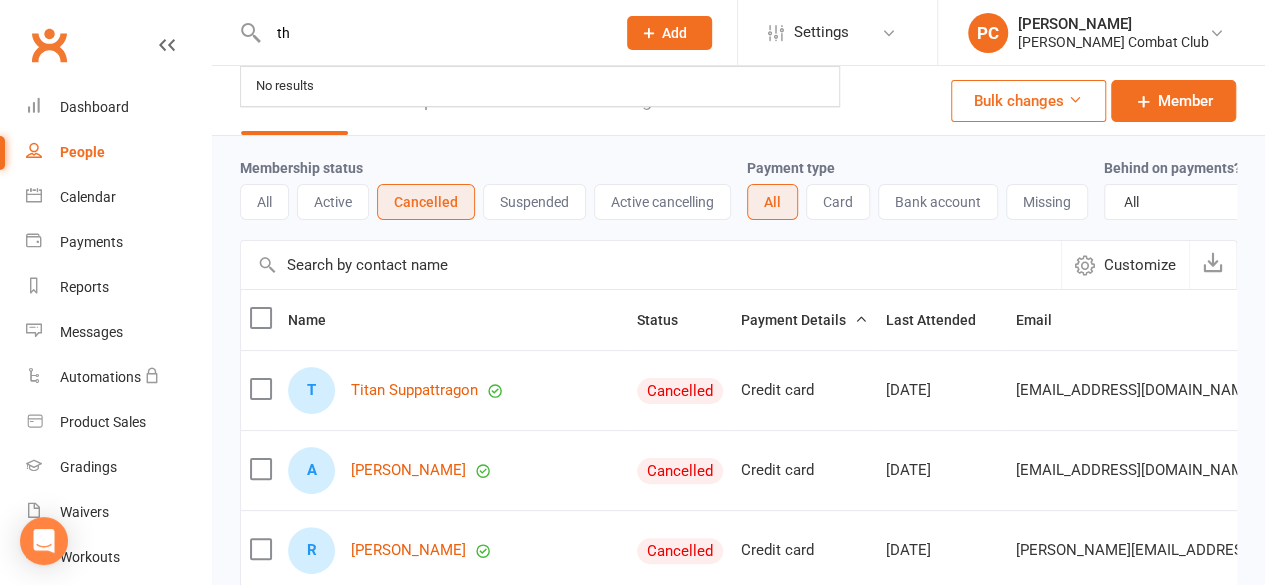 type on "the" 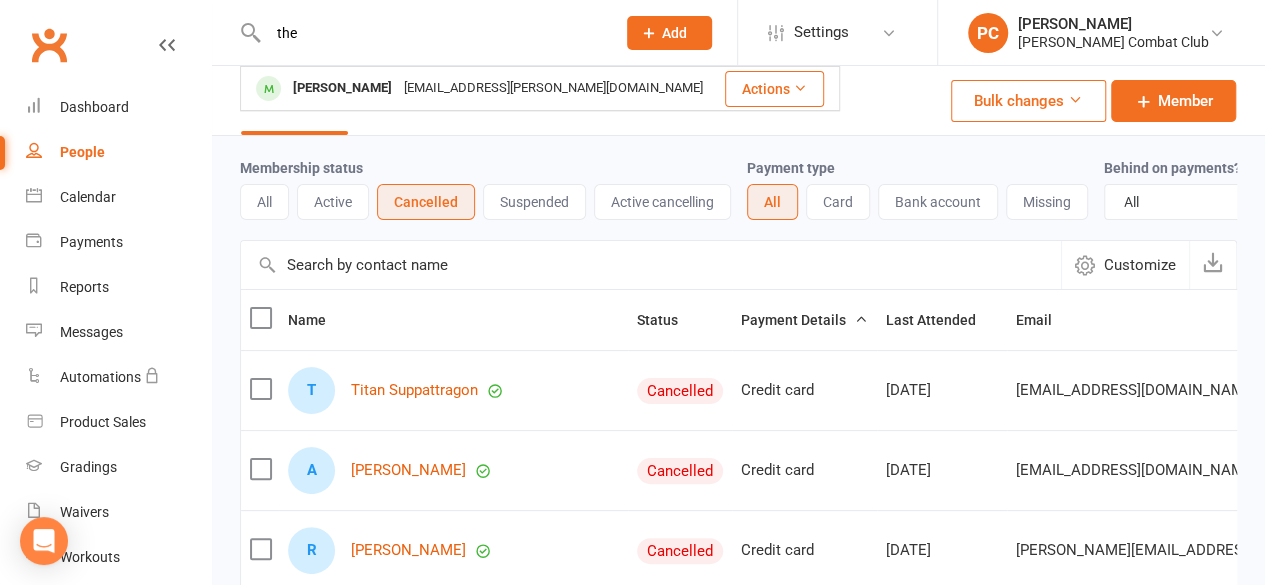drag, startPoint x: 313, startPoint y: 28, endPoint x: 271, endPoint y: 33, distance: 42.296574 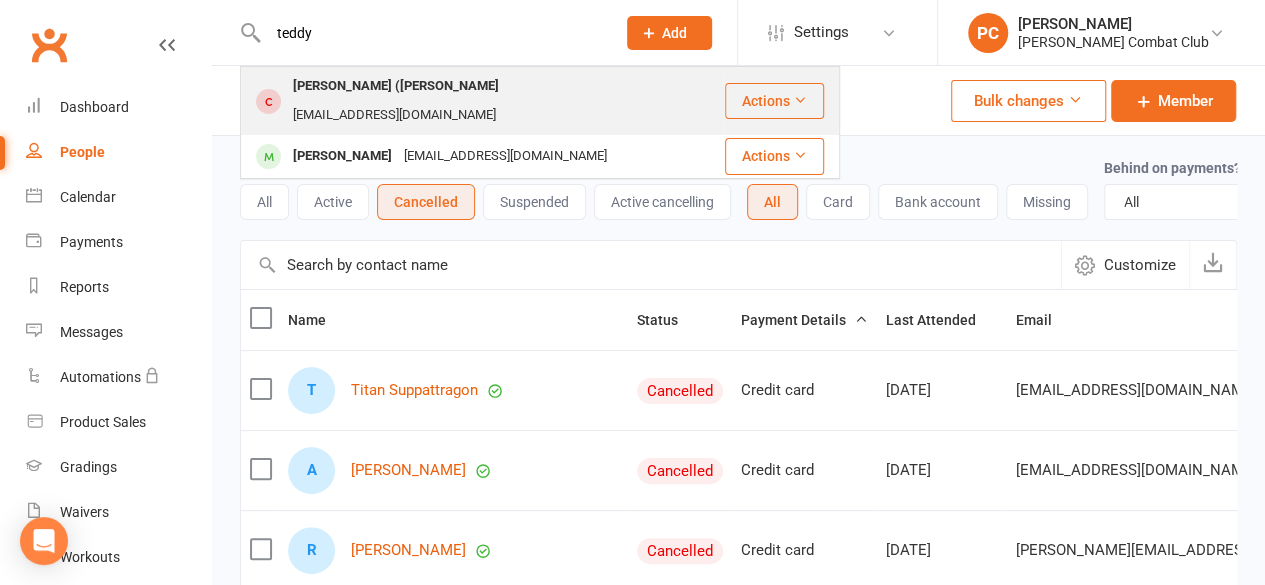 type on "teddy" 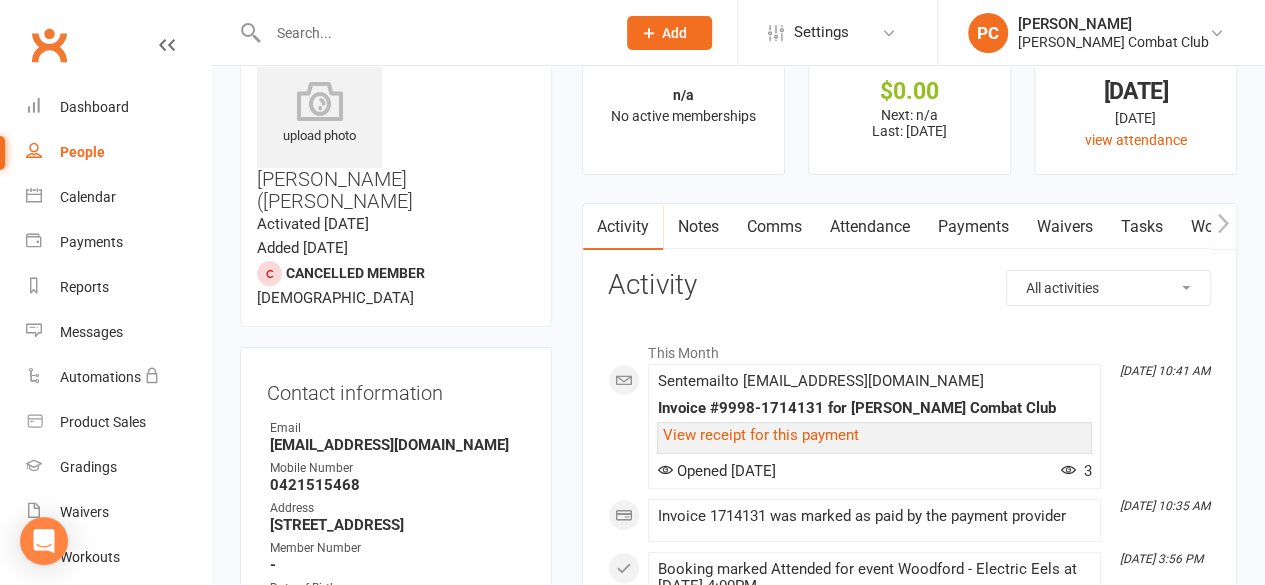 scroll, scrollTop: 100, scrollLeft: 0, axis: vertical 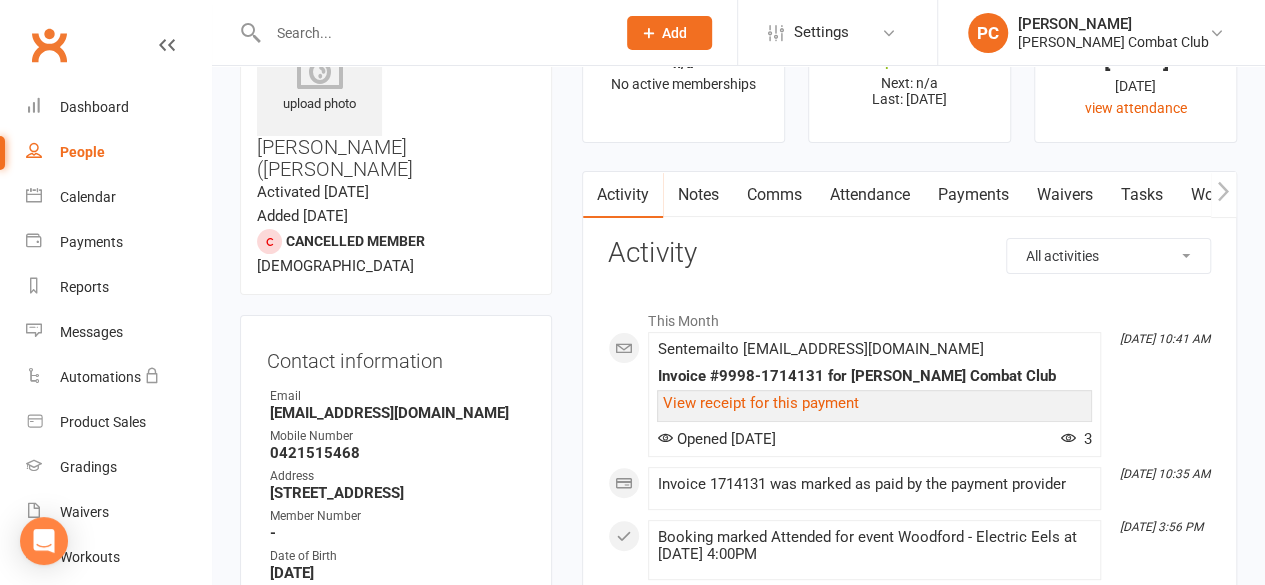 click on "Attendance" at bounding box center [869, 195] 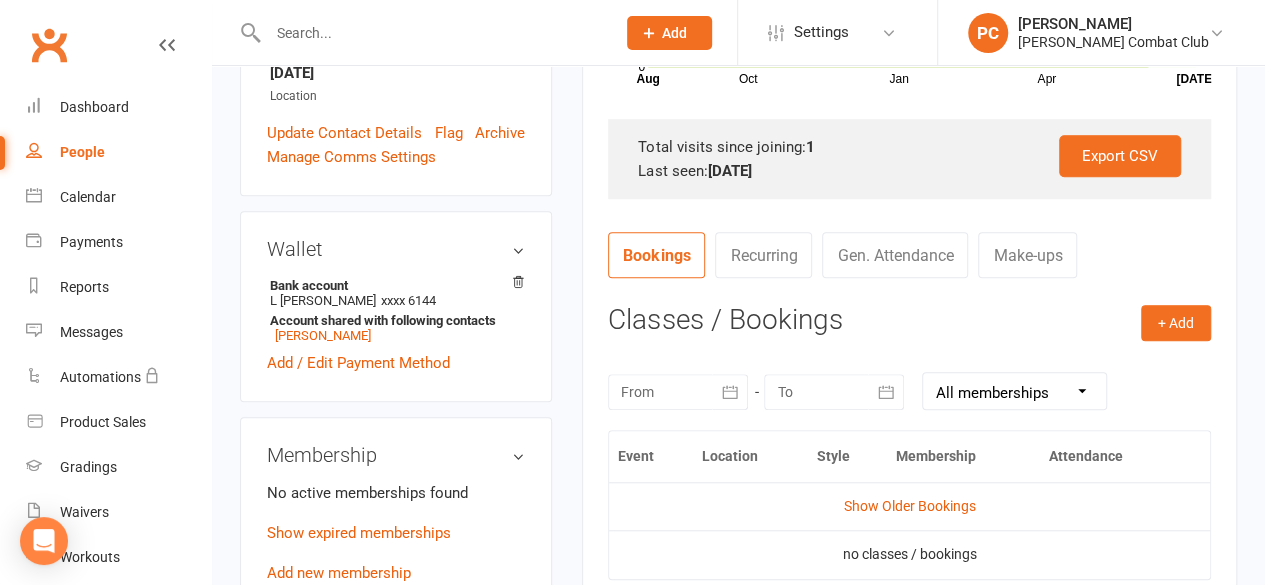 scroll, scrollTop: 700, scrollLeft: 0, axis: vertical 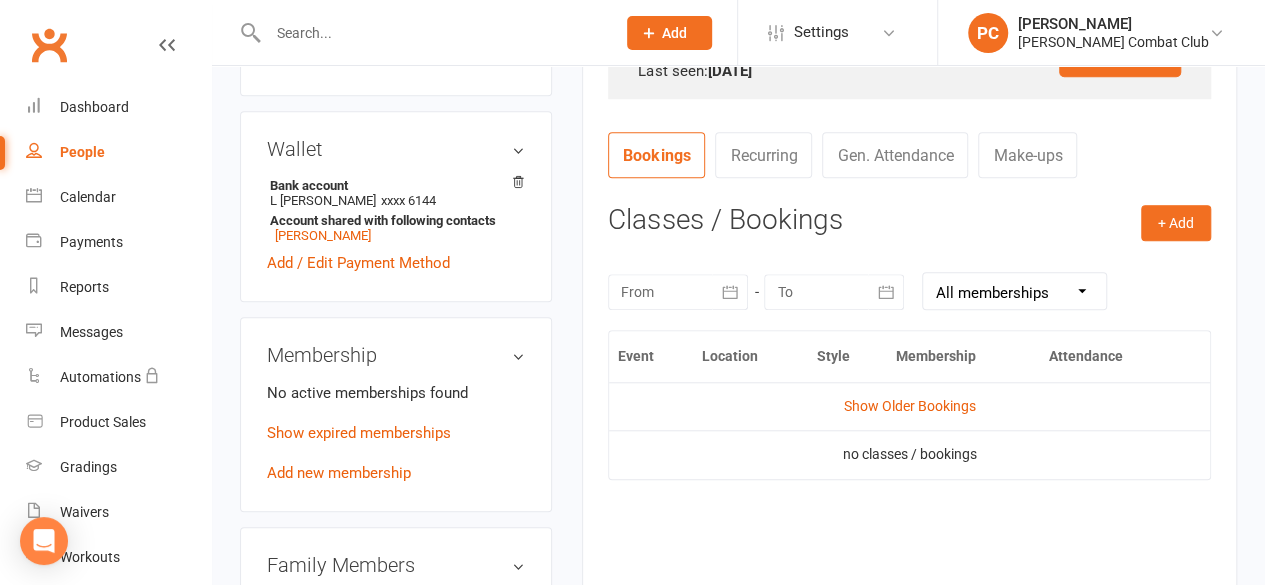click 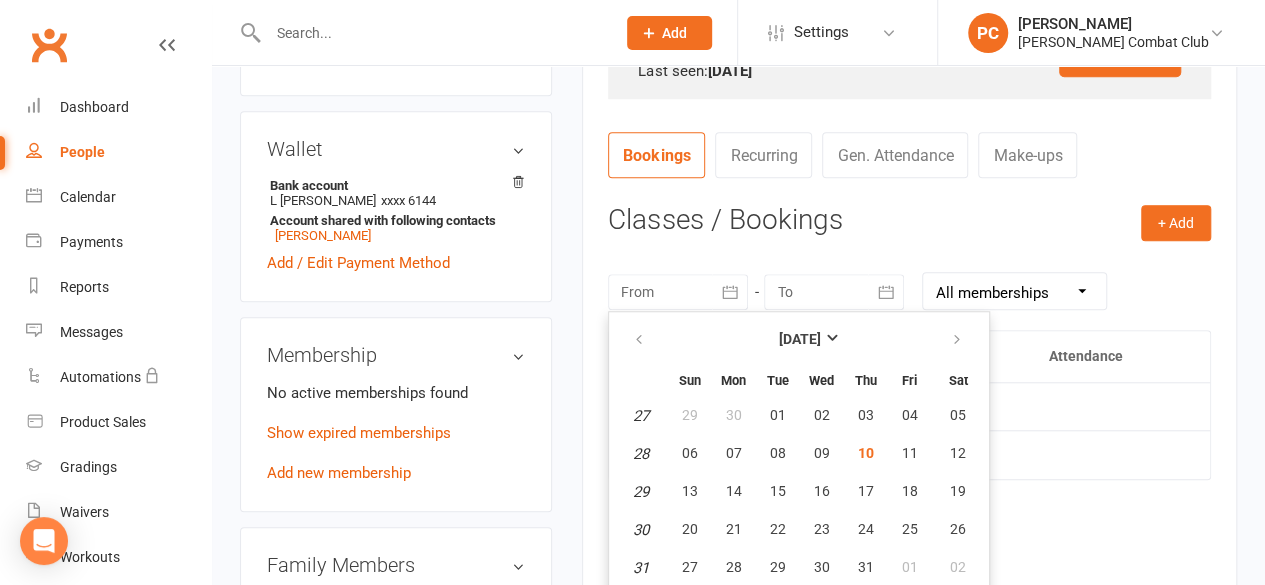 scroll, scrollTop: 738, scrollLeft: 0, axis: vertical 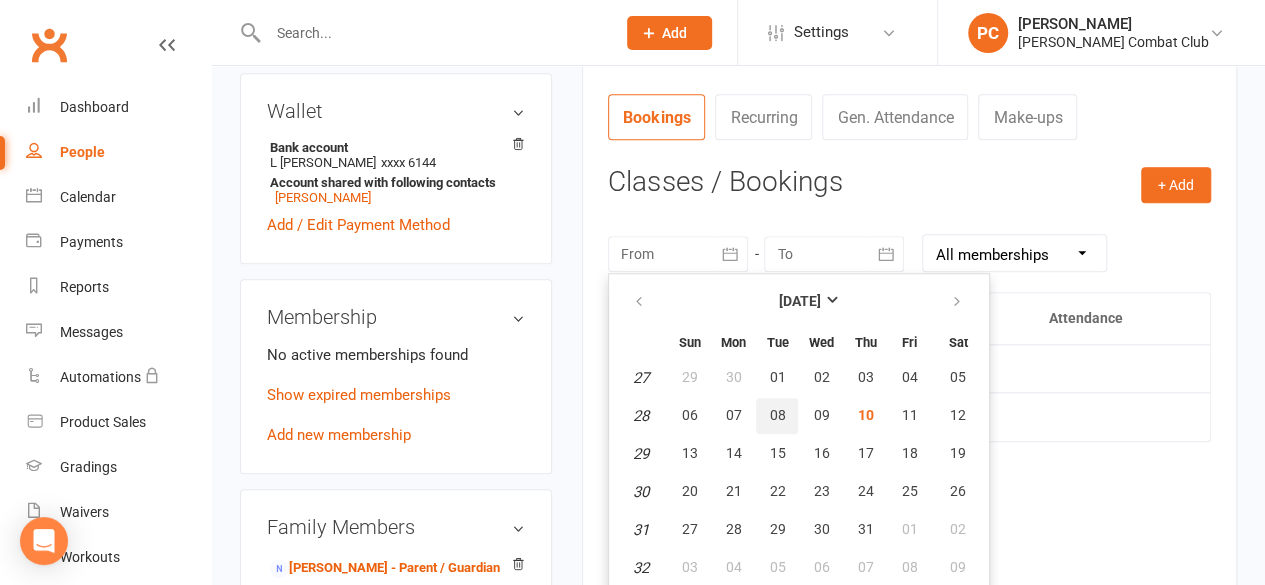 click on "08" at bounding box center (777, 415) 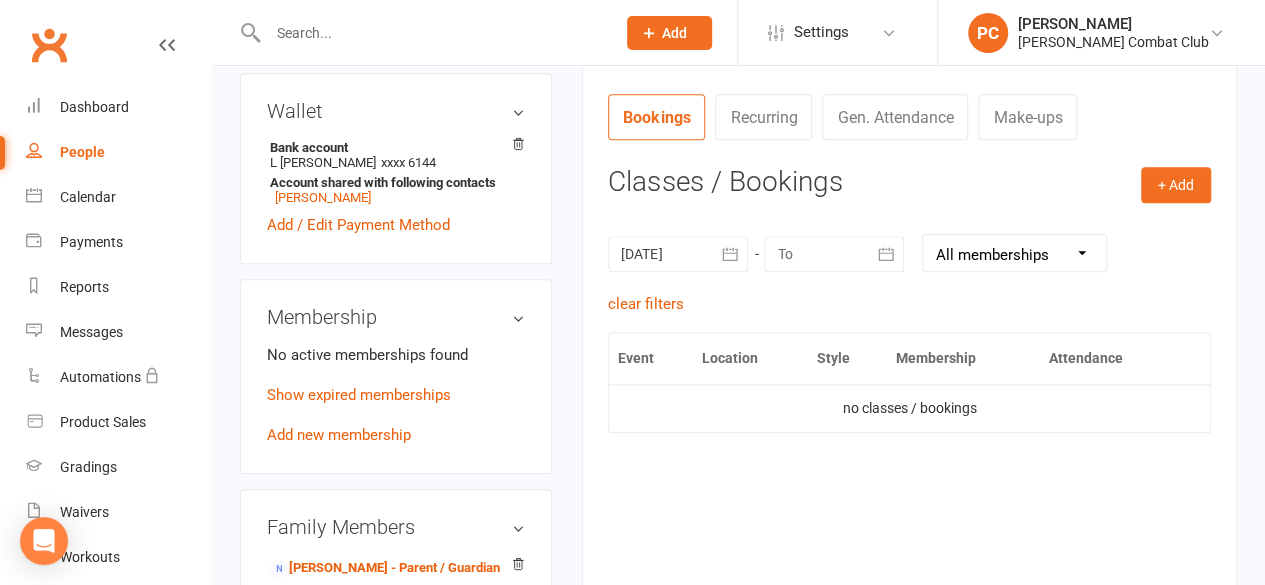 click at bounding box center [834, 254] 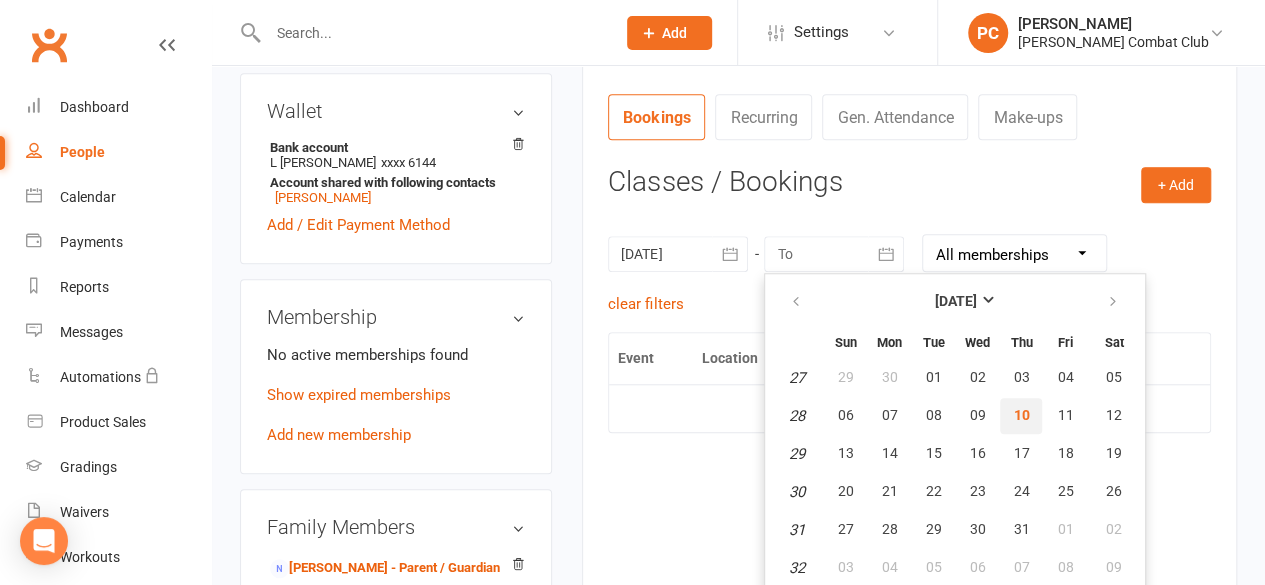 click on "10" at bounding box center (1021, 415) 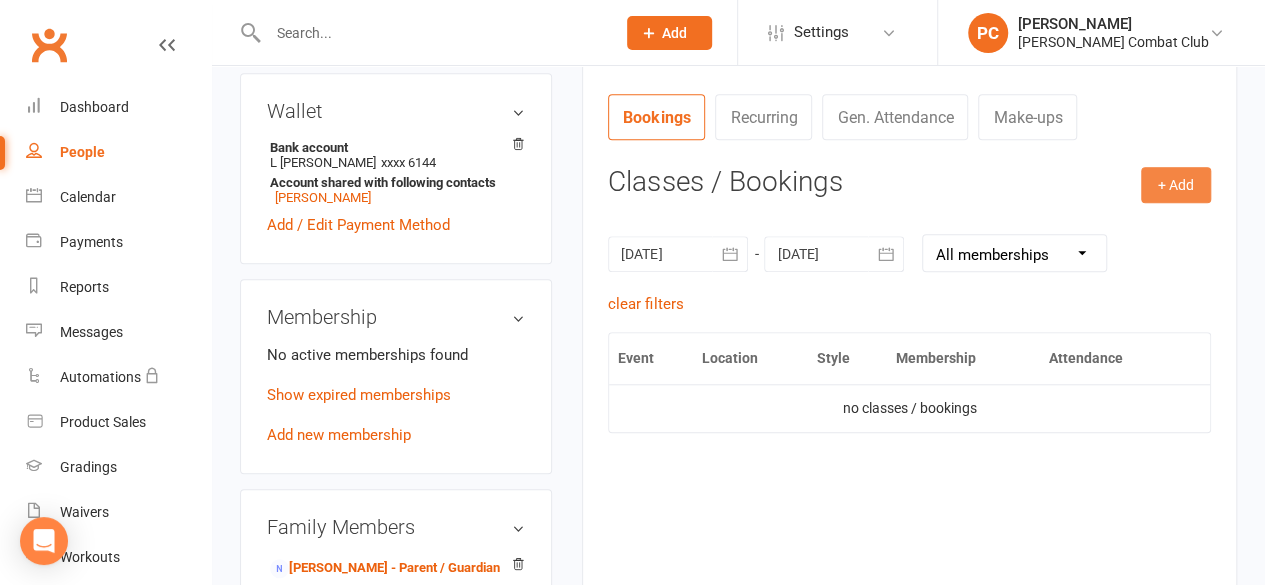 click on "+ Add" at bounding box center (1176, 185) 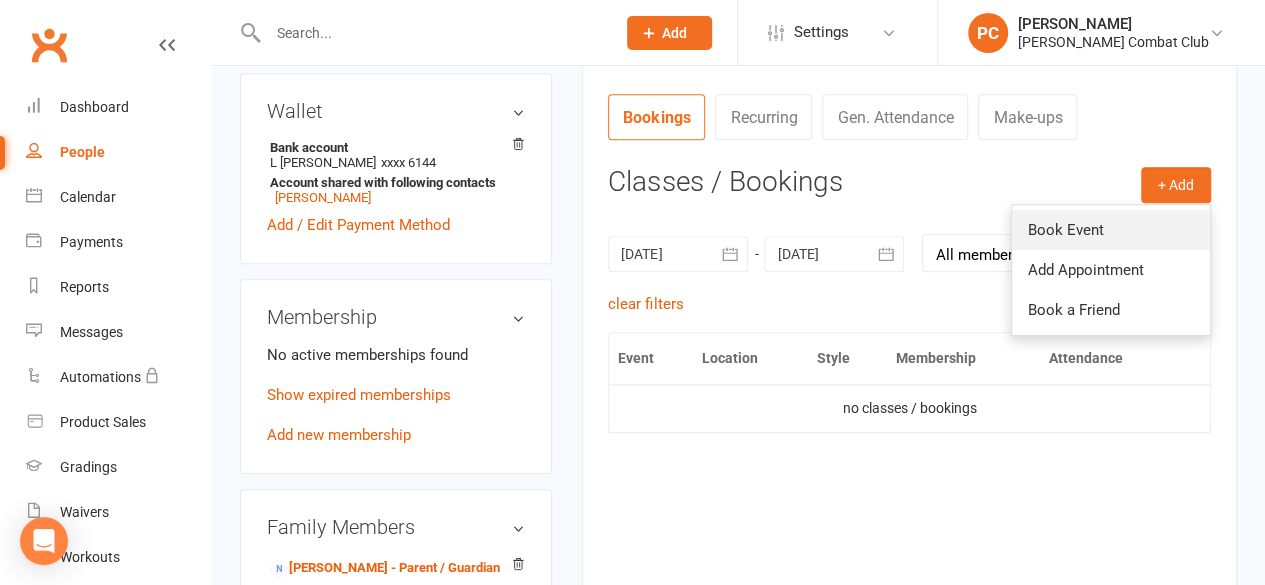 click on "Book Event" at bounding box center [1111, 230] 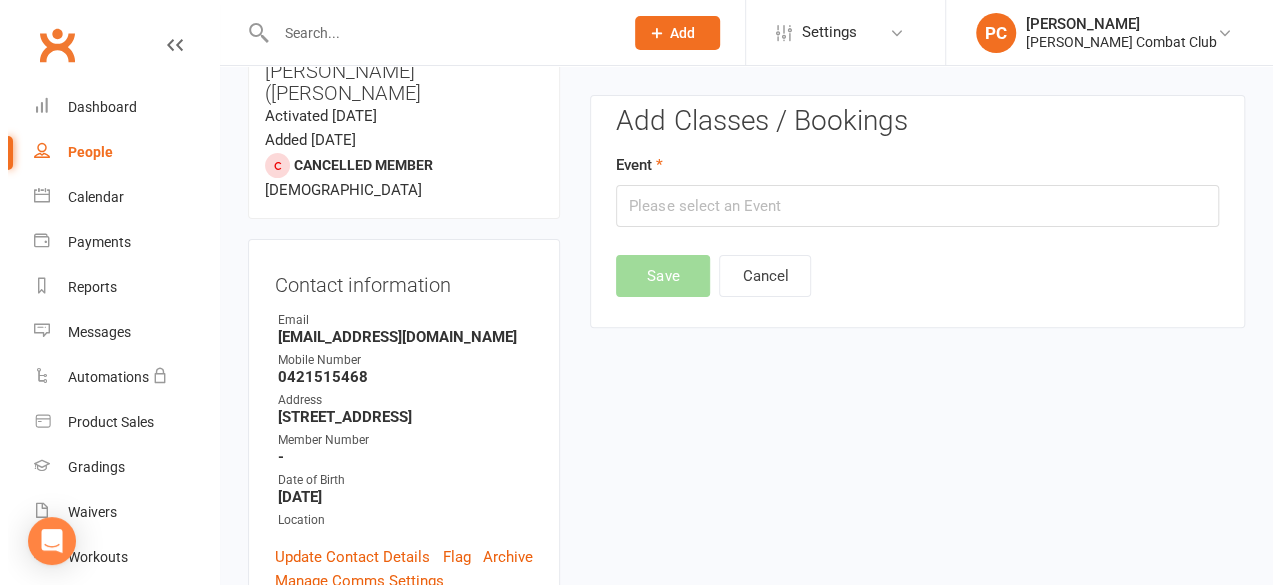 scroll, scrollTop: 170, scrollLeft: 0, axis: vertical 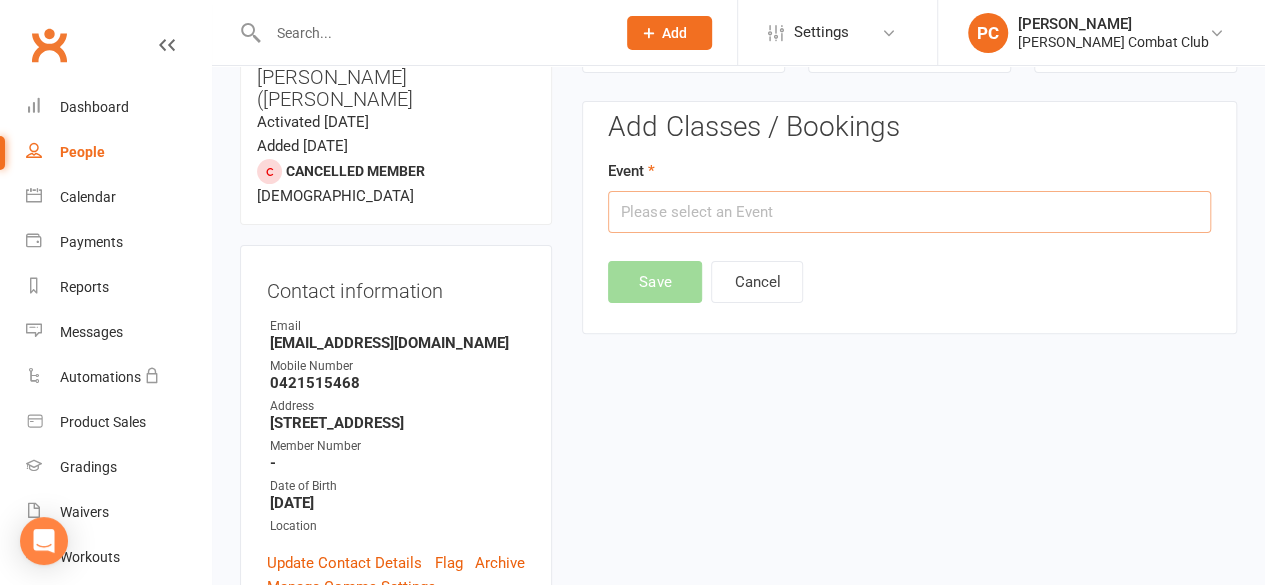 click at bounding box center [909, 212] 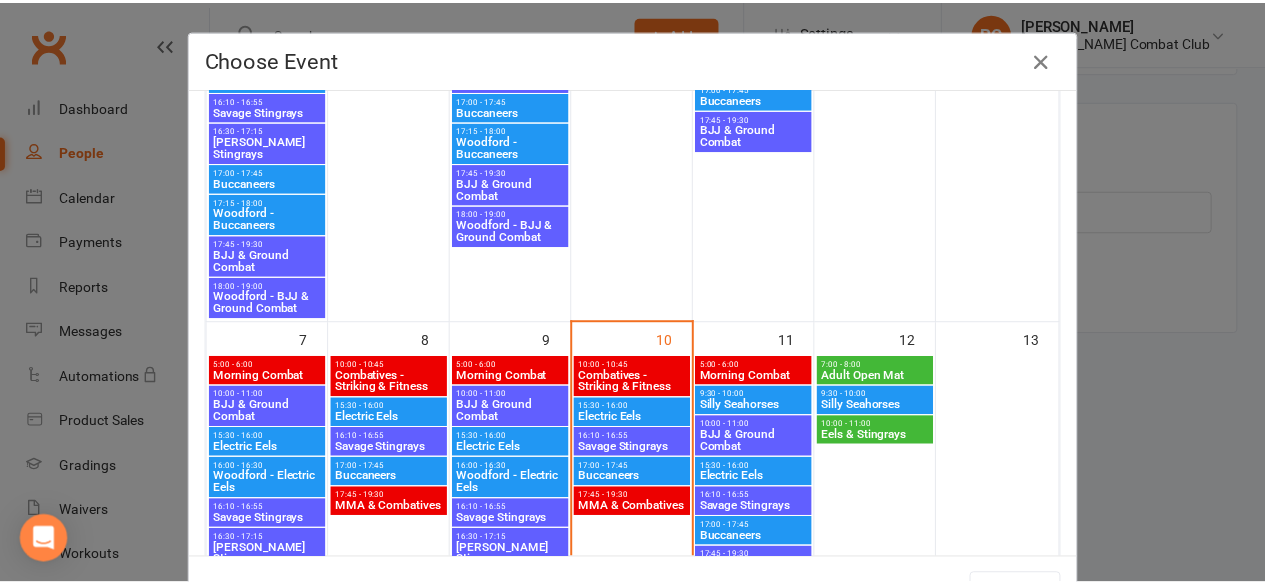 scroll, scrollTop: 400, scrollLeft: 0, axis: vertical 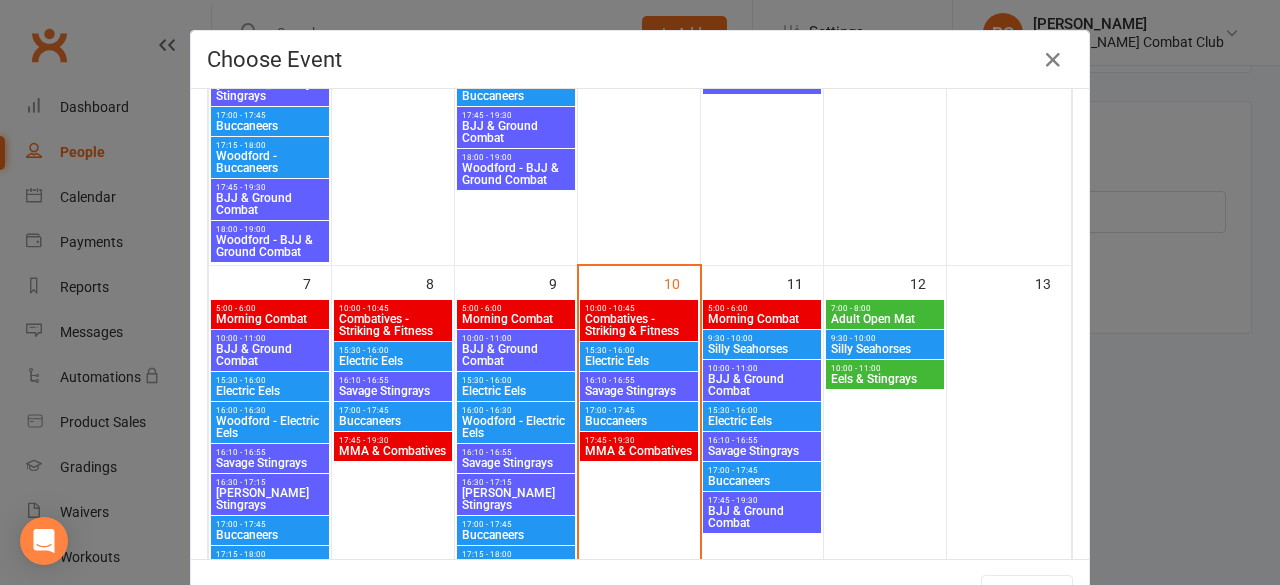 click on "Woodford - Electric Eels" at bounding box center [516, 427] 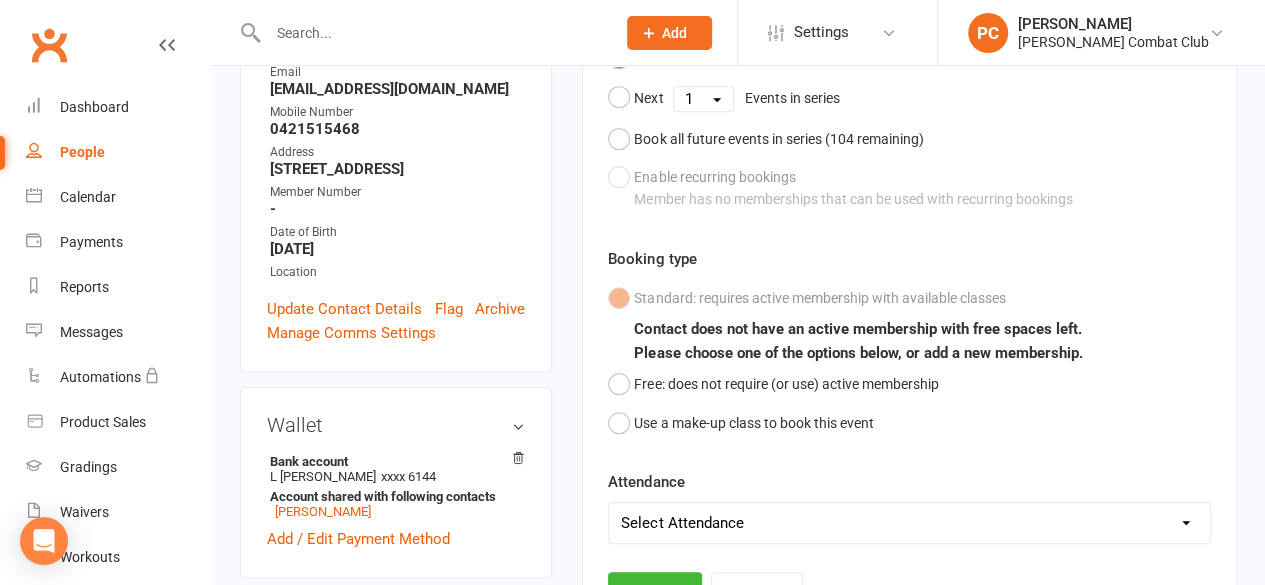 scroll, scrollTop: 470, scrollLeft: 0, axis: vertical 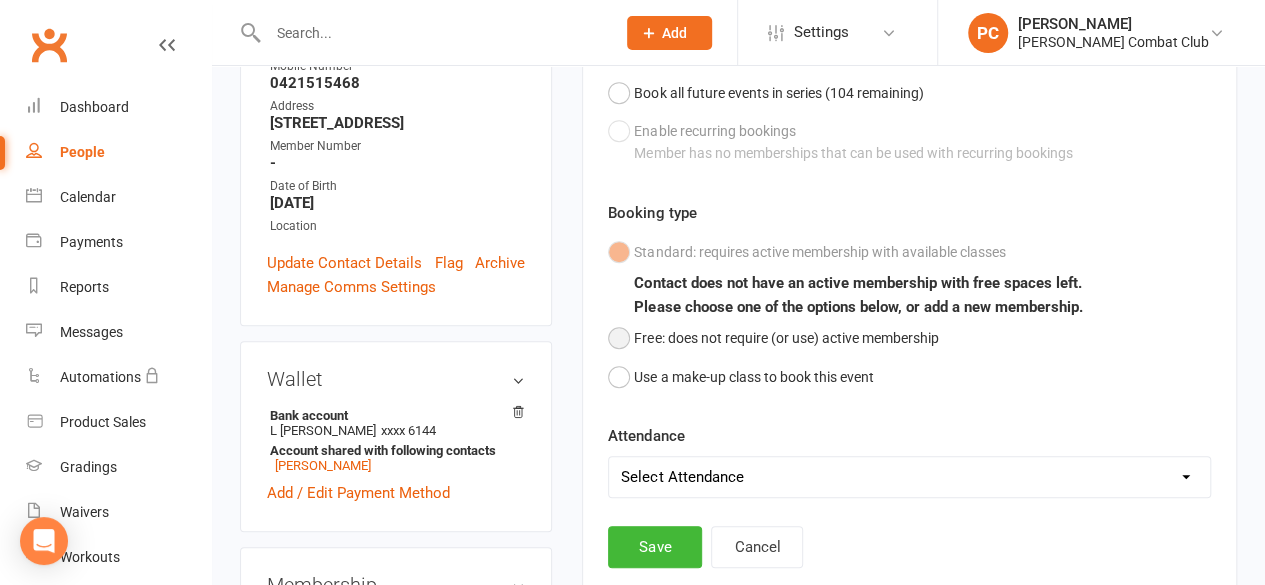click on "Free: does not require (or use) active membership" at bounding box center [773, 338] 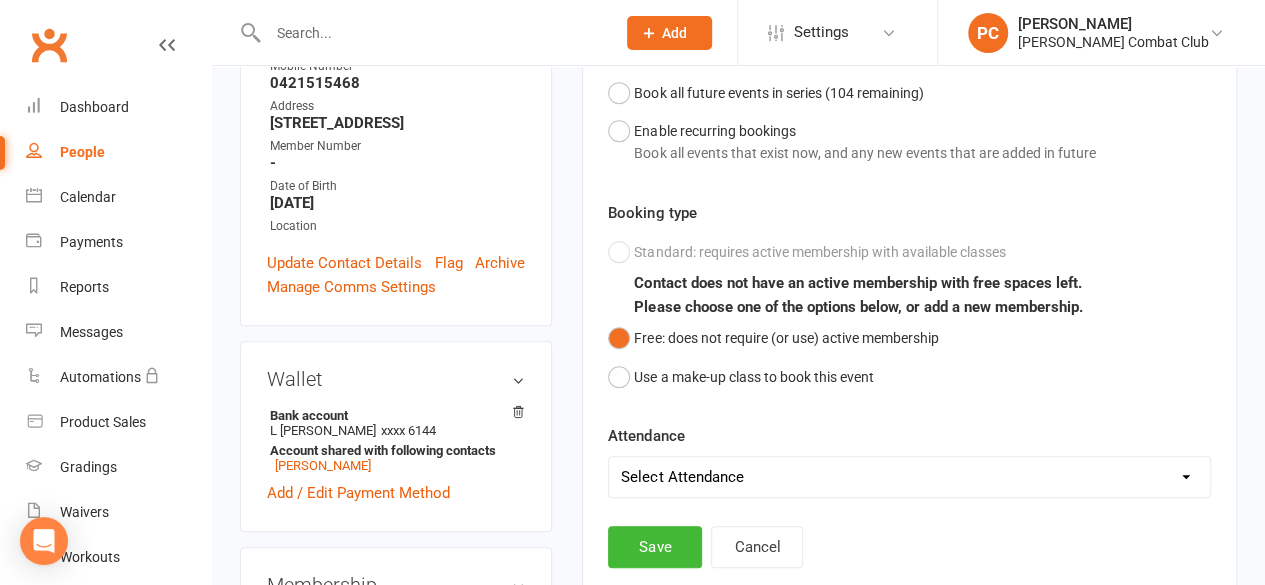 click on "Select Attendance Attended Absent" at bounding box center [909, 477] 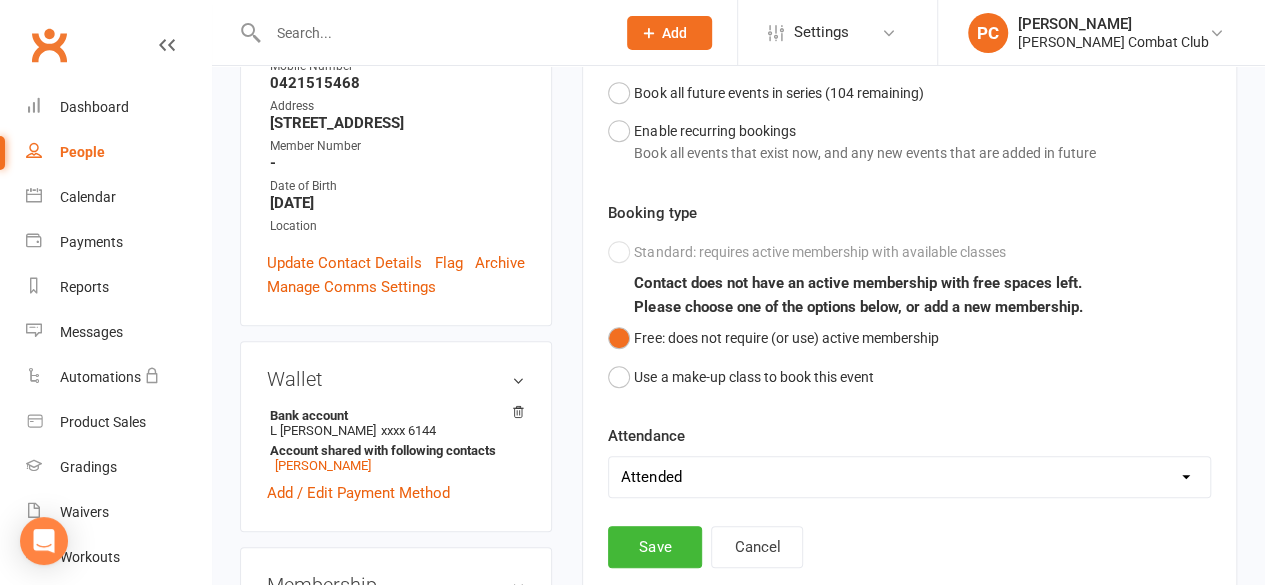 click on "Select Attendance Attended Absent" at bounding box center [909, 477] 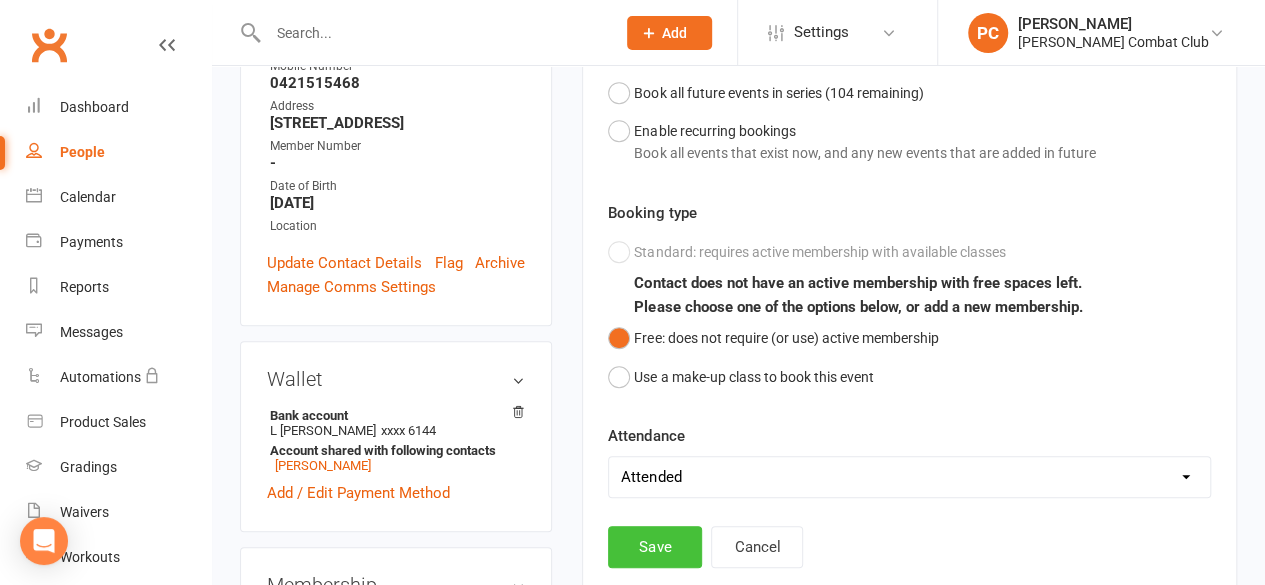 click on "Save" at bounding box center [655, 547] 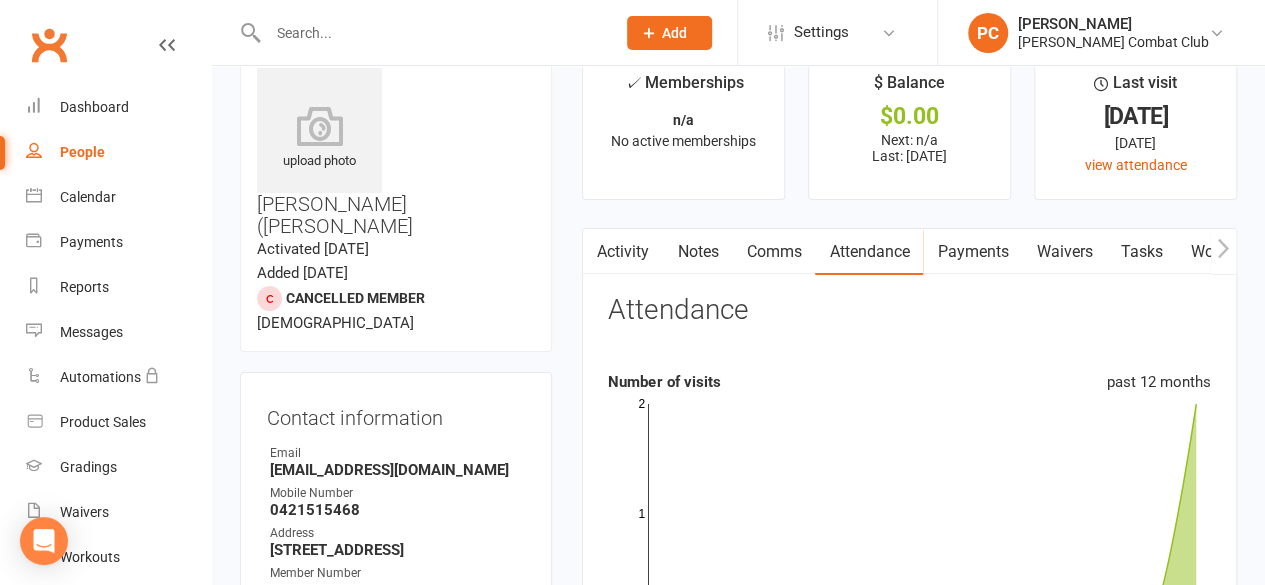 scroll, scrollTop: 0, scrollLeft: 0, axis: both 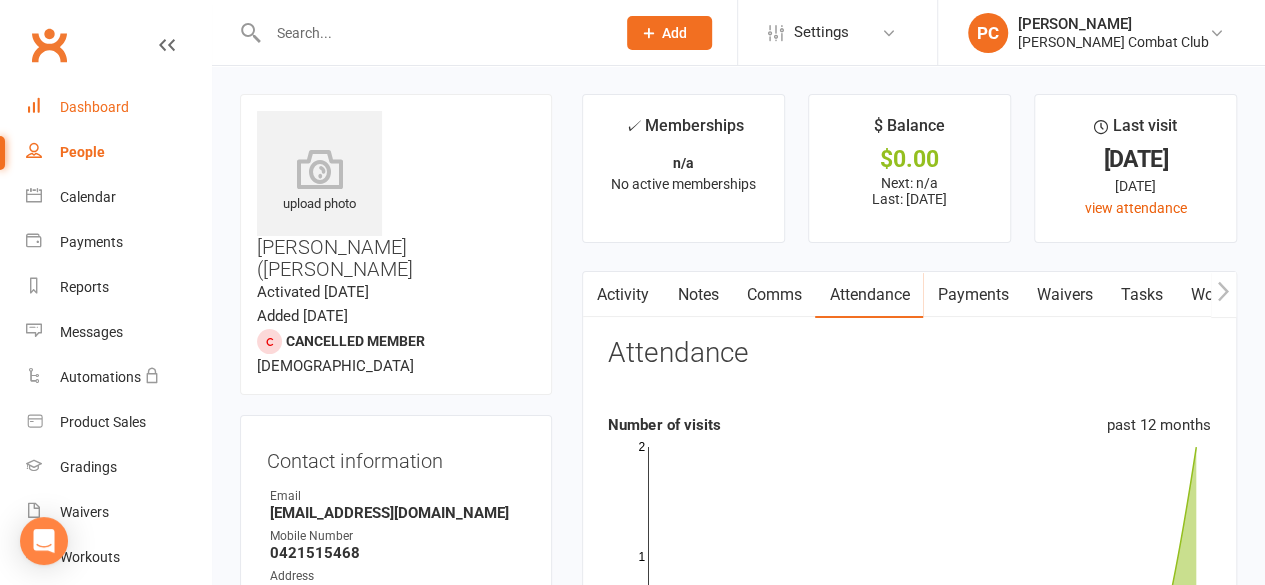 click on "Dashboard" at bounding box center [94, 107] 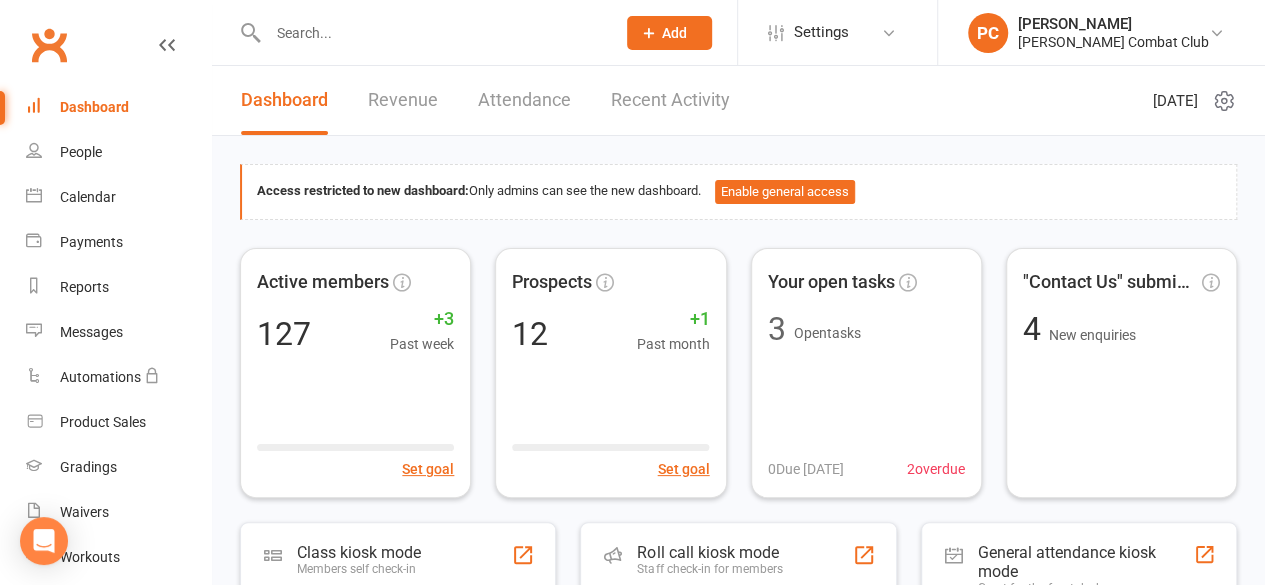 click on "Revenue" at bounding box center [403, 100] 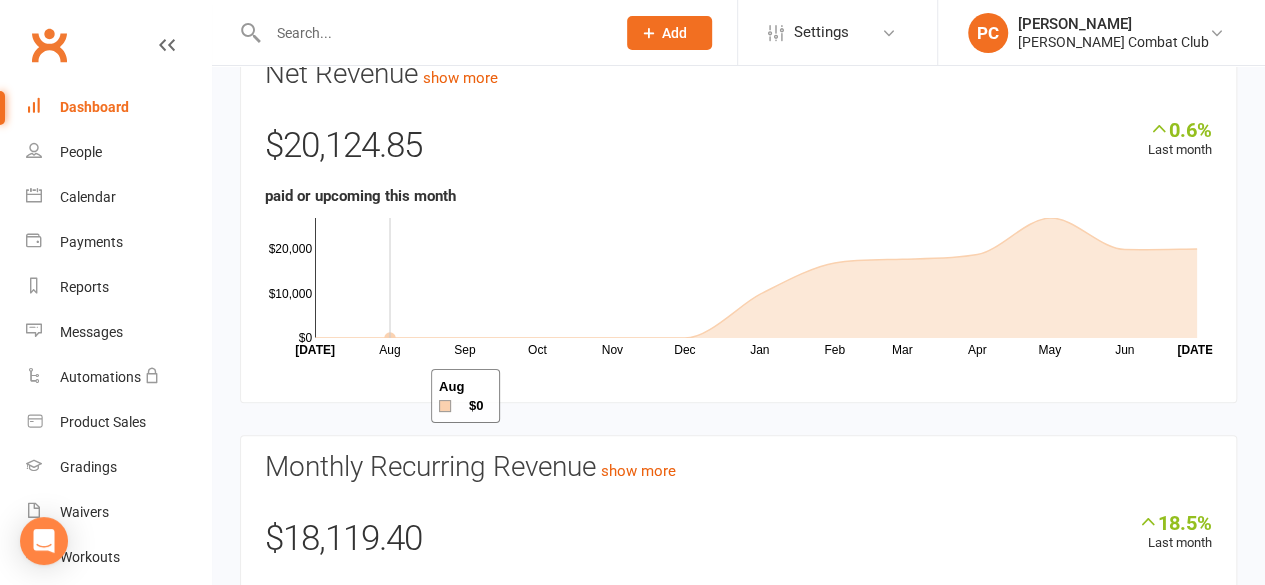 scroll, scrollTop: 0, scrollLeft: 0, axis: both 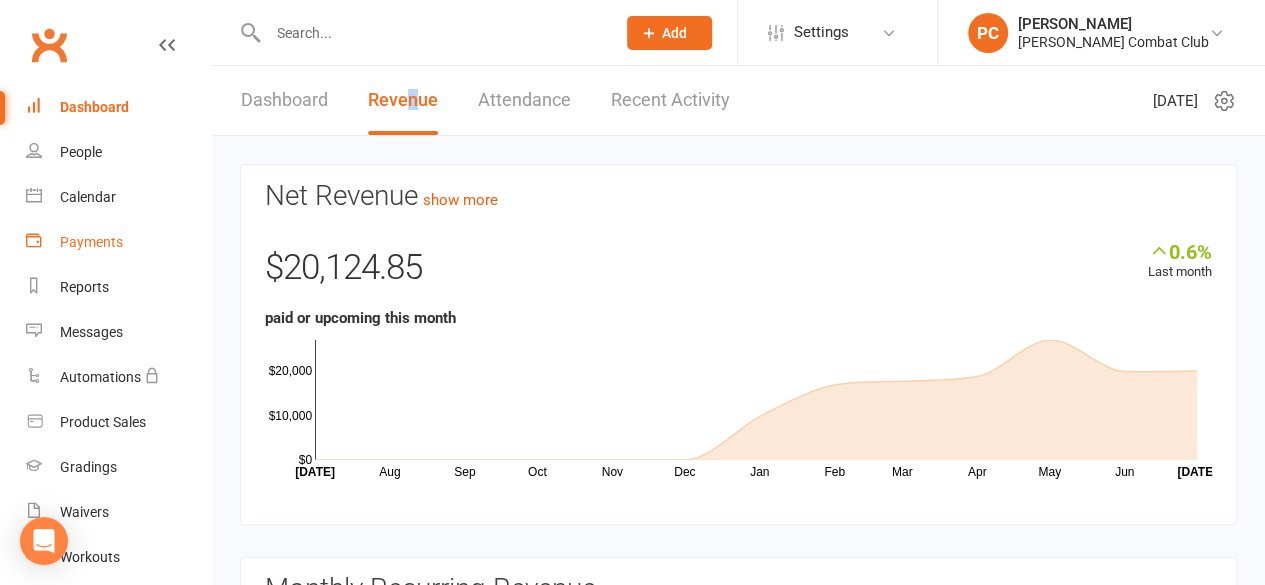 click on "Payments" at bounding box center (91, 242) 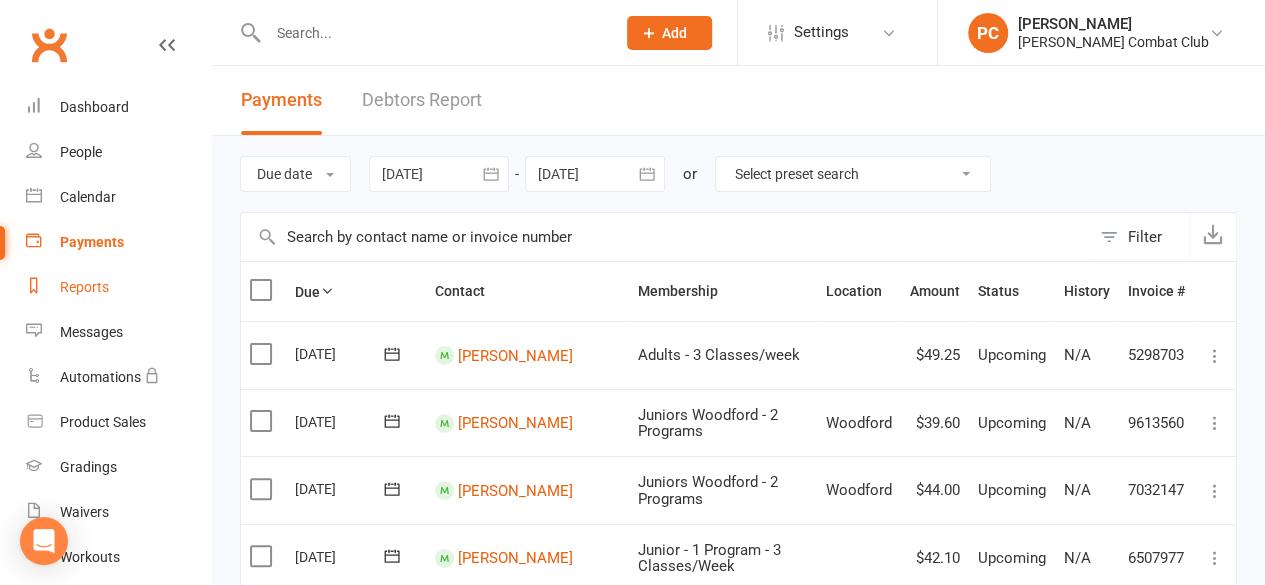 click on "Reports" at bounding box center [84, 287] 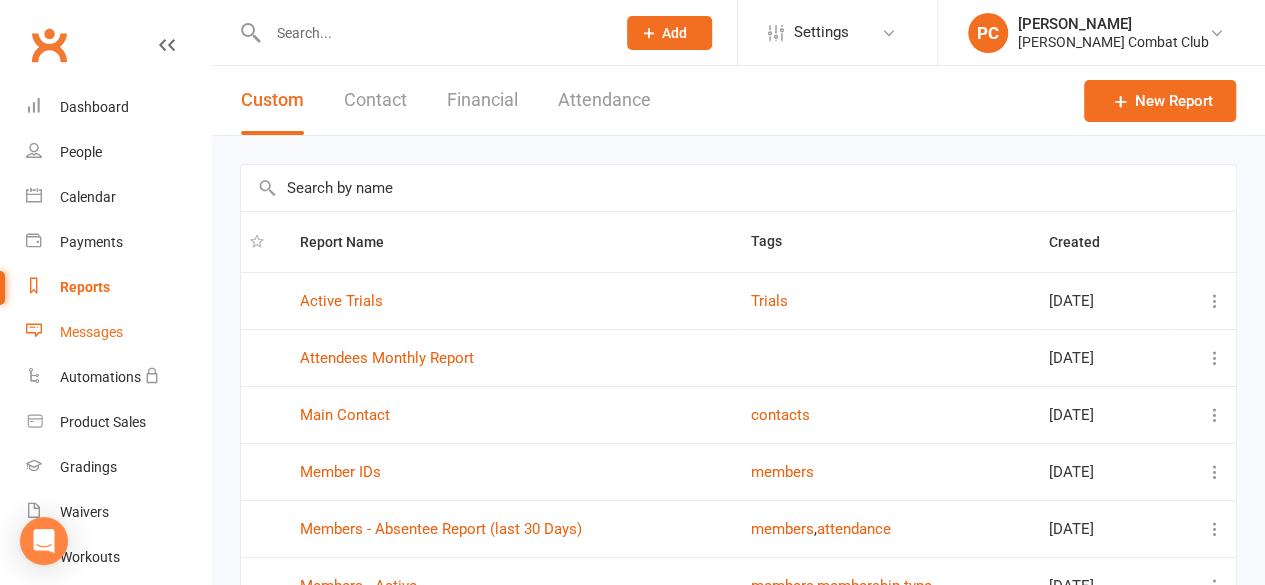 click on "Messages" at bounding box center [91, 332] 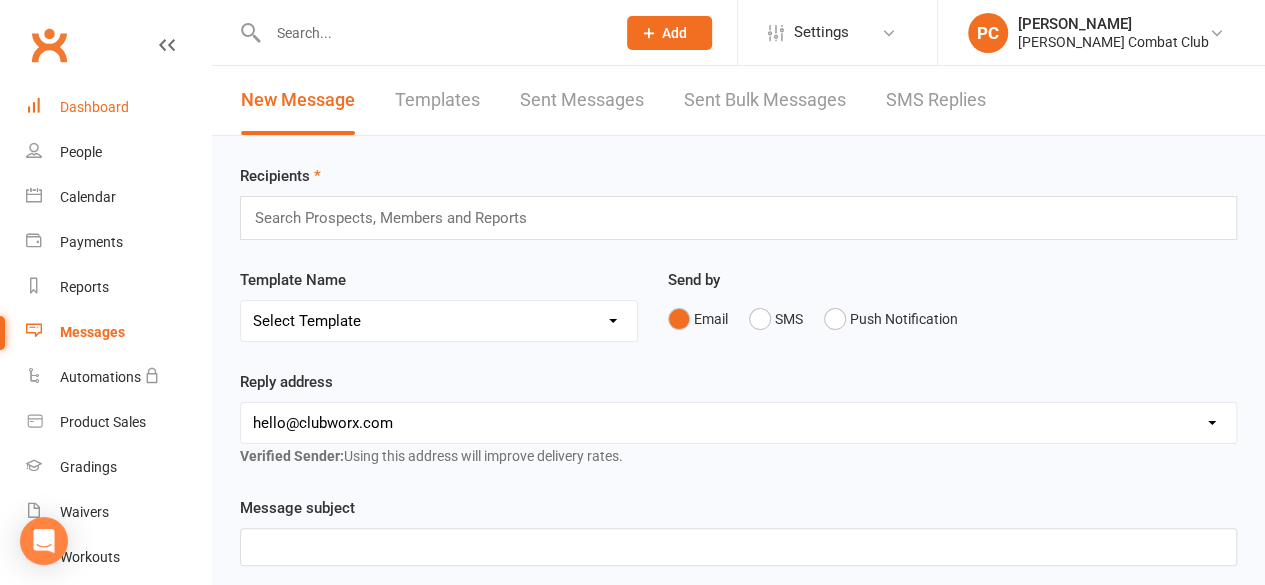 click on "Dashboard" at bounding box center (94, 107) 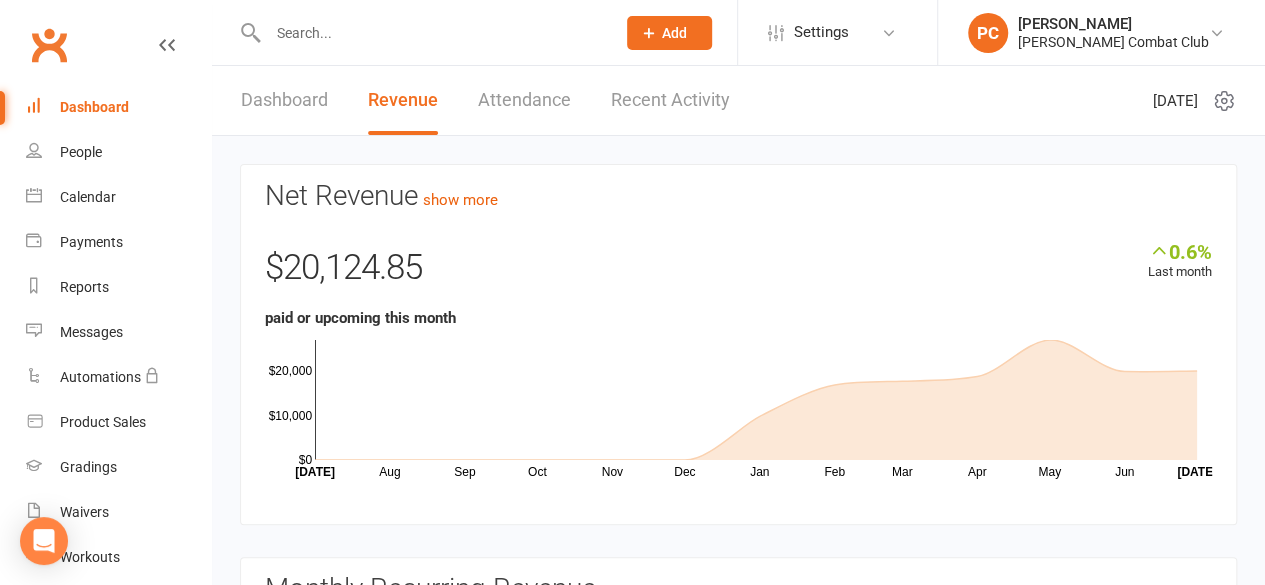 click at bounding box center [431, 33] 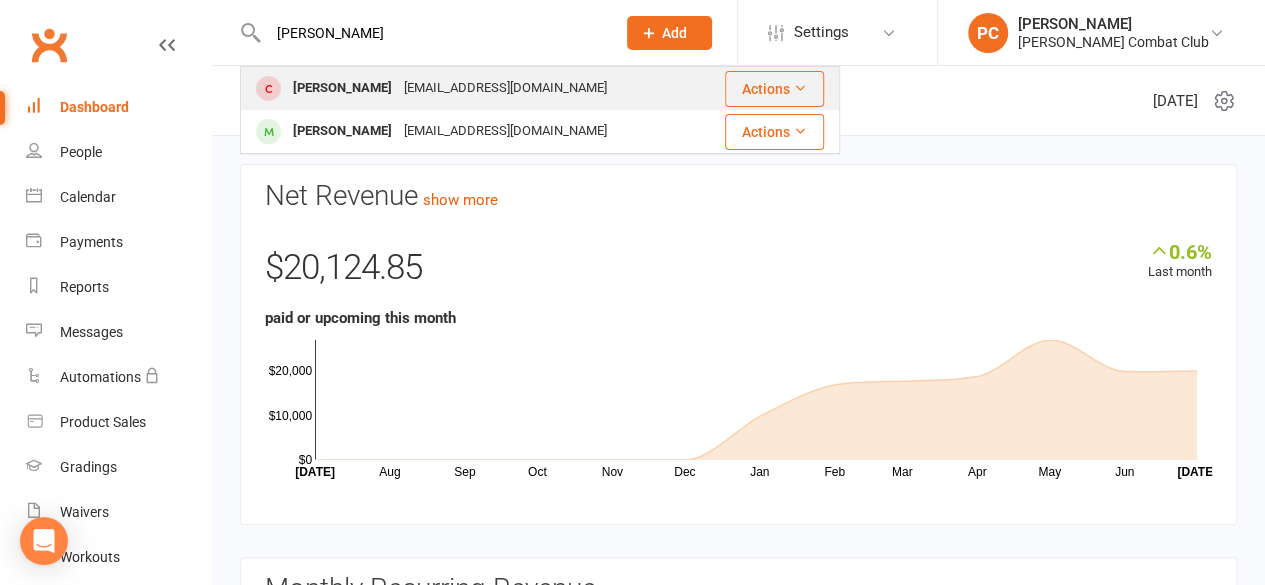 type on "[PERSON_NAME]" 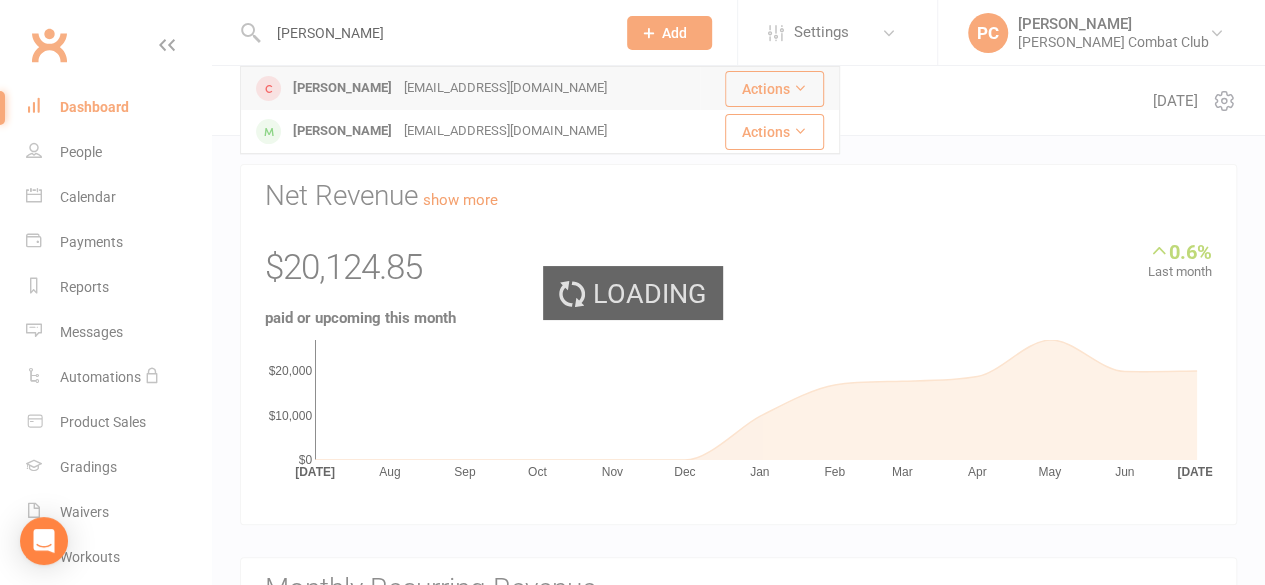 type 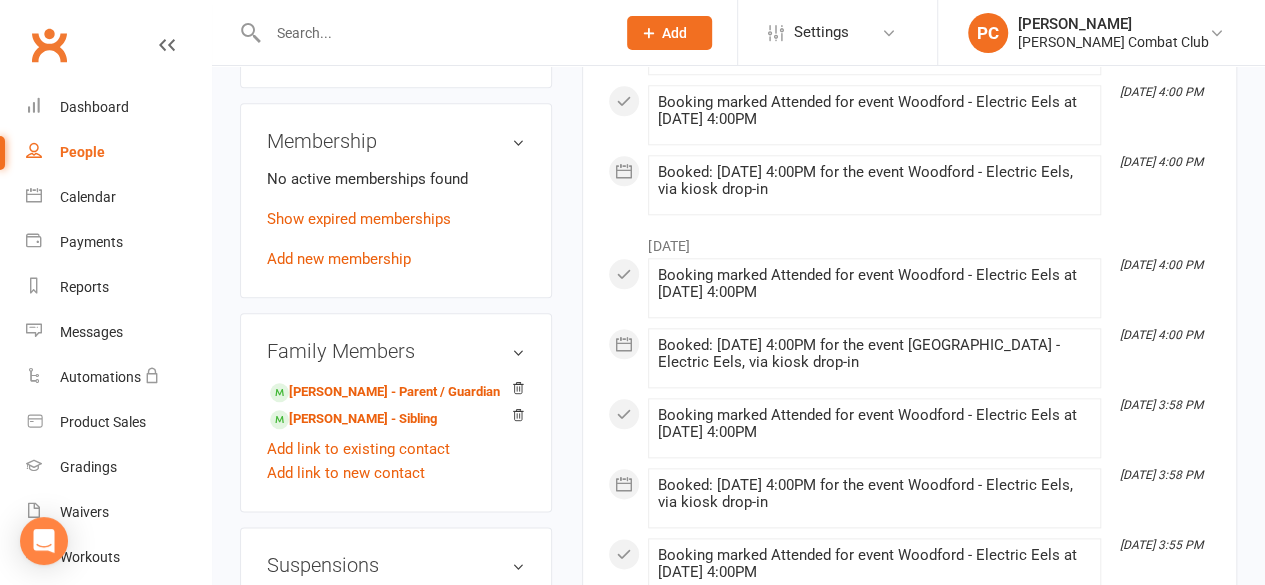 scroll, scrollTop: 900, scrollLeft: 0, axis: vertical 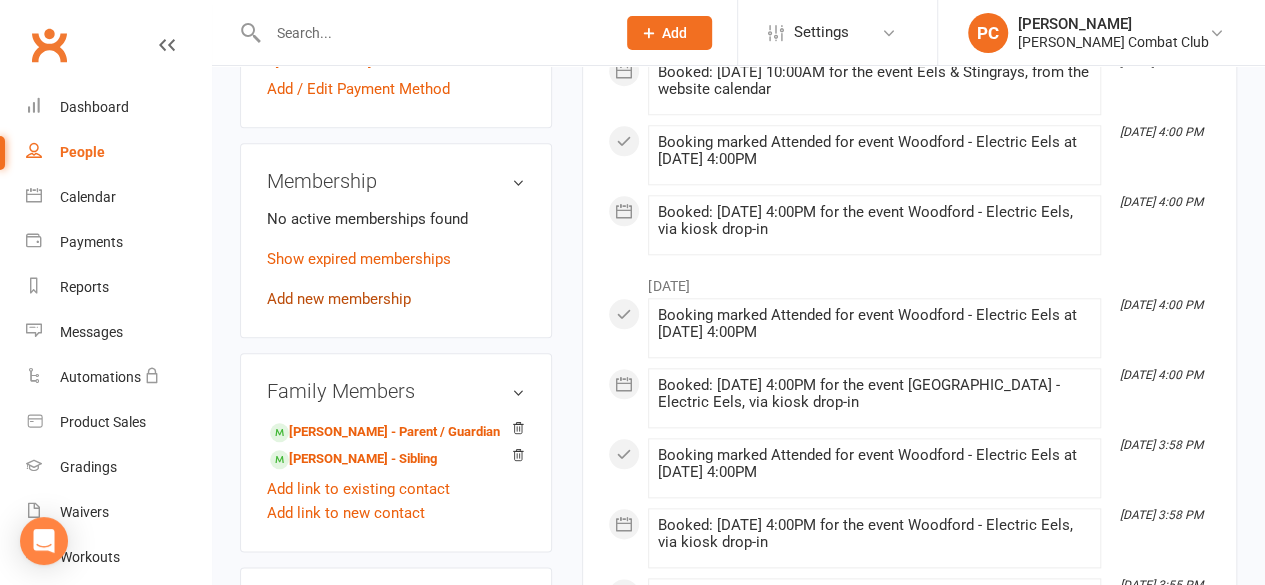 click on "Add new membership" at bounding box center [339, 299] 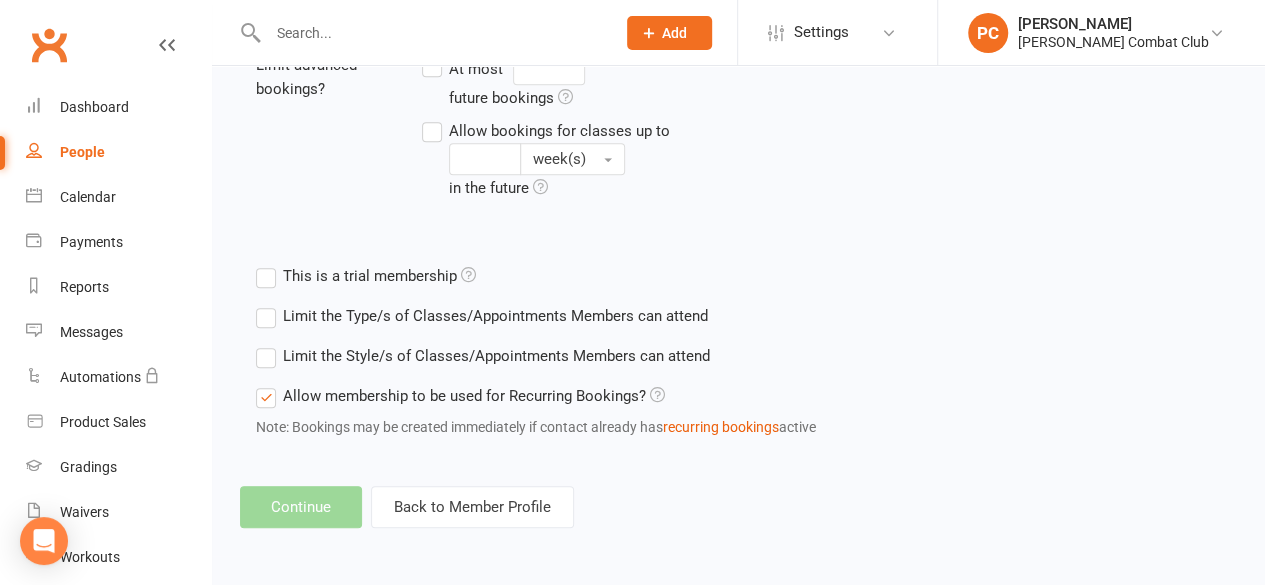 scroll, scrollTop: 0, scrollLeft: 0, axis: both 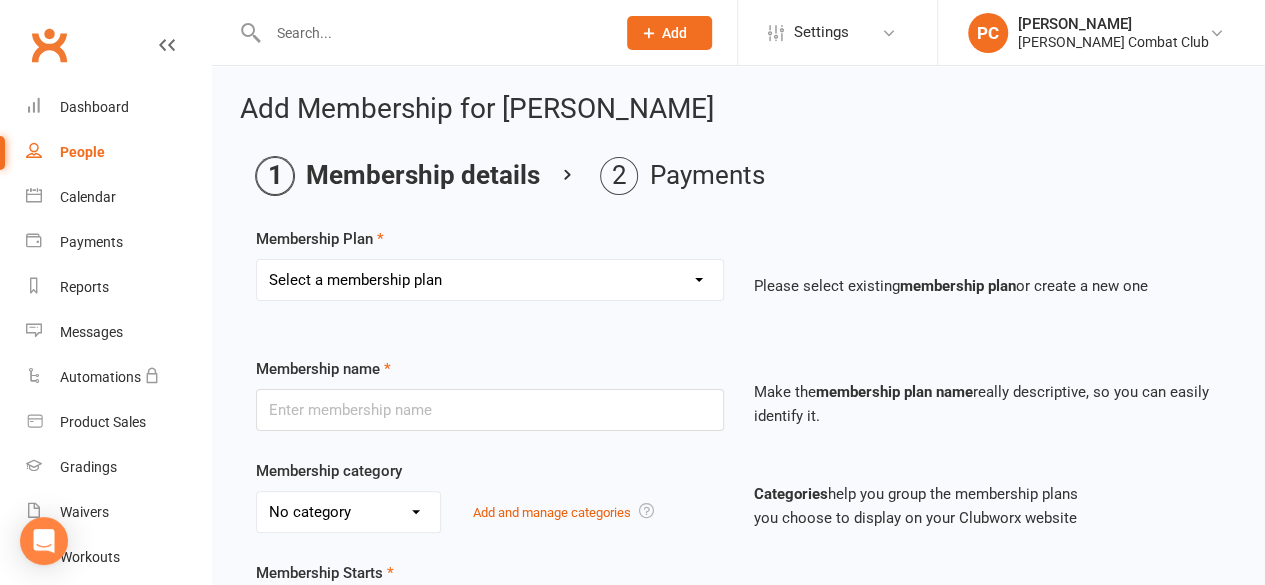 click on "Select a membership plan Create new Membership Plan Junior - 1 Program - 3 Classes/Week Junior - 1 Program - Unlimited Junior - 2 Programs - 3 Days/Week Juniors - 2 Programs - Unlimited Adults - 3 Classes/week Adult - Unlimited Silly Seahorses - 1 Class Adult 10 Class Pass Casual Trial Class Silly Seahorses - 2 Class Junior 10 Class Pass Juniors [GEOGRAPHIC_DATA] - 1 Program Adults - Woodford Club Only Adult 10 Class Pass - [GEOGRAPHIC_DATA] Adults - 3 Classes/week - FN Adult - Unlimited - FN Junior - 1 Program - 3 Classes/Week - FN Junior - 1 Program - Unlimited - FN Junior - 2 Programs - 3 Days/Week - FN Juniors - 2 Programs - Unlimited - FN Silly Seahorses - 1 Class - FN Silly Seahorses - 2 Class - [PERSON_NAME] 2 Cage - Weekly Couch 2 Cage - Monthly Juniors Woodford - 2 Programs" at bounding box center (490, 280) 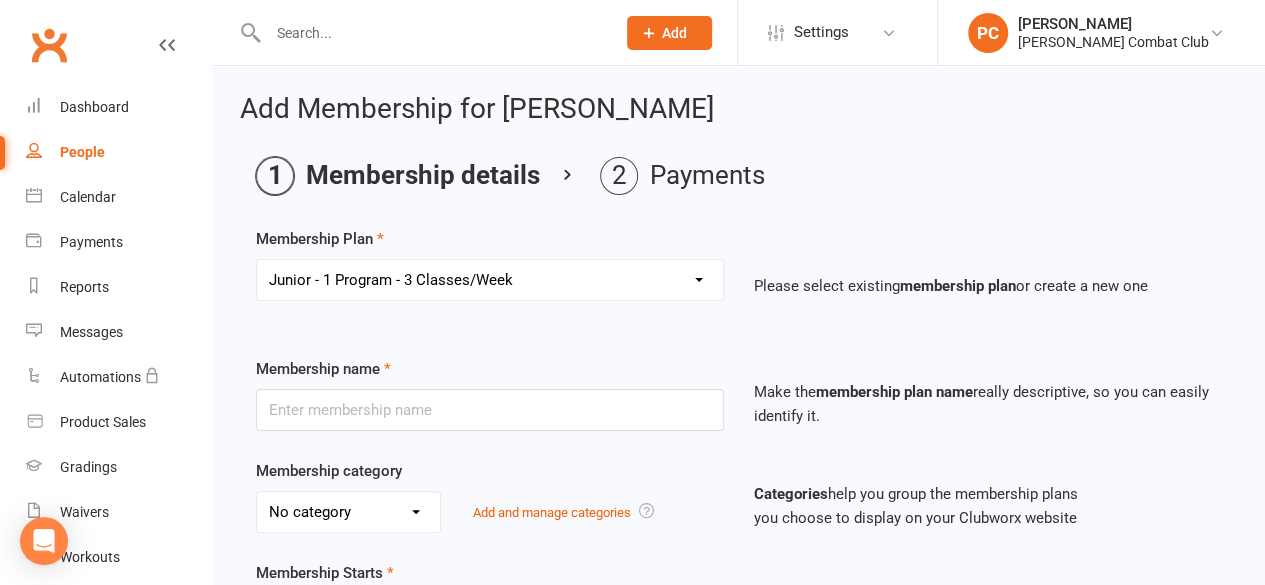 click on "Select a membership plan Create new Membership Plan Junior - 1 Program - 3 Classes/Week Junior - 1 Program - Unlimited Junior - 2 Programs - 3 Days/Week Juniors - 2 Programs - Unlimited Adults - 3 Classes/week Adult - Unlimited Silly Seahorses - 1 Class Adult 10 Class Pass Casual Trial Class Silly Seahorses - 2 Class Junior 10 Class Pass Juniors [GEOGRAPHIC_DATA] - 1 Program Adults - Woodford Club Only Adult 10 Class Pass - [GEOGRAPHIC_DATA] Adults - 3 Classes/week - FN Adult - Unlimited - FN Junior - 1 Program - 3 Classes/Week - FN Junior - 1 Program - Unlimited - FN Junior - 2 Programs - 3 Days/Week - FN Juniors - 2 Programs - Unlimited - FN Silly Seahorses - 1 Class - FN Silly Seahorses - 2 Class - [PERSON_NAME] 2 Cage - Weekly Couch 2 Cage - Monthly Juniors Woodford - 2 Programs" at bounding box center (490, 280) 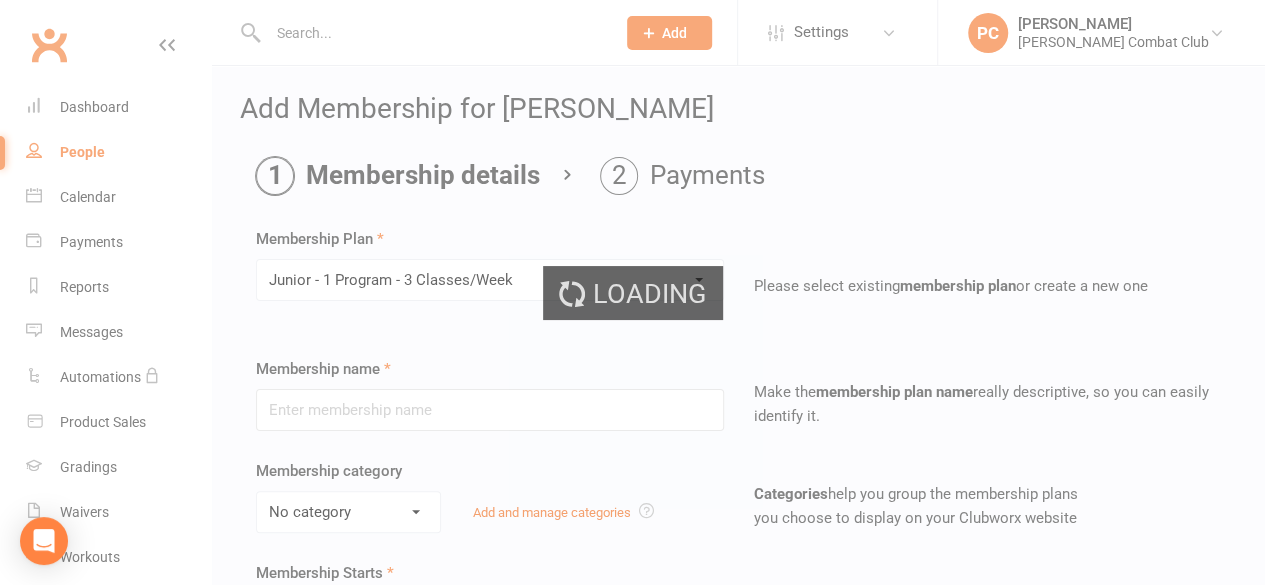type on "Junior - 1 Program - 3 Classes/Week" 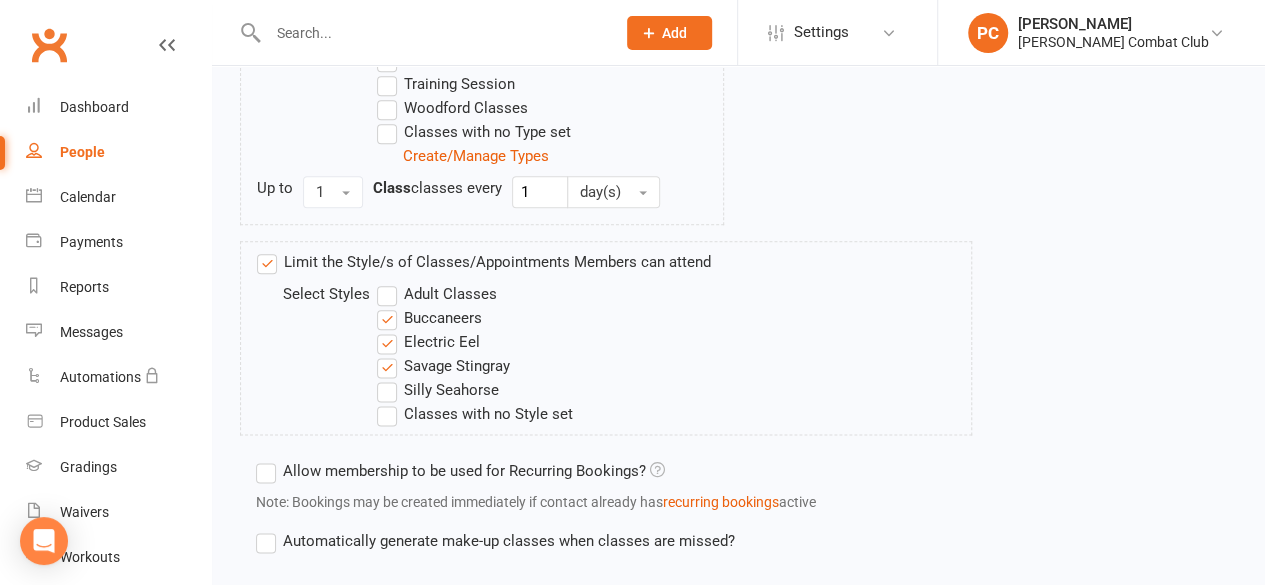scroll, scrollTop: 1212, scrollLeft: 0, axis: vertical 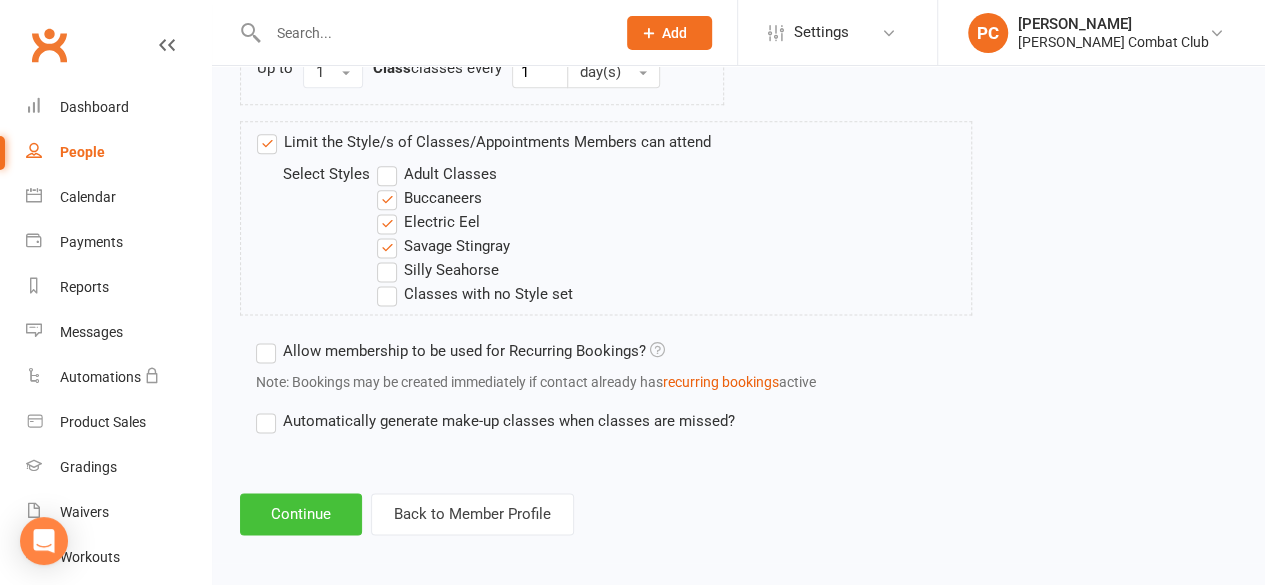 click on "Continue" at bounding box center [301, 514] 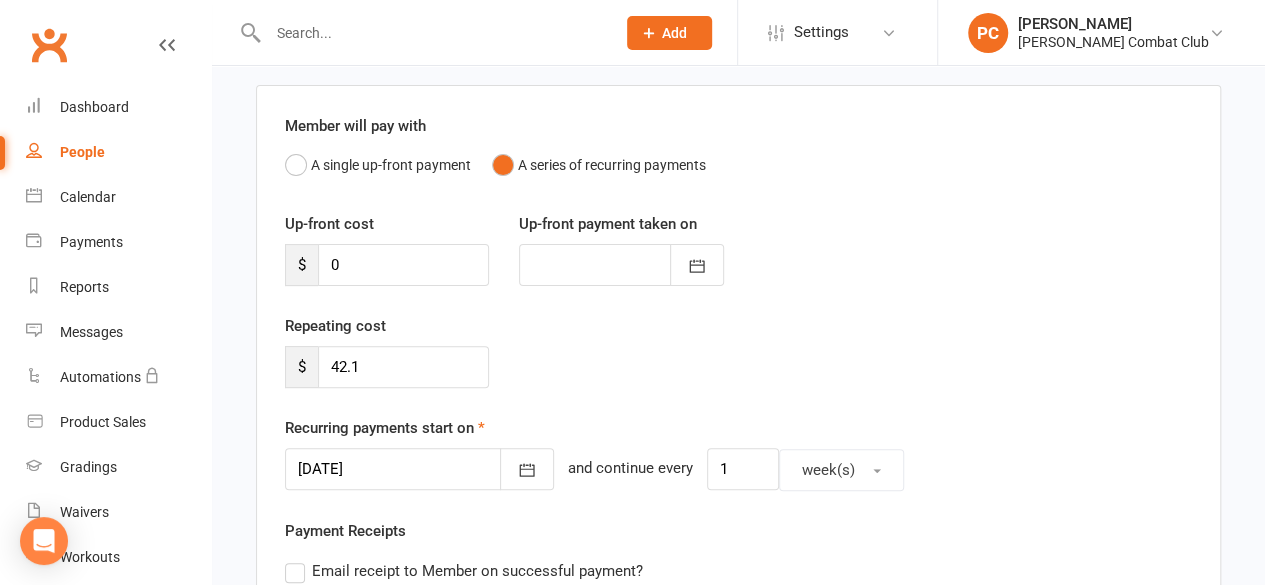 scroll, scrollTop: 0, scrollLeft: 0, axis: both 